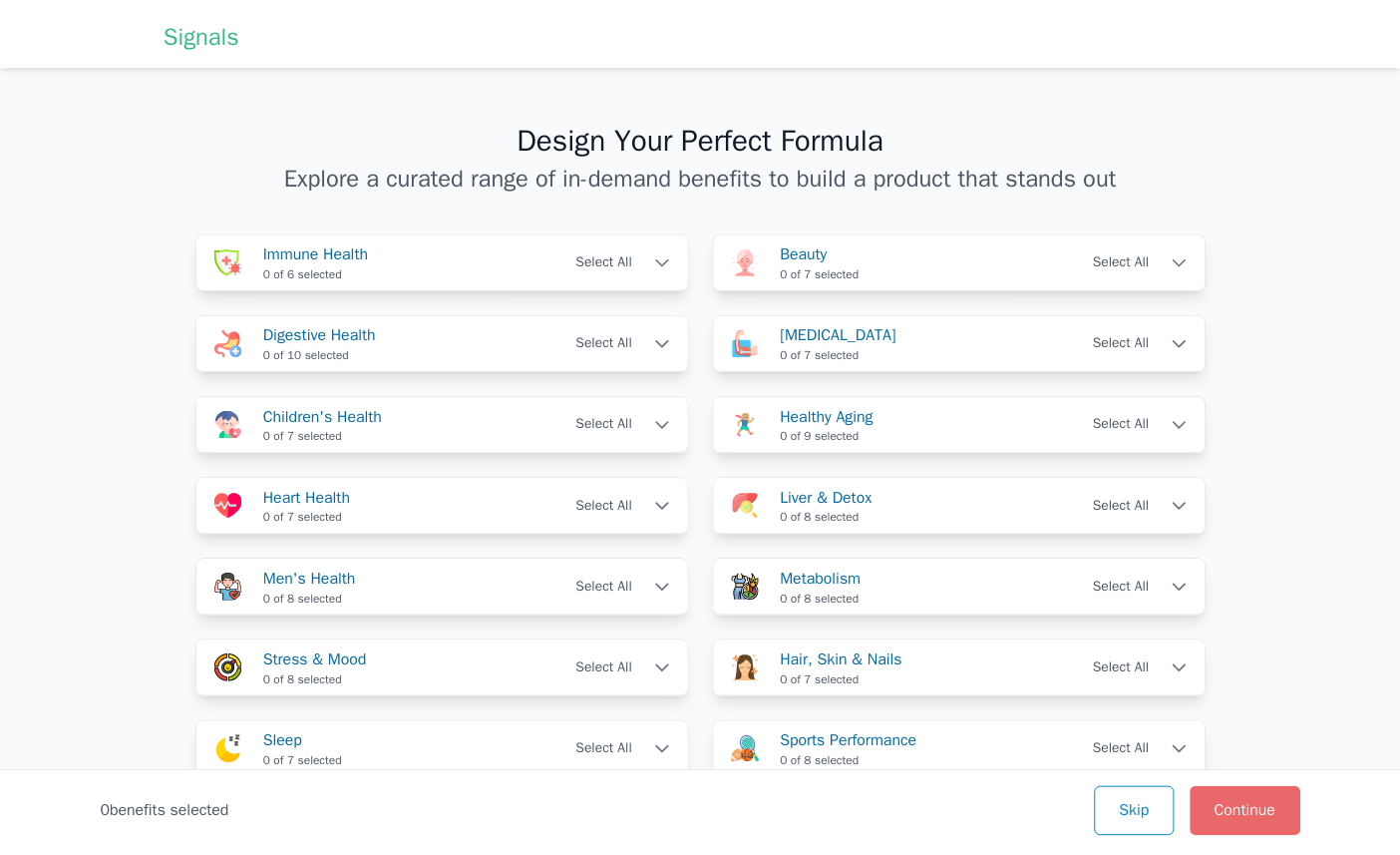 scroll, scrollTop: 0, scrollLeft: 0, axis: both 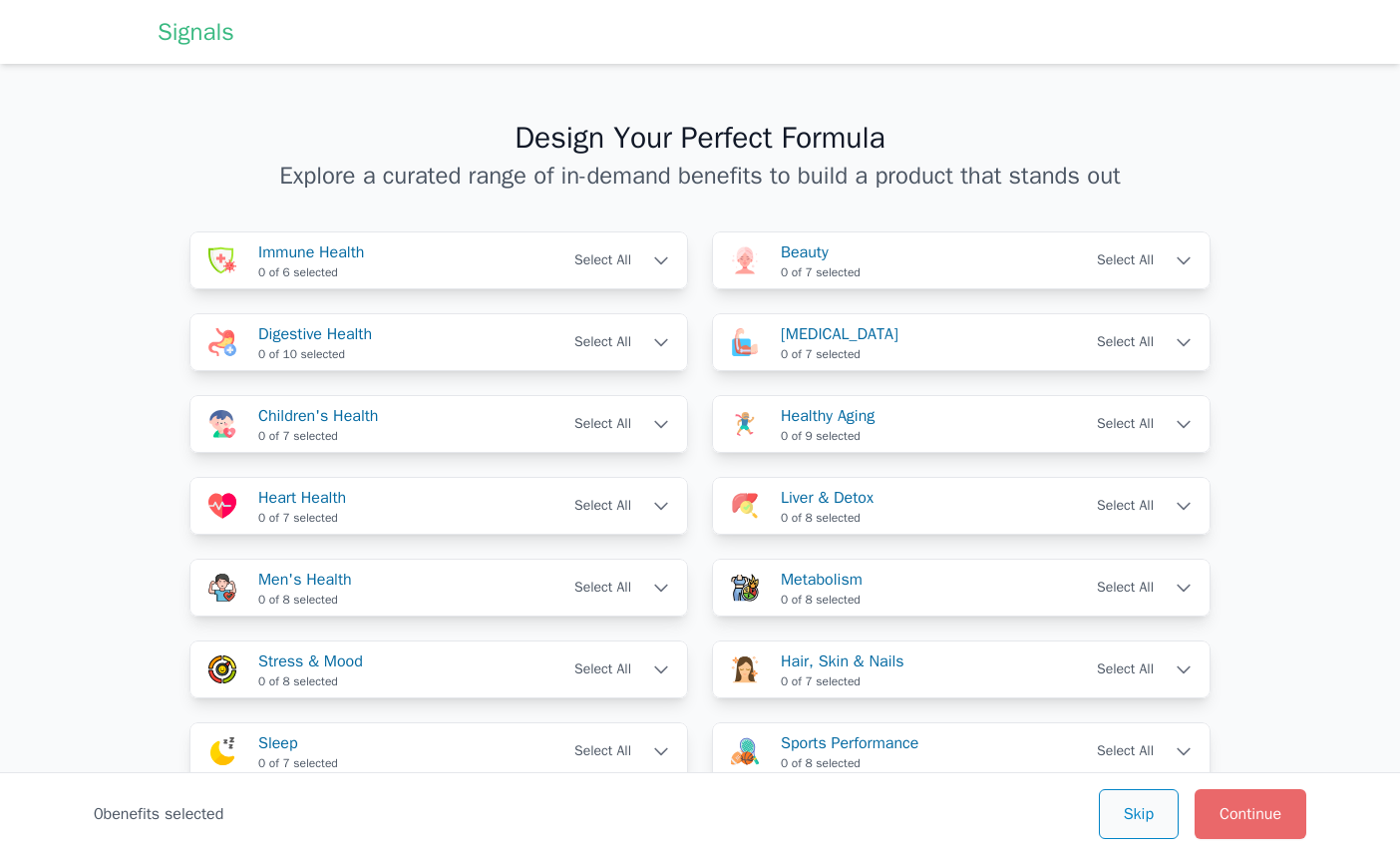 click on "Skip" at bounding box center (1139, 814) 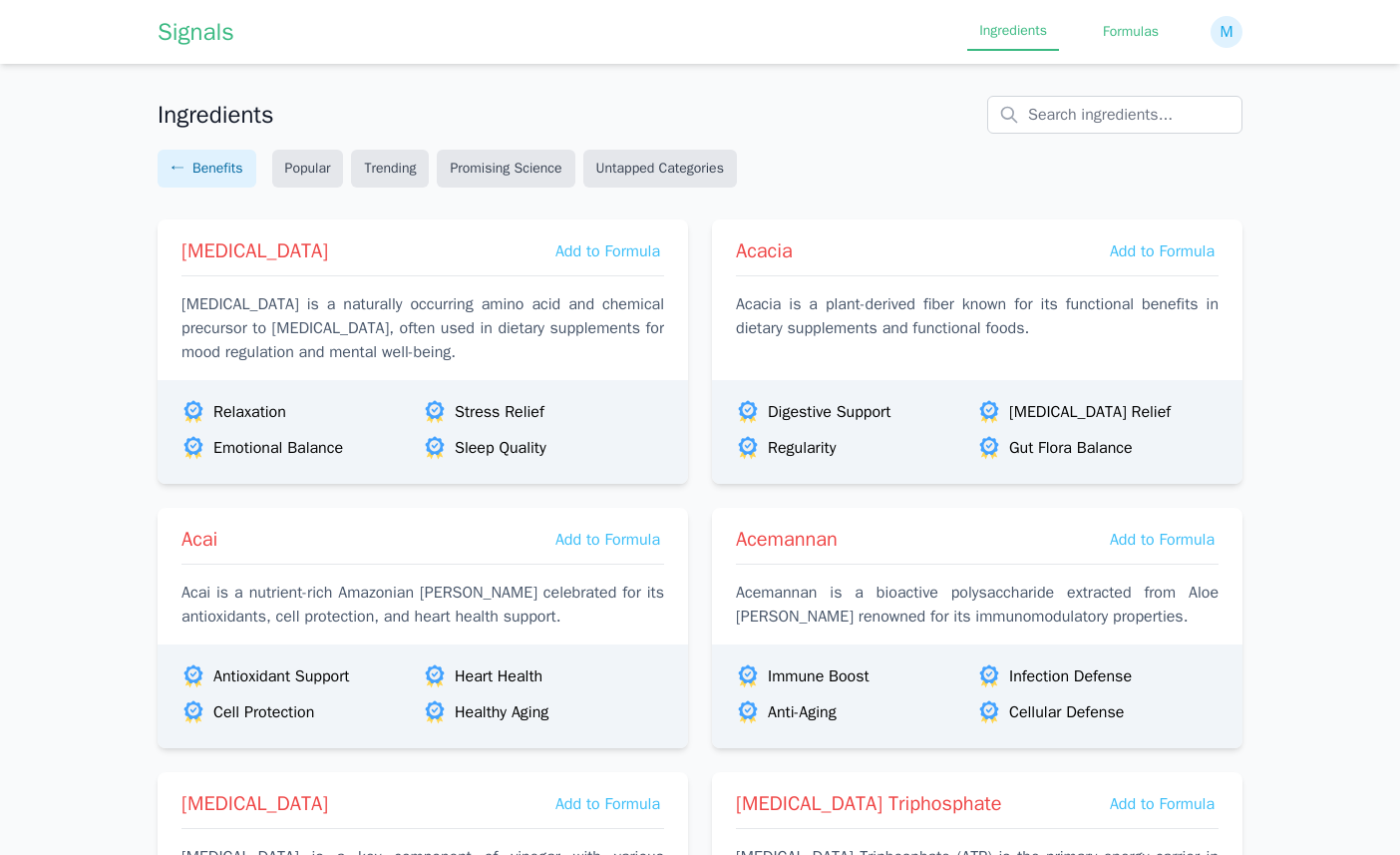 click on "Formulas" at bounding box center (1131, 32) 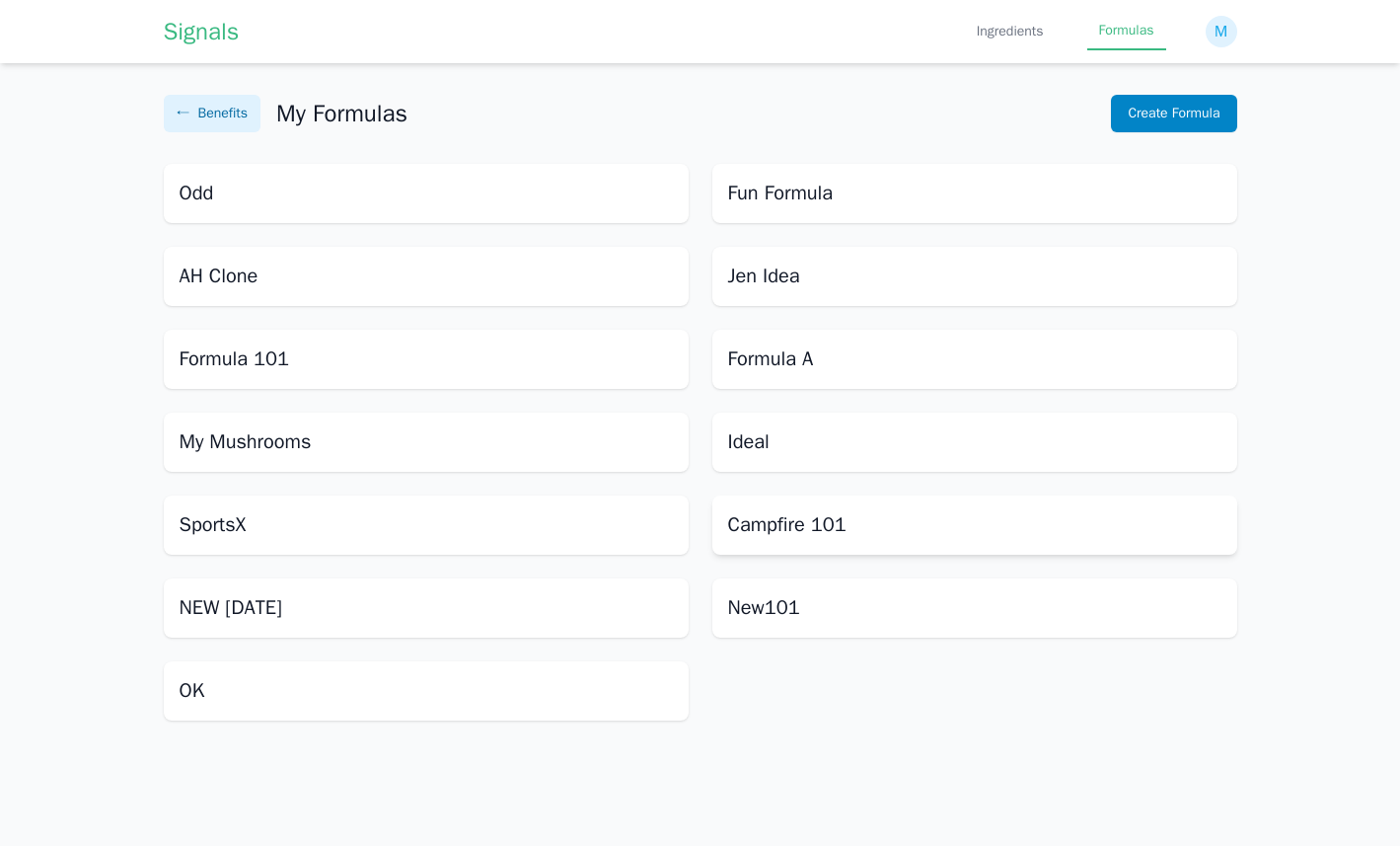 click on "Campfire 101" at bounding box center [975, 525] 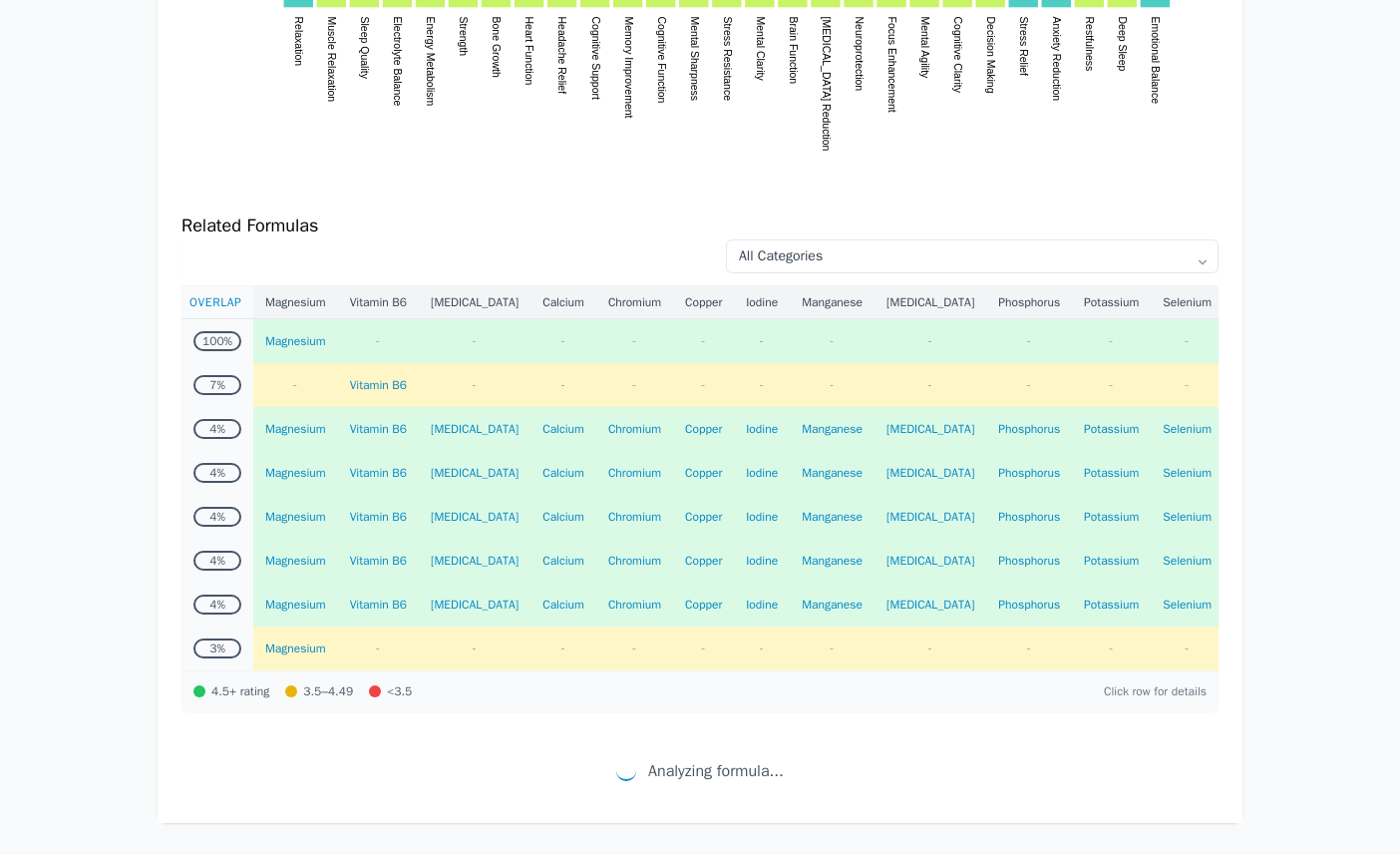 scroll, scrollTop: 961, scrollLeft: 0, axis: vertical 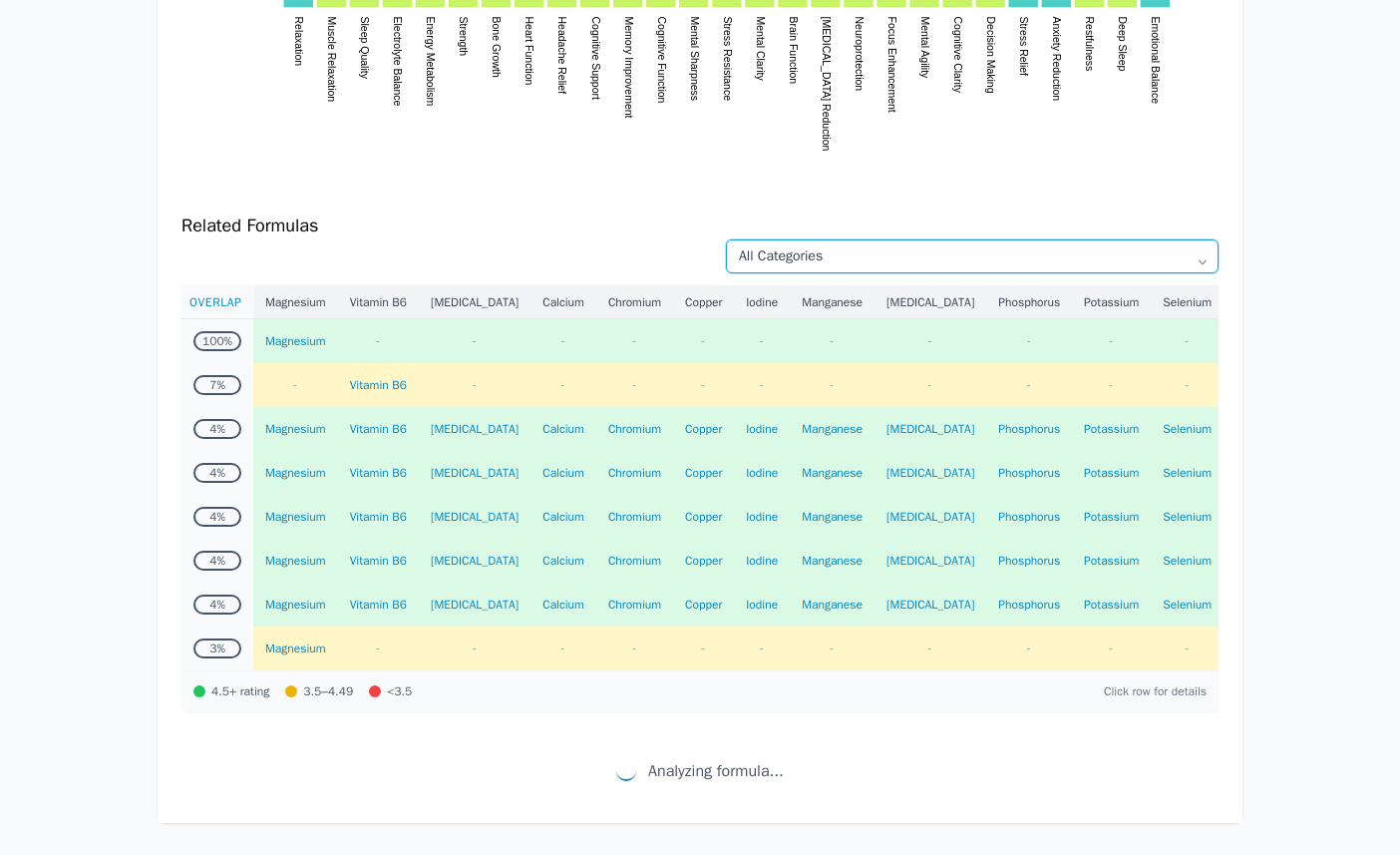 click on "All Categories Antioxidant Support Beauty Blood Sugar Support Bone Health Children's Health Cognitive Health Detoxification Digestive Health Electrolyte Replacement Energy Eye Health Eye Health & Vision General Health Hair, Skin & Nails Health & Household Healthy Aging Heart Health Hydration Immune Health Joint Support Kidney Health Kidney Support Liver & Detox Meal Replacement Drinks Men's Health Metabolism Minerals & Electrolytes Mood & Cognitive Health Multivitamin Multivitamins Muscle & Nerve Health Muscle Health Muscle Health does not exist, closest matching category is Healthy Aging Muscle Relaxation Muscle Support Nerve Health Nervous System Support Nutritional Support Oral Health Pain & Inflammation Pet Supplies Pets Prenatal & Postnatal Respiratory Health Sleep Sports Performance Stress & Mood Thyroid Extract Nutritional Supplements Urinary Health Urinary Tract Infection Treatments Vision & Eye Health Weight Management Women's Health" at bounding box center [972, 256] 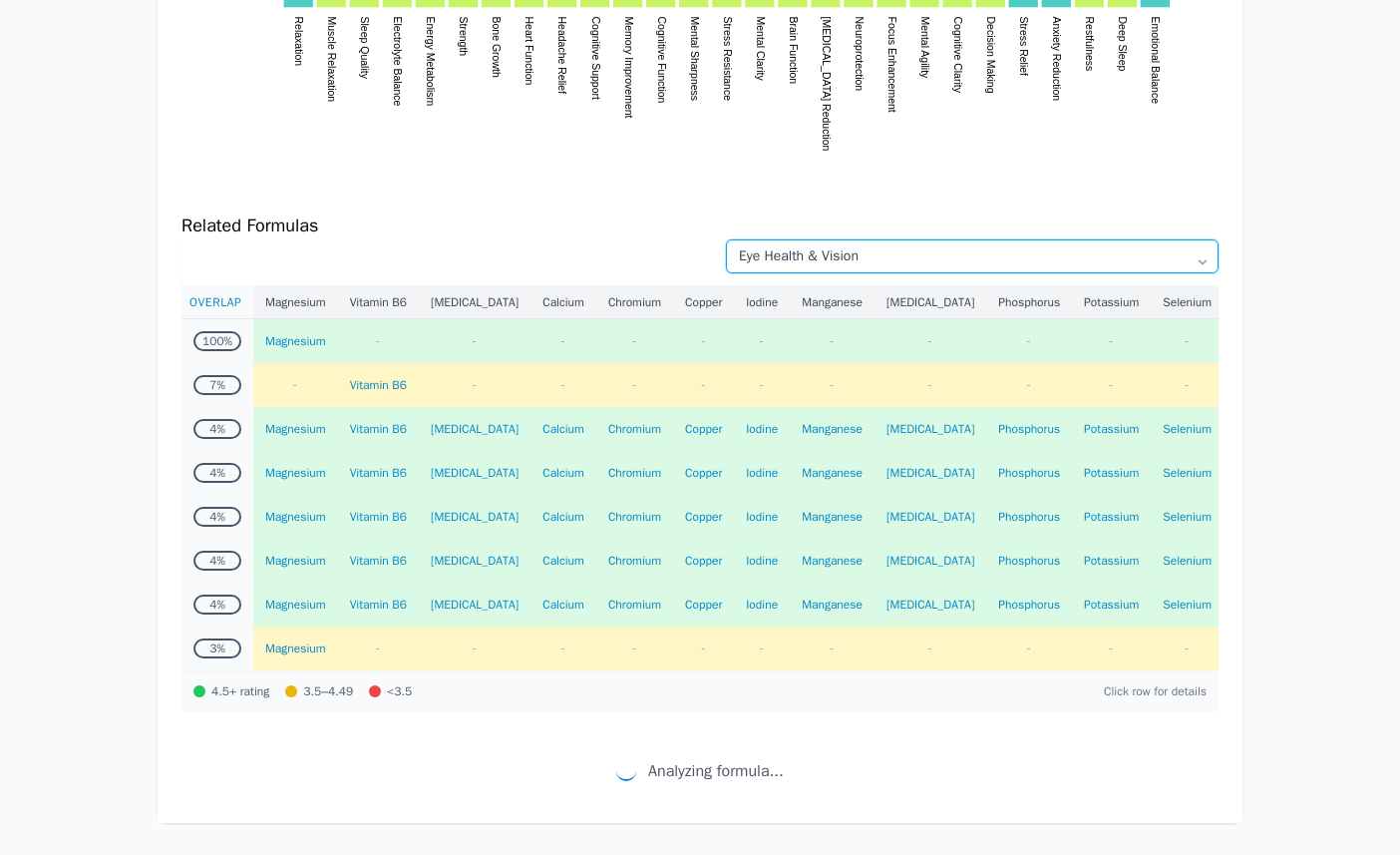 scroll, scrollTop: 639, scrollLeft: 0, axis: vertical 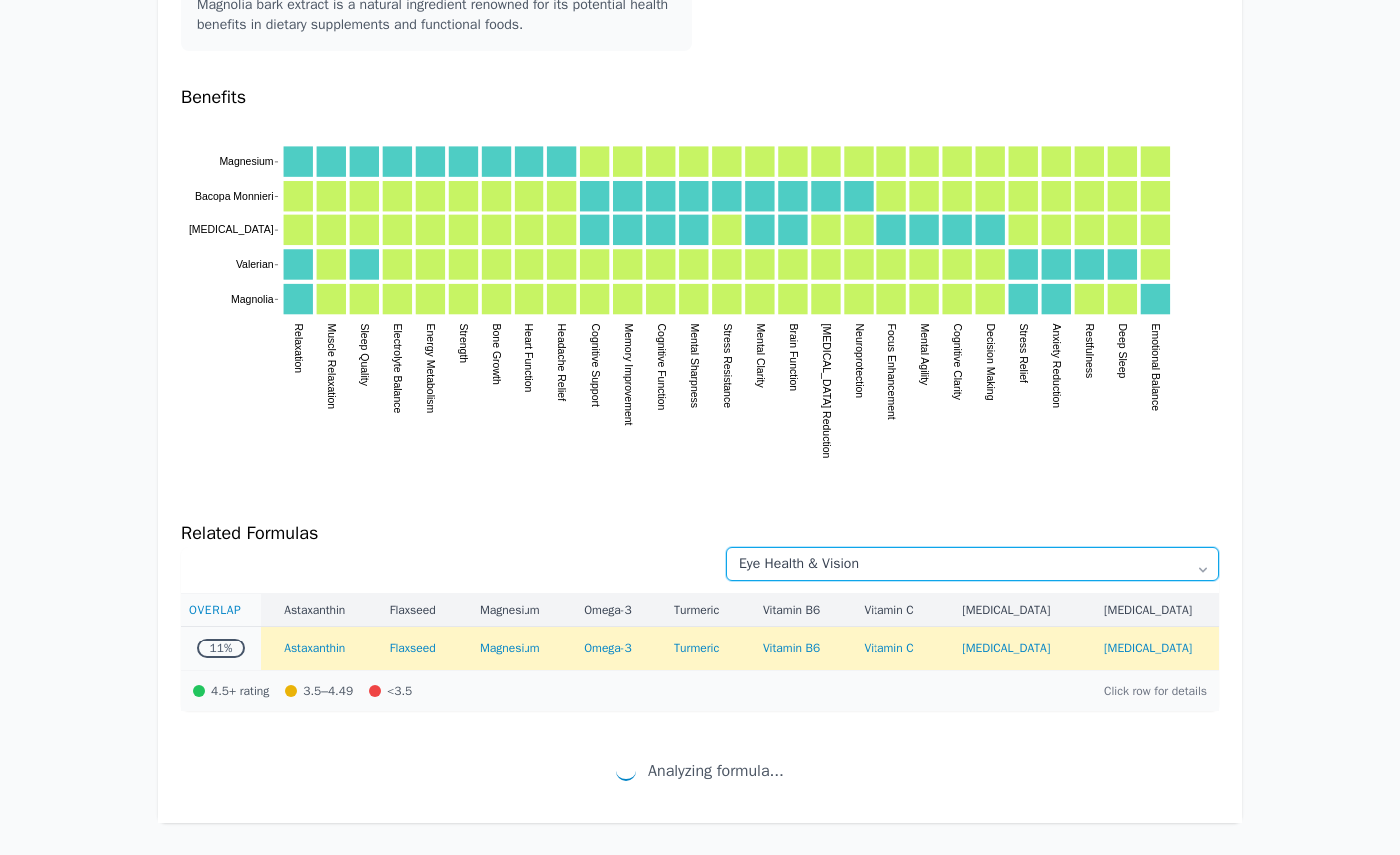 click on "All Categories Antioxidant Support Beauty Blood Sugar Support Bone Health Children's Health Cognitive Health Detoxification Digestive Health Electrolyte Replacement Energy Eye Health Eye Health & Vision General Health Hair, Skin & Nails Health & Household Healthy Aging Heart Health Hydration Immune Health Joint Support Kidney Health Kidney Support Liver & Detox Meal Replacement Drinks Men's Health Metabolism Minerals & Electrolytes Mood & Cognitive Health Multivitamin Multivitamins Muscle & Nerve Health Muscle Health Muscle Health does not exist, closest matching category is Healthy Aging Muscle Relaxation Muscle Support Nerve Health Nervous System Support Nutritional Support Oral Health Pain & Inflammation Pet Supplies Pets Prenatal & Postnatal Respiratory Health Sleep Sports Performance Stress & Mood Thyroid Extract Nutritional Supplements Urinary Health Urinary Tract Infection Treatments Vision & Eye Health Weight Management Women's Health" at bounding box center [972, 564] 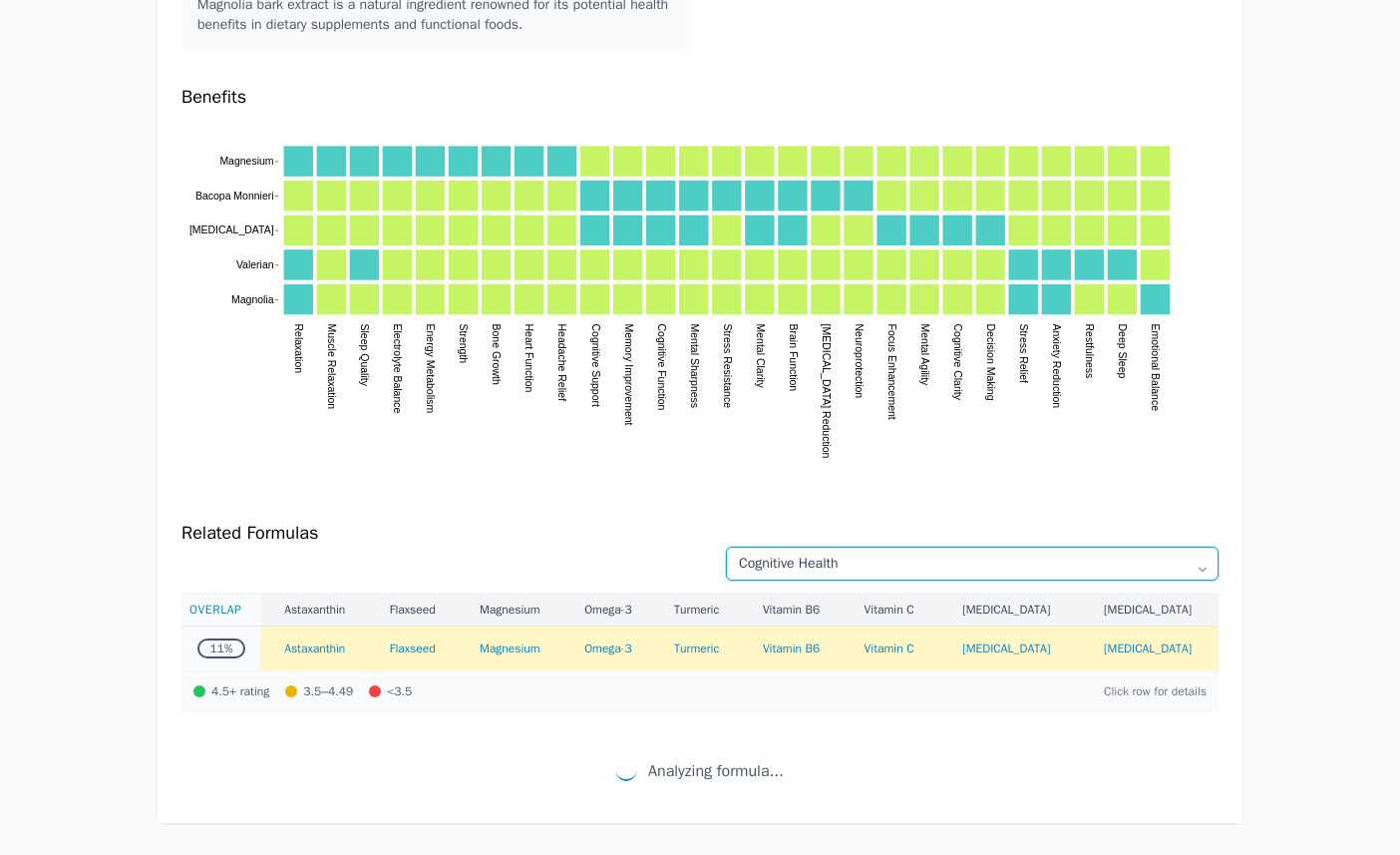 scroll, scrollTop: 961, scrollLeft: 0, axis: vertical 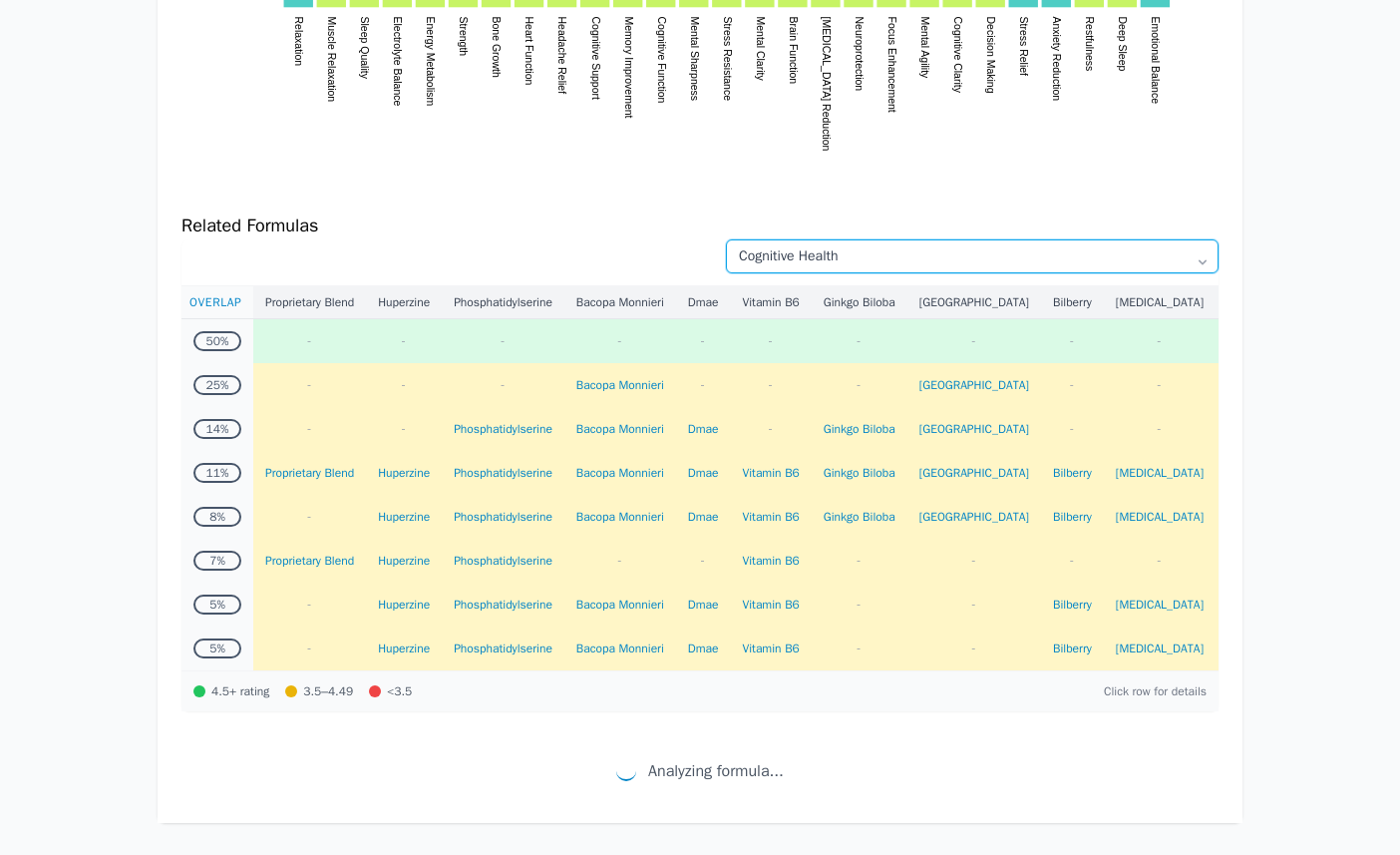 click on "All Categories Antioxidant Support Beauty Blood Sugar Support Bone Health Children's Health Cognitive Health Detoxification Digestive Health Electrolyte Replacement Energy Eye Health Eye Health & Vision General Health Hair, Skin & Nails Health & Household Healthy Aging Heart Health Hydration Immune Health Joint Support Kidney Health Kidney Support Liver & Detox Meal Replacement Drinks Men's Health Metabolism Minerals & Electrolytes Mood & Cognitive Health Multivitamin Multivitamins Muscle & Nerve Health Muscle Health Muscle Health does not exist, closest matching category is Healthy Aging Muscle Relaxation Muscle Support Nerve Health Nervous System Support Nutritional Support Oral Health Pain & Inflammation Pet Supplies Pets Prenatal & Postnatal Respiratory Health Sleep Sports Performance Stress & Mood Thyroid Extract Nutritional Supplements Urinary Health Urinary Tract Infection Treatments Vision & Eye Health Weight Management Women's Health" at bounding box center (972, 256) 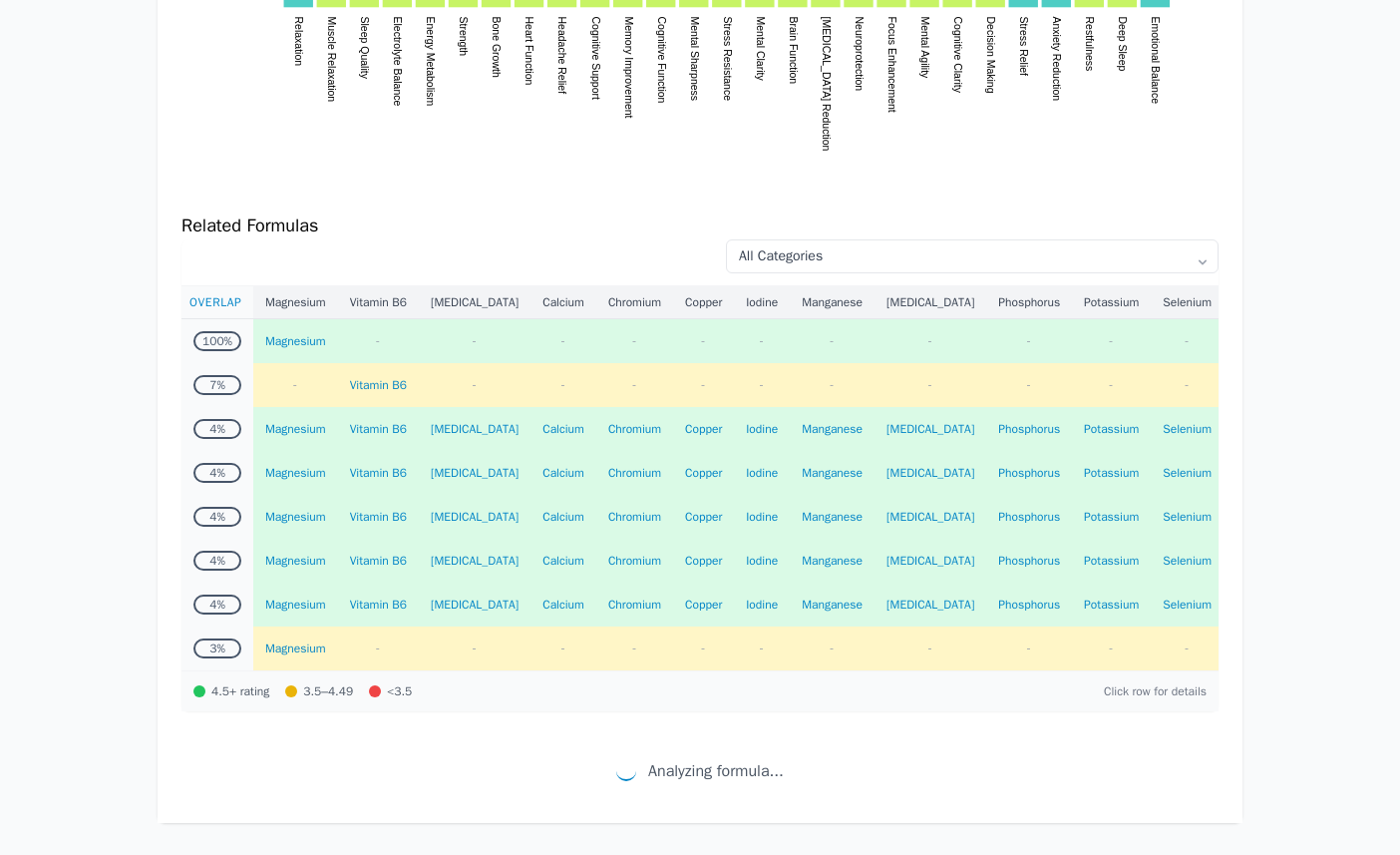 click on "Signals  Ingredients   Formulas  M  ← Back to Formulas   Edit Ingredients  Campfire 101 ID: 682ae4b40671b218b06b9e52 Ingredients Magnesium Magnesium (Unspecified) refers to supplements that don't identify the exact compound, leading to variable absorption and effectiveness depending on the source used. Bacopa Monnieri Bacopa Monnieri is a revered herb in traditional medicine, renowned for its cognitive-enhancing properties. Alpha GPC Alpha GPC is a choline compound that is prominent for boosting cognitive function and enhancing mental performance. Valerian Valerian is a herb commonly used for its calming and sedative properties. Magnolia Magnolia bark extract is a natural ingredient renowned for its potential health benefits in dietary supplements and functional foods. Benefits :where(.plot-d6a7b5) {
--plot-background: white;
display: block;
height: auto;
height: intrinsic;
max-width: 100%;
}
:where(.plot-d6a7b5 text),
:where(.plot-d6a7b5 tspan) {
white-space: pre;
} Magnesium Bacopa Monnieri %" at bounding box center [700, -46] 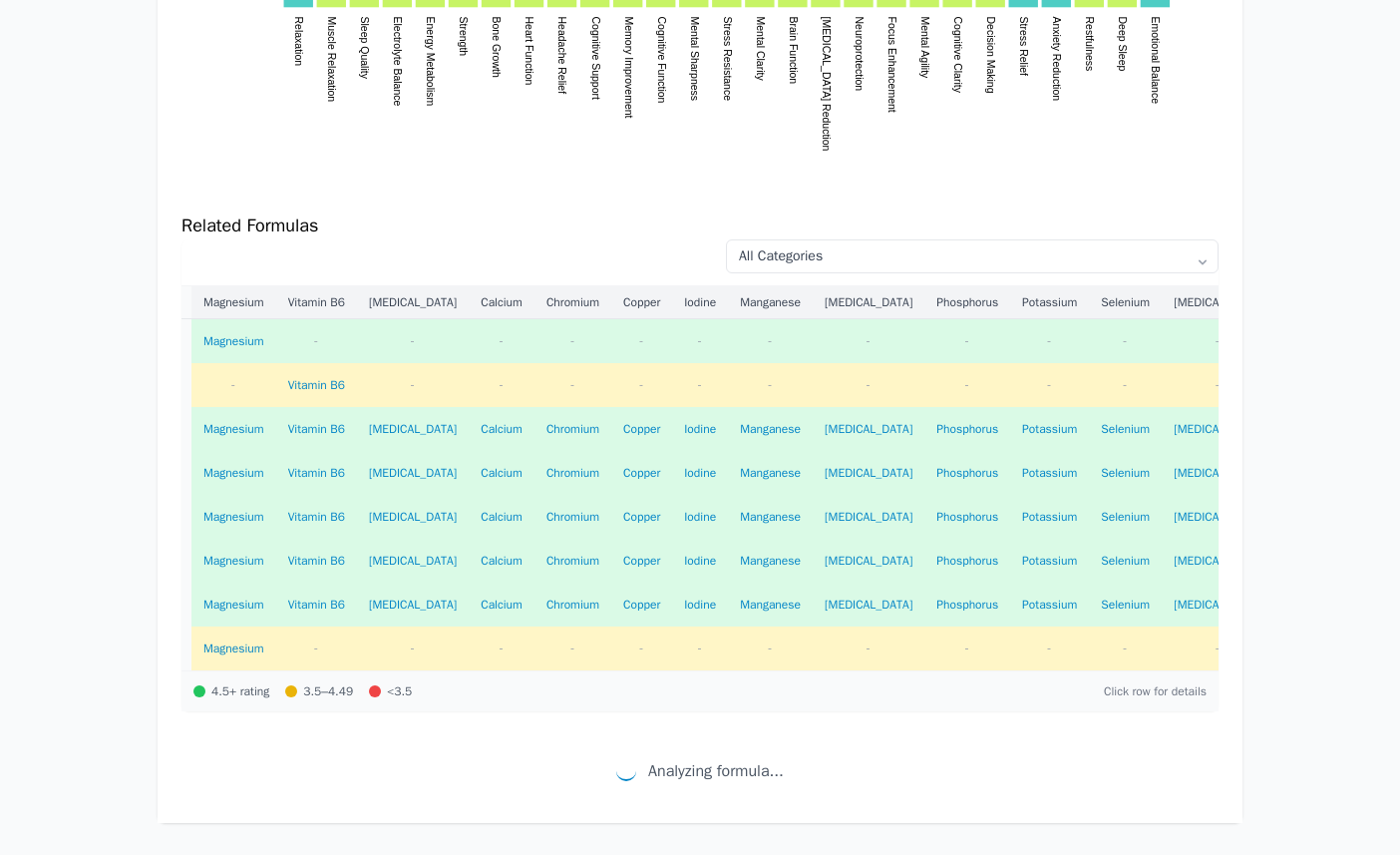 scroll, scrollTop: 0, scrollLeft: 0, axis: both 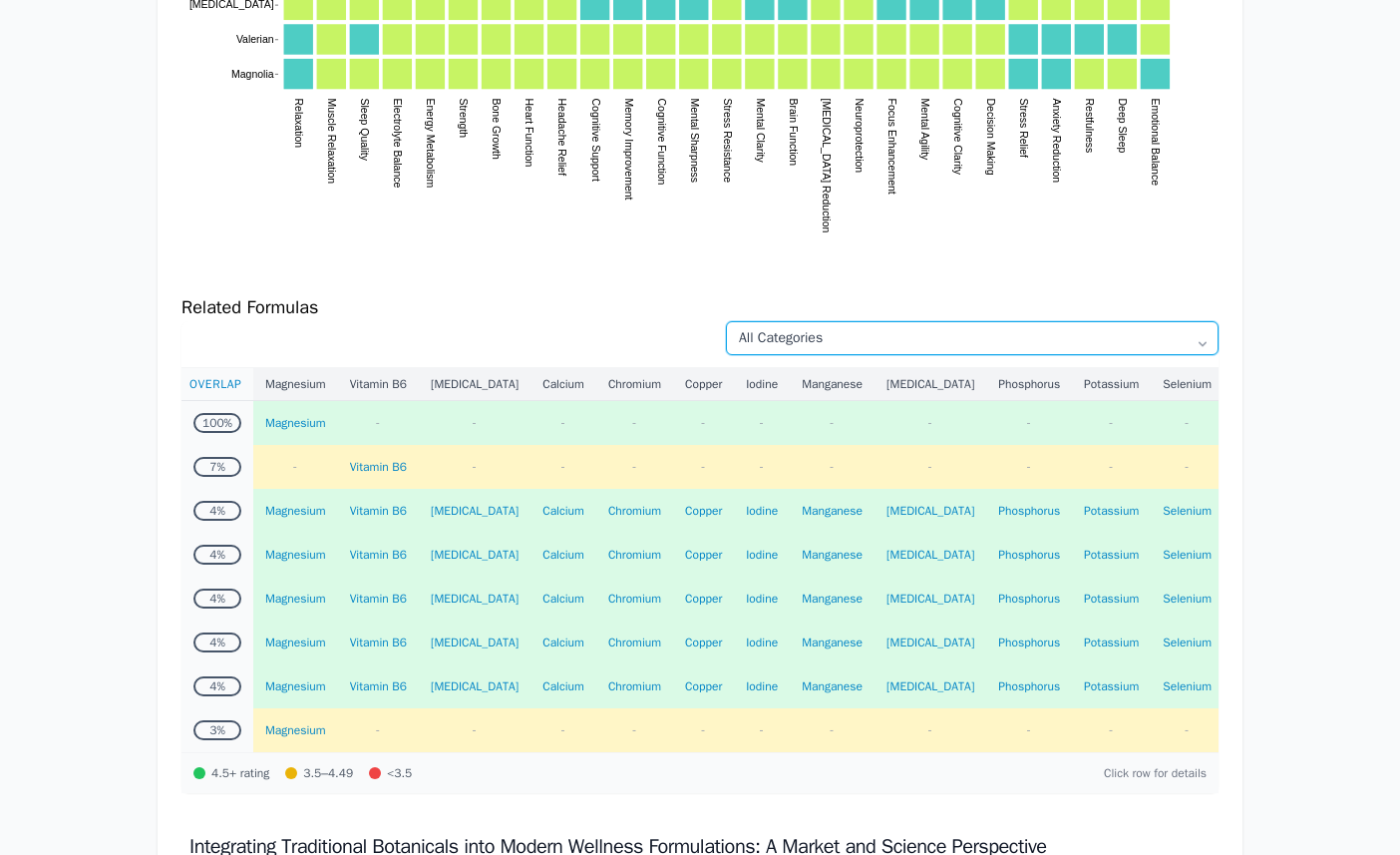 click on "All Categories Antioxidant Support Beauty Blood Sugar Support Bone Health Children's Health Cognitive Health Detoxification Digestive Health Electrolyte Replacement Energy Eye Health Eye Health & Vision General Health Hair, Skin & Nails Health & Household Healthy Aging Heart Health Hydration Immune Health Joint Support Kidney Health Kidney Support Liver & Detox Meal Replacement Drinks Men's Health Metabolism Minerals & Electrolytes Mood & Cognitive Health Multivitamin Multivitamins Muscle & Nerve Health Muscle Health Muscle Health does not exist, closest matching category is Healthy Aging Muscle Relaxation Muscle Support Nerve Health Nervous System Support Nutritional Support Oral Health Pain & Inflammation Pet Supplies Pets Prenatal & Postnatal Respiratory Health Sleep Sports Performance Stress & Mood Thyroid Extract Nutritional Supplements Urinary Health Urinary Tract Infection Treatments Vision & Eye Health Weight Management Women's Health" at bounding box center [972, 338] 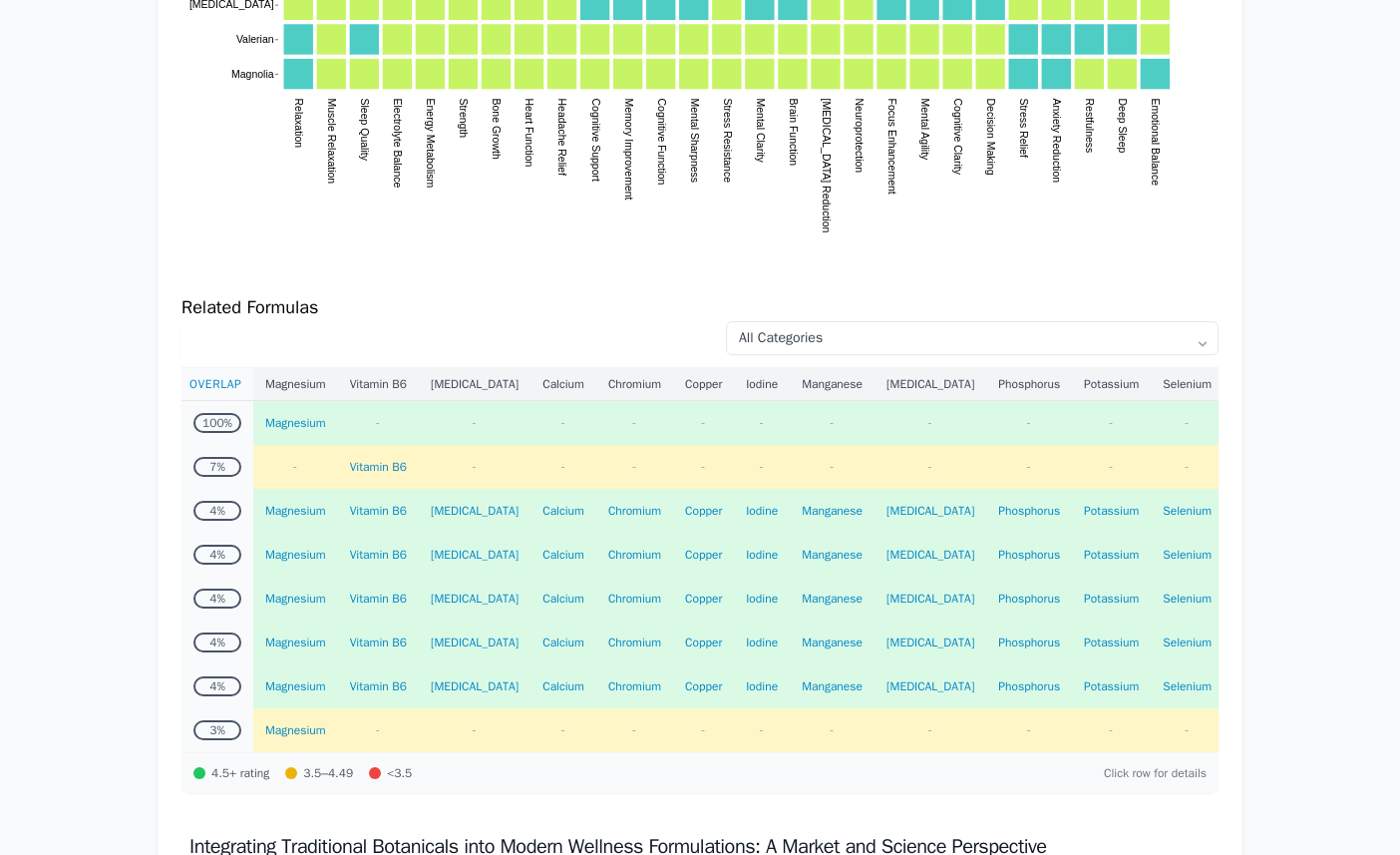 click on "Ingredients Magnesium Magnesium (Unspecified) refers to supplements that don't identify the exact compound, leading to variable absorption and effectiveness depending on the source used. Bacopa Monnieri Bacopa Monnieri is a revered herb in traditional medicine, renowned for its cognitive-enhancing properties. Alpha GPC Alpha GPC is a choline compound that is prominent for boosting cognitive function and enhancing mental performance. Valerian Valerian is a herb commonly used for its calming and sedative properties. Magnolia Magnolia bark extract is a natural ingredient renowned for its potential health benefits in dietary supplements and functional foods. Benefits :where(.plot-d6a7b5) {
--plot-background: white;
display: block;
height: auto;
height: intrinsic;
max-width: 100%;
}
:where(.plot-d6a7b5 text),
:where(.plot-d6a7b5 tspan) {
white-space: pre;
} Magnesium Bacopa Monnieri Alpha GPC Valerian Magnolia Relaxation Muscle Relaxation Sleep Quality Electrolyte Balance Energy Metabolism Strength Oat" at bounding box center (700, 815) 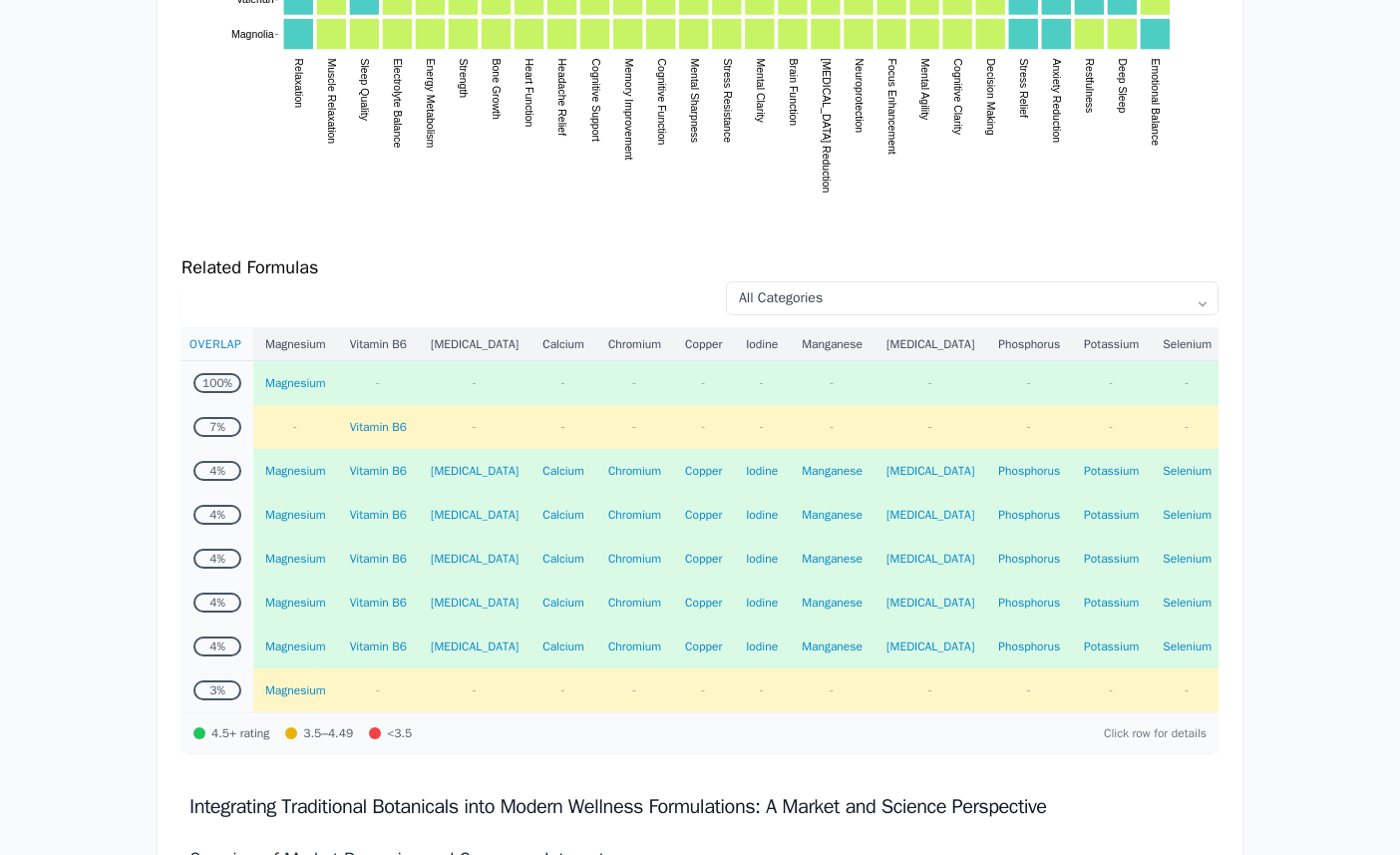 scroll, scrollTop: 906, scrollLeft: 0, axis: vertical 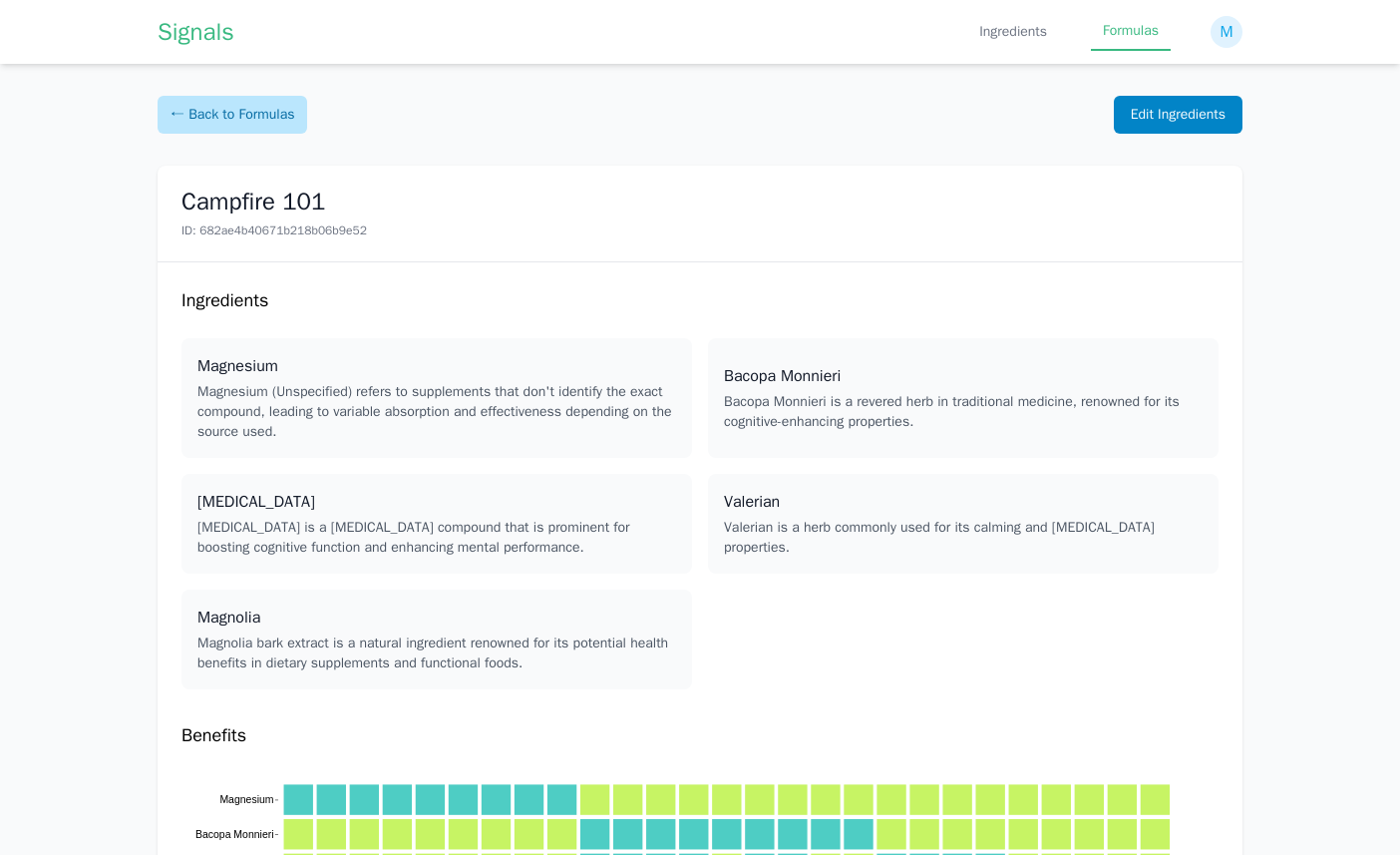 click on "← Back to Formulas" at bounding box center [232, 115] 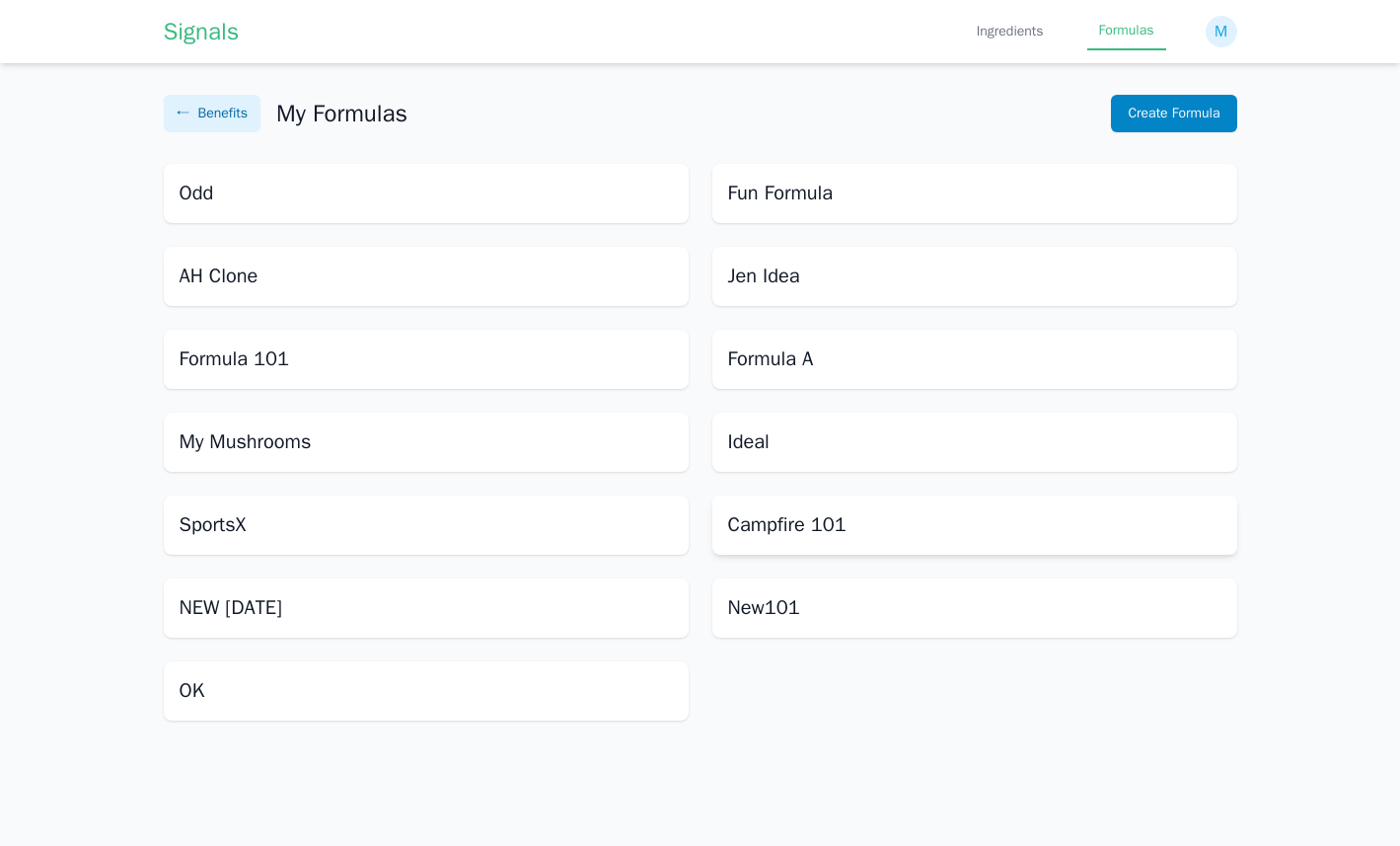 click on "Campfire 101" at bounding box center (975, 525) 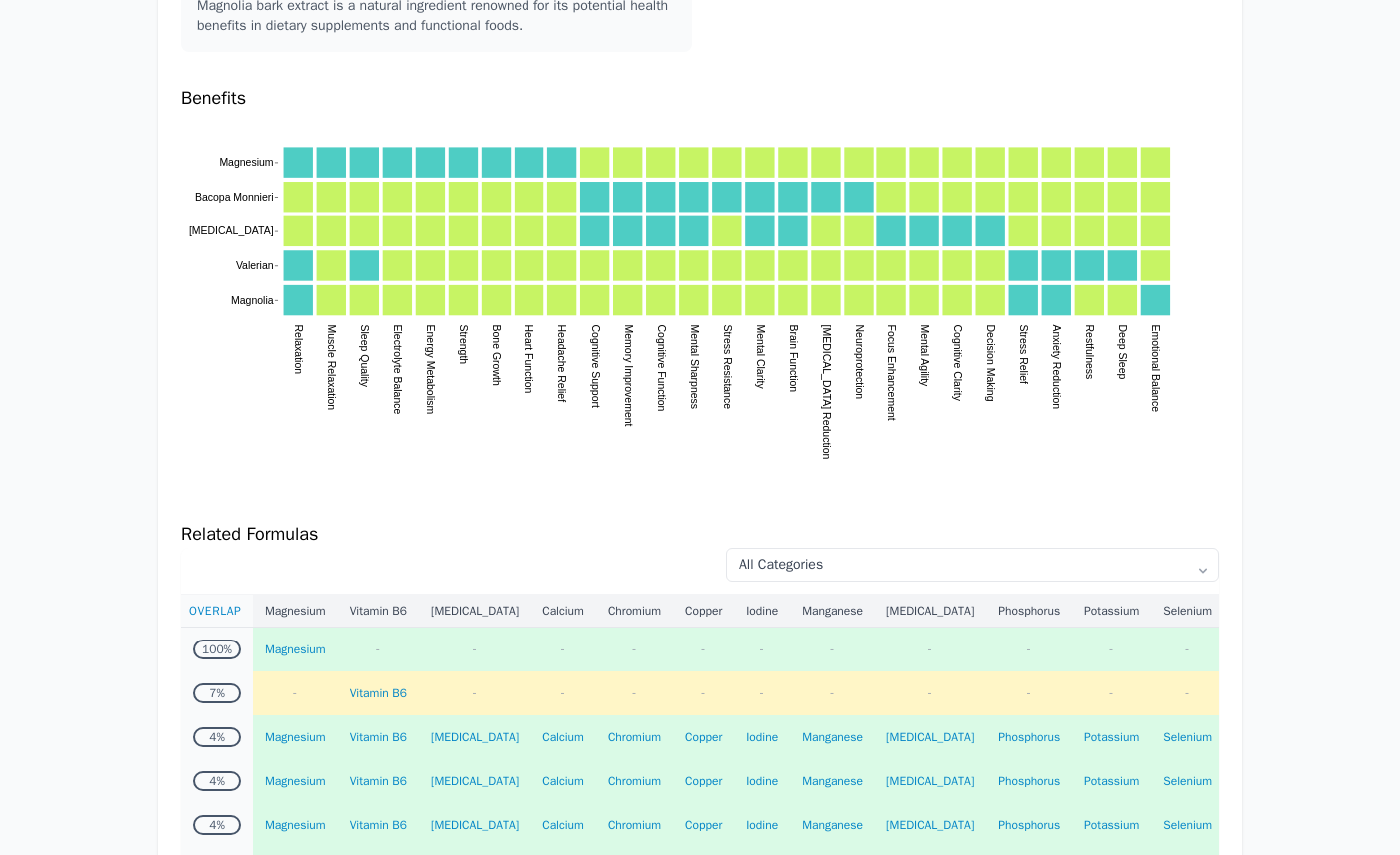 scroll, scrollTop: 716, scrollLeft: 0, axis: vertical 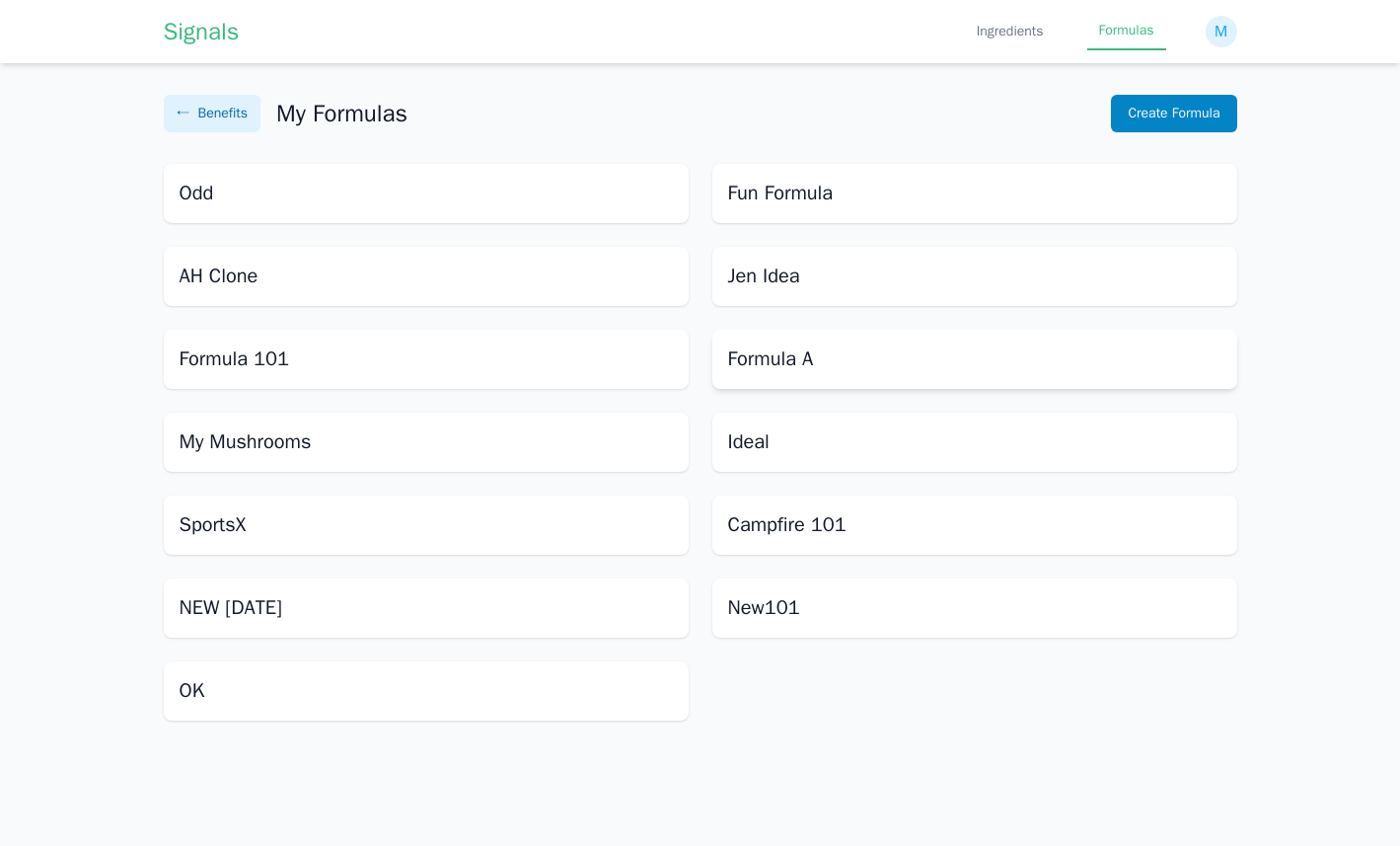 click on "Formula A" at bounding box center (975, 359) 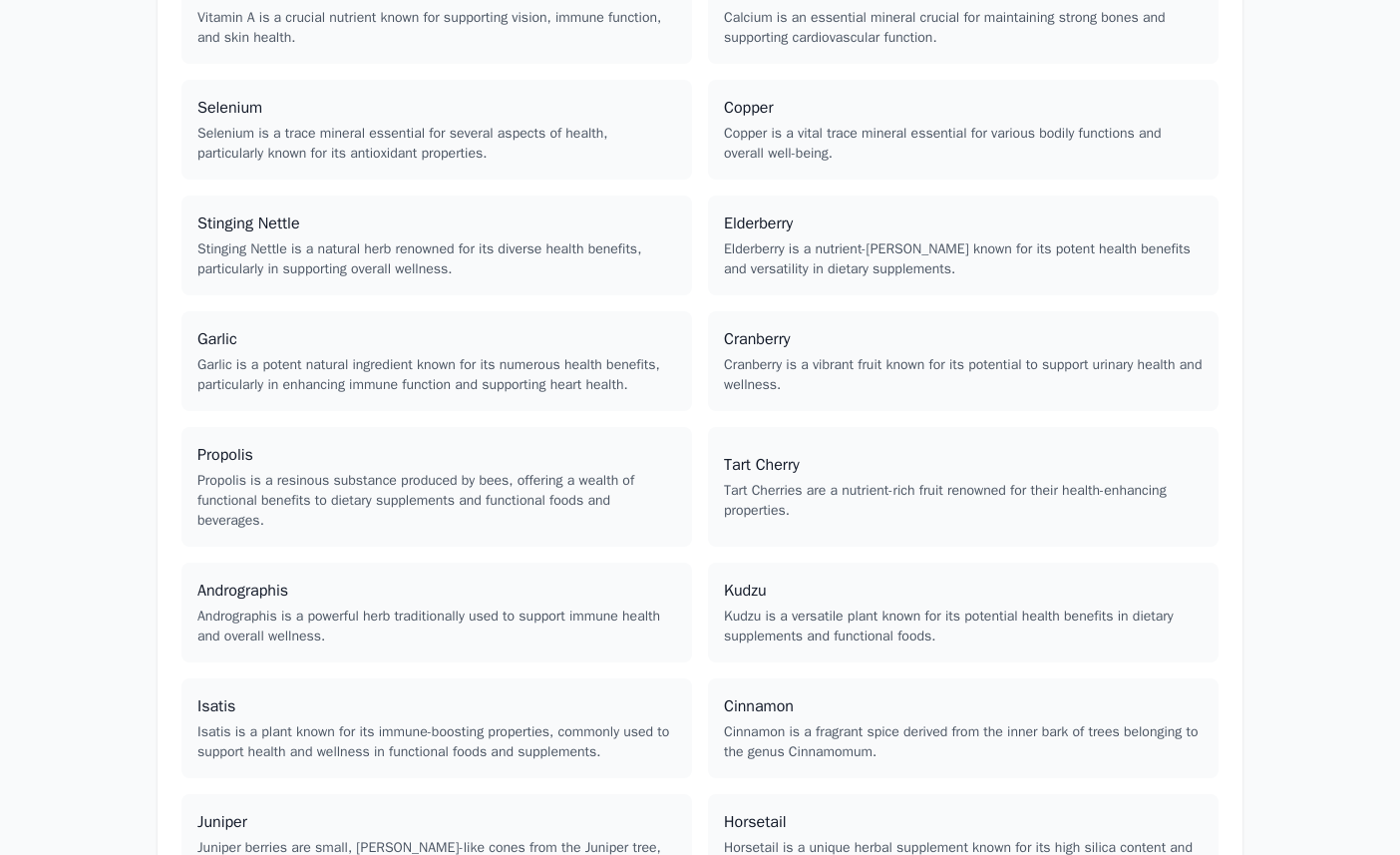 scroll, scrollTop: 0, scrollLeft: 0, axis: both 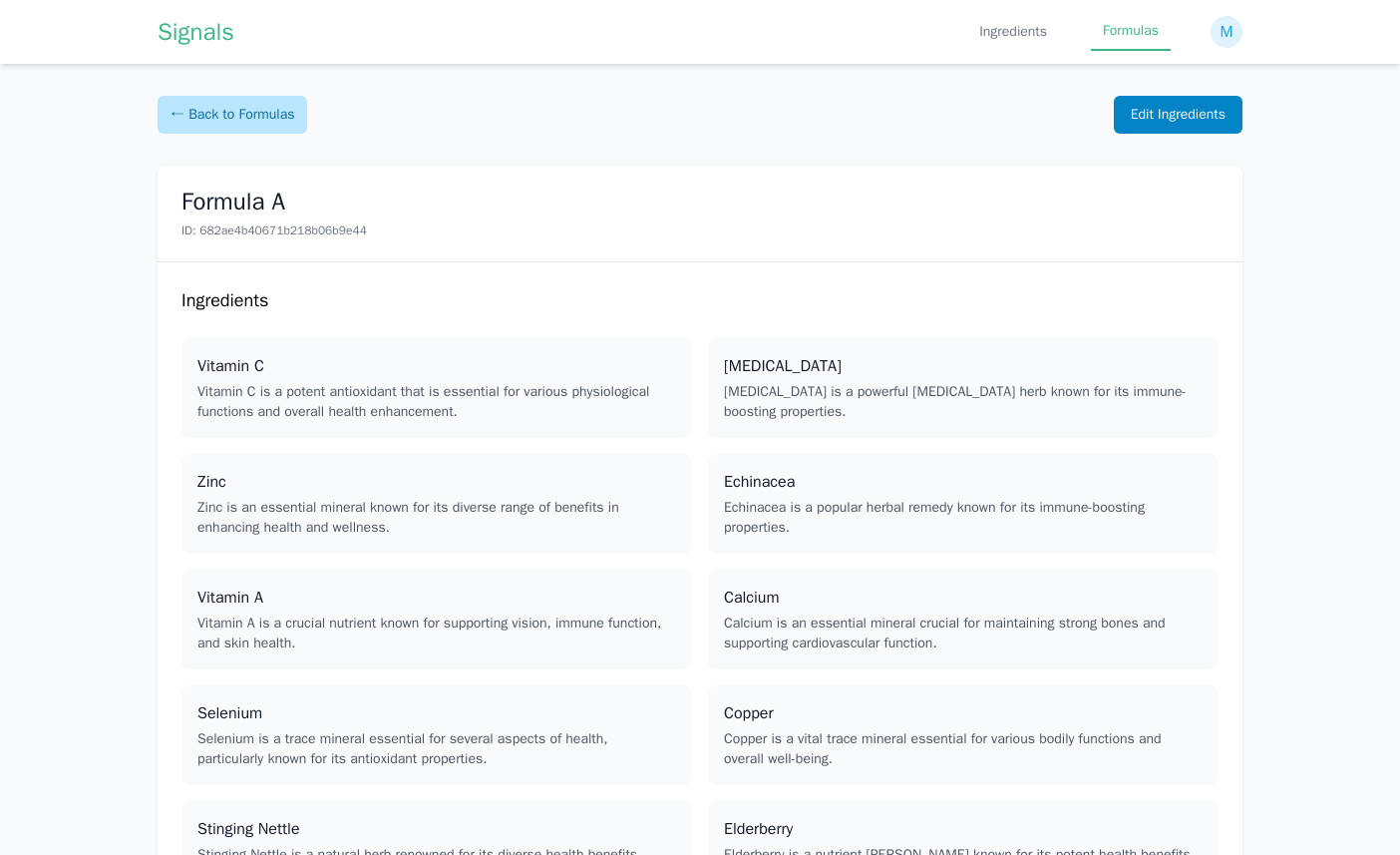 click on "← Back to Formulas" at bounding box center [232, 115] 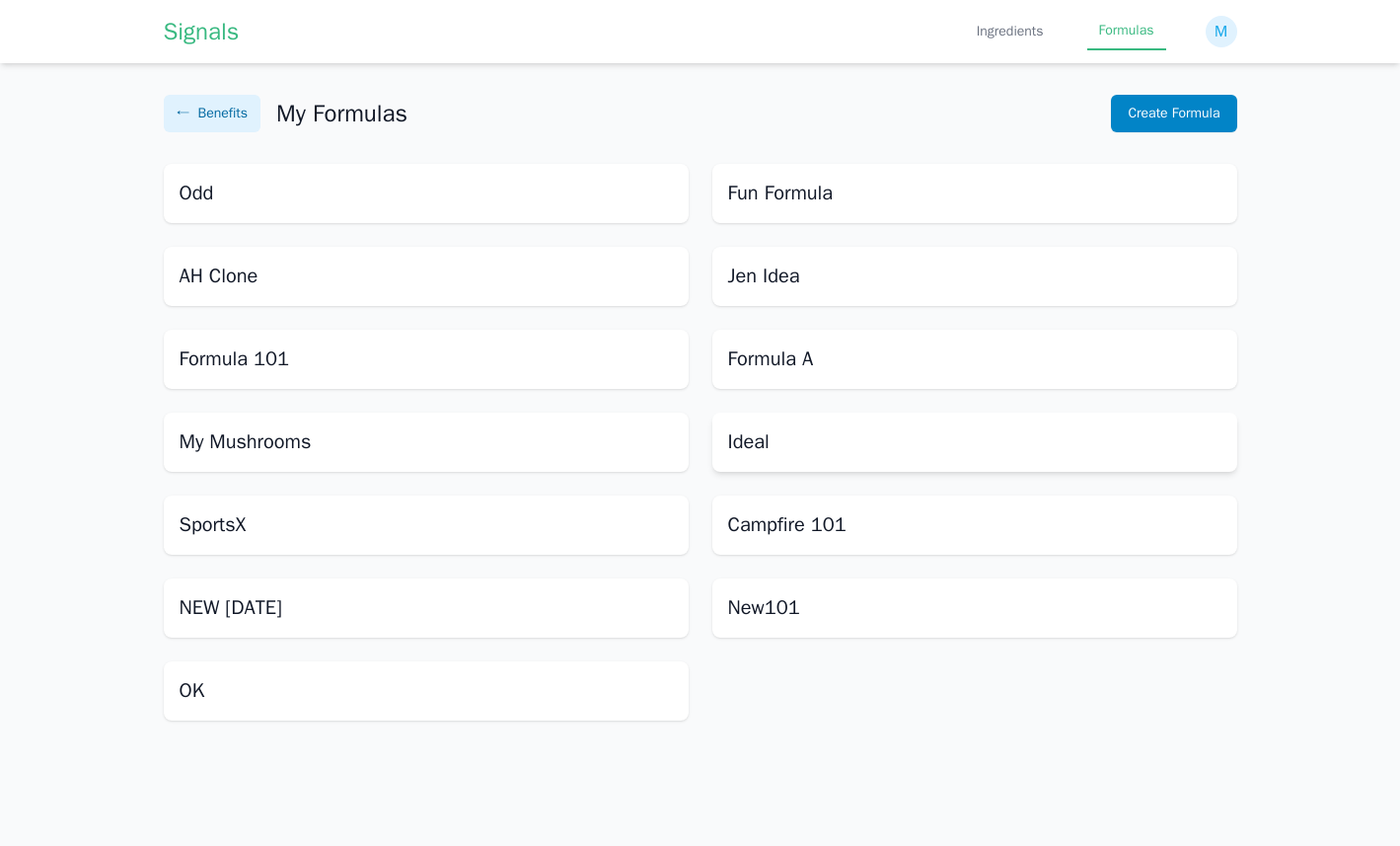 click on "Ideal" at bounding box center [975, 442] 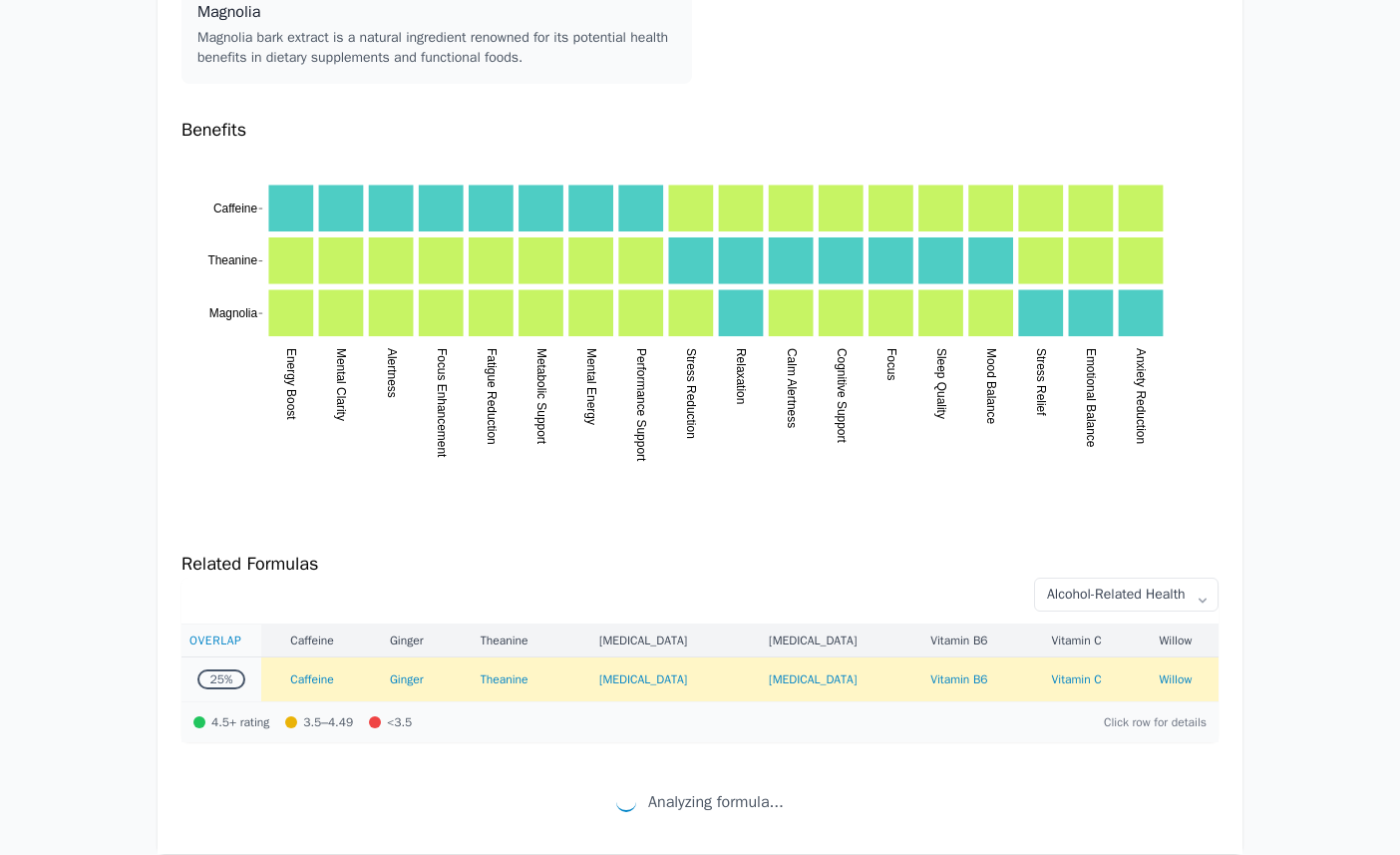 scroll, scrollTop: 501, scrollLeft: 0, axis: vertical 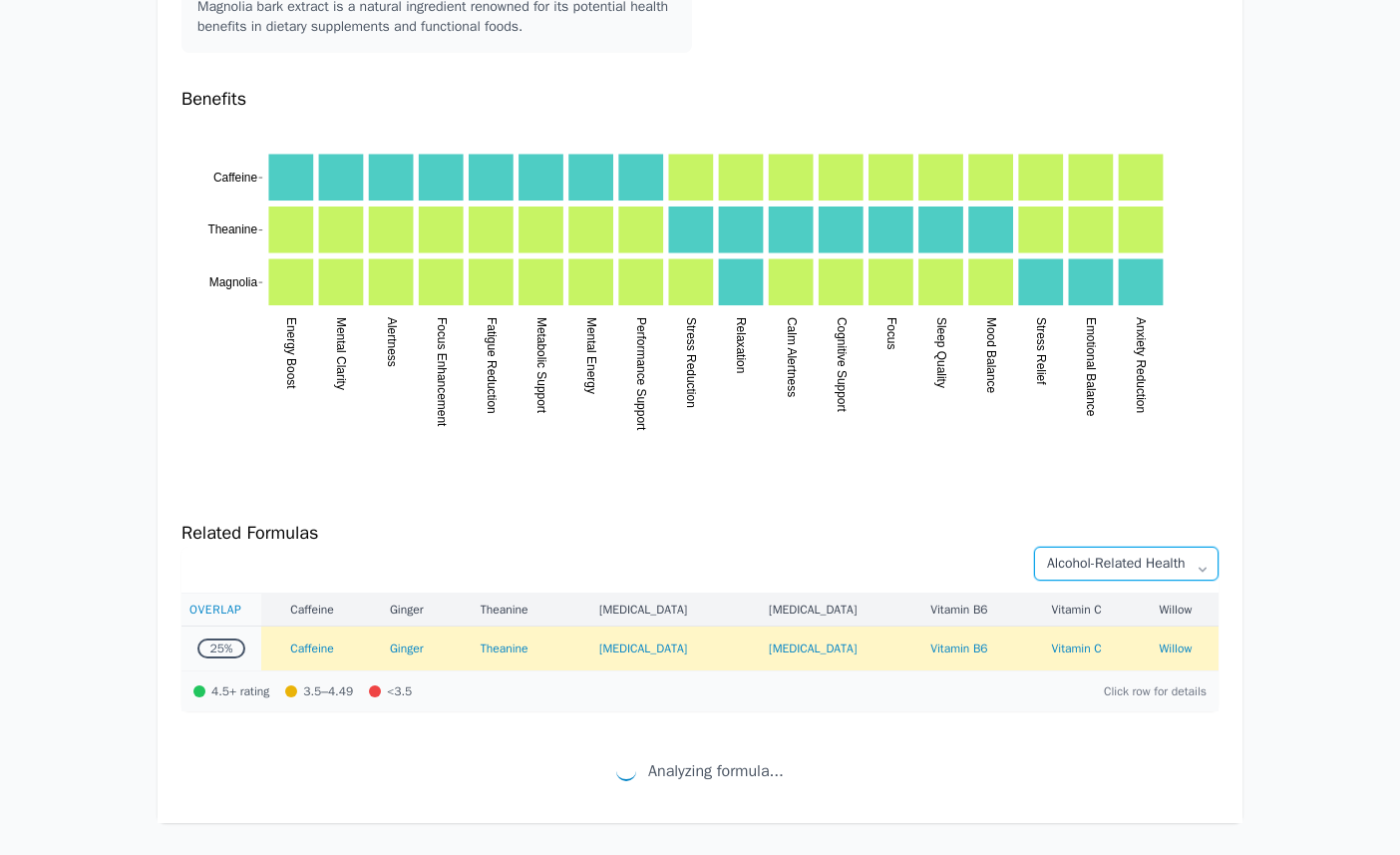 click on "Alcohol-Related Health All Categories Antioxidant Support Beauty Bone Health Children's Health Cognitive Health Detoxification Digestive Health Energy Hair, Skin & Nails Healthy Aging Heart Health Immune Health Liver & Detox Men's Health Metabolism Pain & Inflammation Sleep Sports Performance Stress & Mood Vision & Eye Health Weight Management Women's Health" at bounding box center [1126, 564] 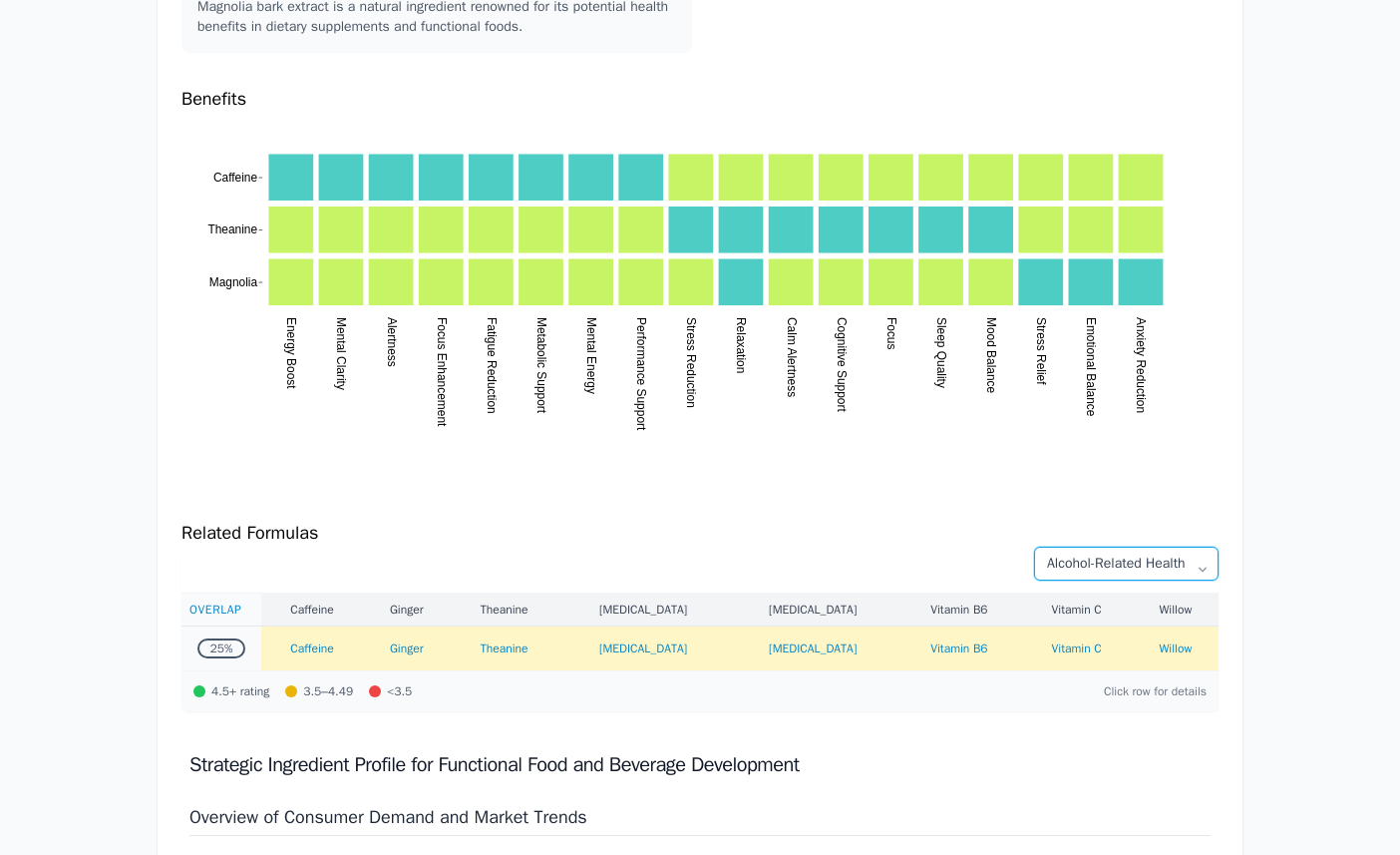 click on "Alcohol-Related Health All Categories Antioxidant Support Beauty Bone Health Children's Health Cognitive Health Detoxification Digestive Health Energy Hair, Skin & Nails Healthy Aging Heart Health Immune Health Liver & Detox Men's Health Metabolism Pain & Inflammation Sleep Sports Performance Stress & Mood Vision & Eye Health Weight Management Women's Health" at bounding box center [1126, 564] 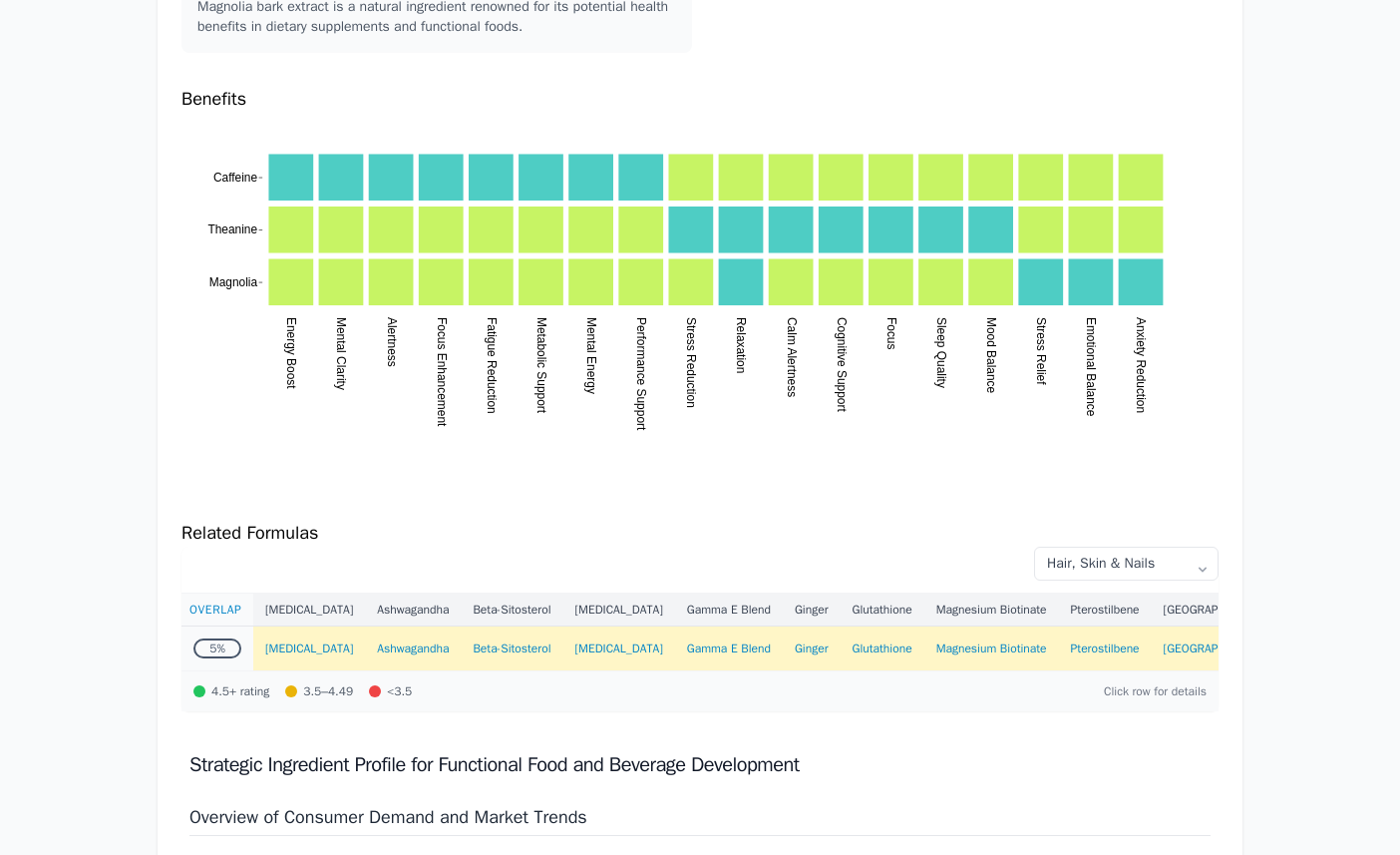 click on "Ingredients Caffeine Caffeine is a natural stimulant commonly found in coffee, tea, and various energy products. Theanine Theanine is a natural amino acid that promotes relaxation, stress reduction, and mental focus without causing drowsiness. Magnolia Magnolia bark extract is a natural ingredient renowned for its potential health benefits in dietary supplements and functional foods. Benefits :where(.plot-d6a7b5) {
--plot-background: white;
display: block;
height: auto;
height: intrinsic;
max-width: 100%;
}
:where(.plot-d6a7b5 text),
:where(.plot-d6a7b5 tspan) {
white-space: pre;
} Caffeine Theanine Magnolia Energy Boost Mental Clarity Alertness Focus Enhancement Fatigue Reduction Metabolic Support Mental Energy Performance Support Stress Reduction Relaxation Calm Alertness Cognitive Support Focus Sleep Quality Mood Balance Stress Relief Emotional Balance Anxiety Reduction Related Formulas Alcohol-Related Health All Categories Antioxidant Support Beauty Bone Health Children's Health Detoxification" at bounding box center (700, 1127) 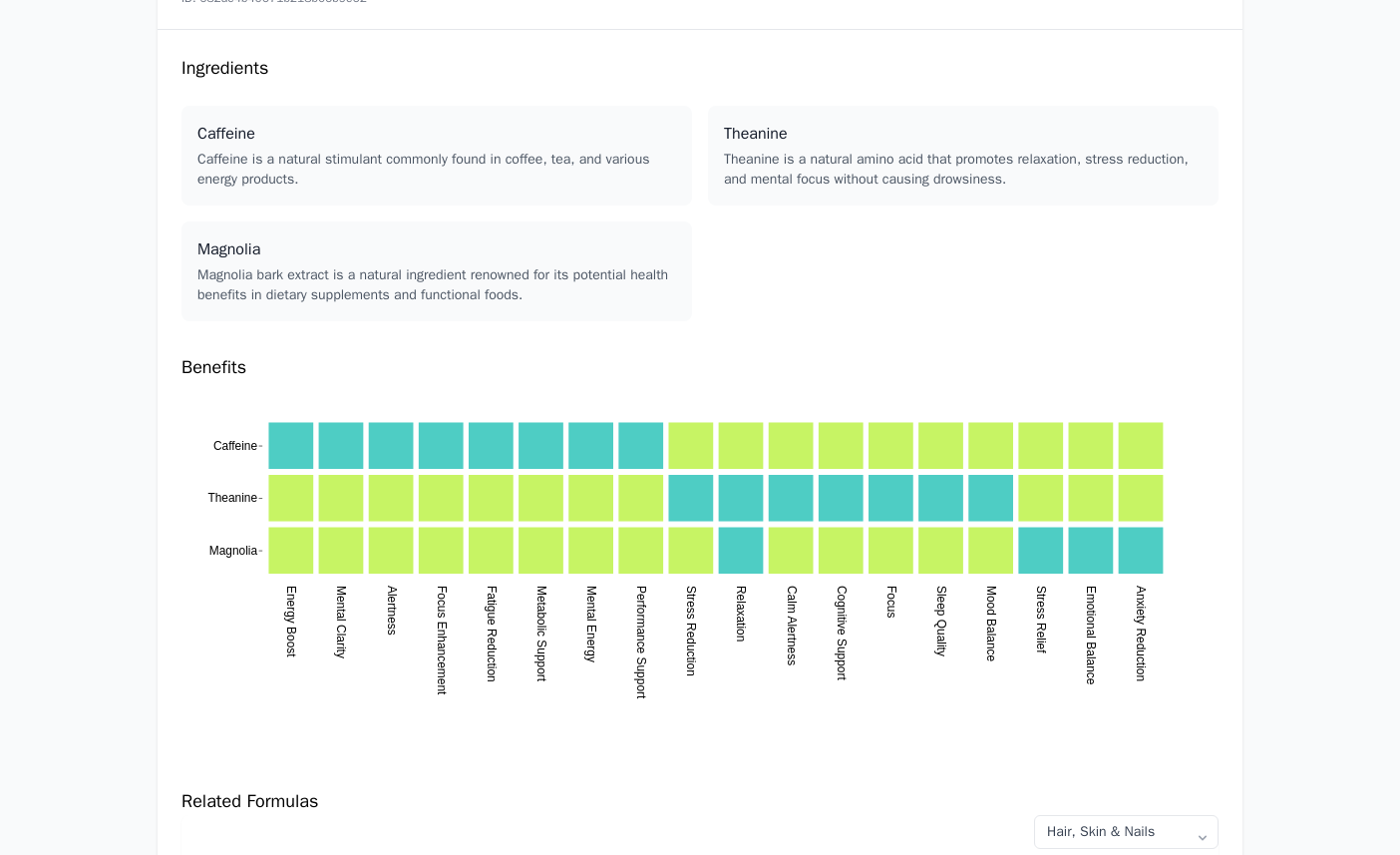 scroll, scrollTop: 0, scrollLeft: 0, axis: both 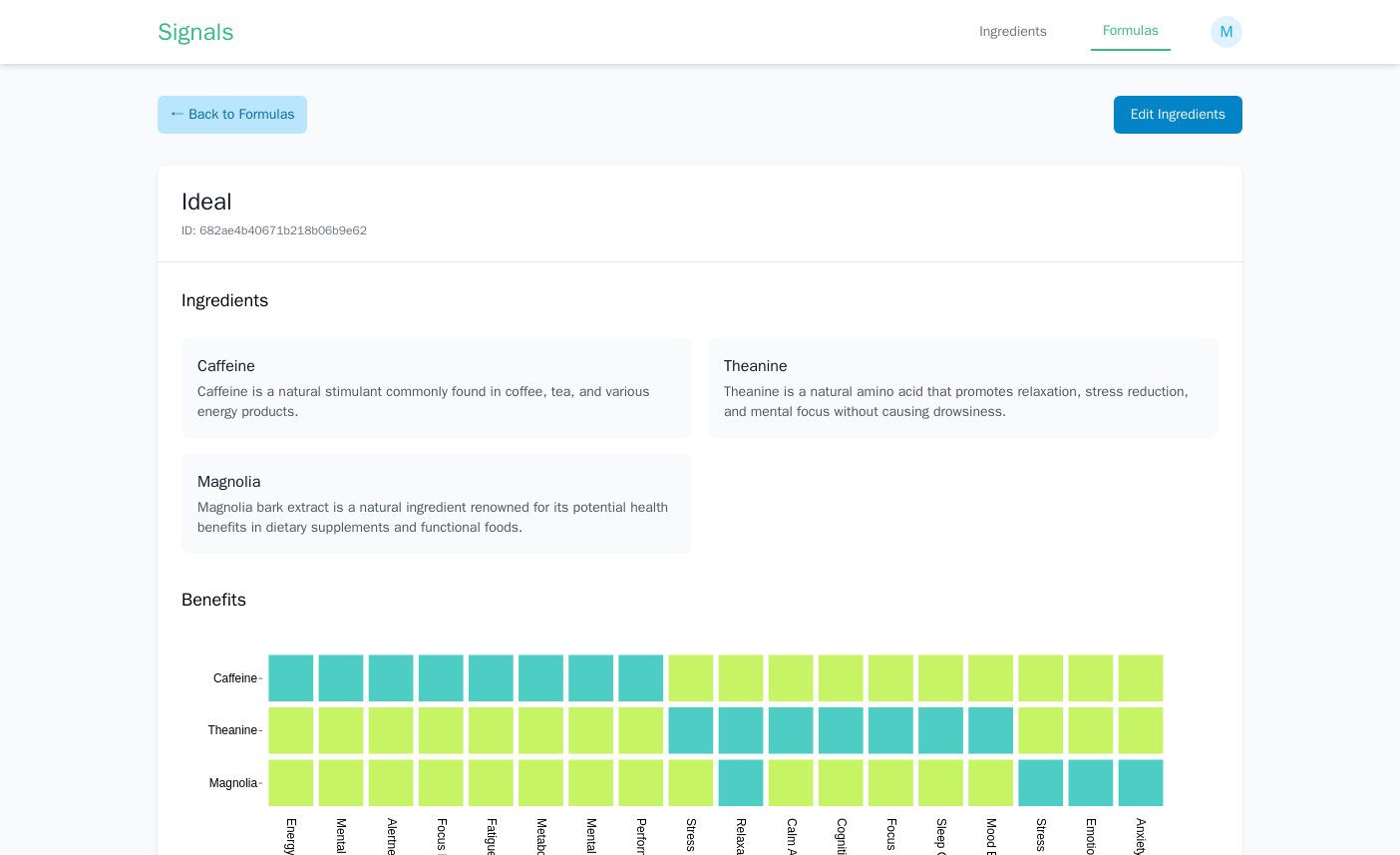 click on "← Back to Formulas" at bounding box center [232, 115] 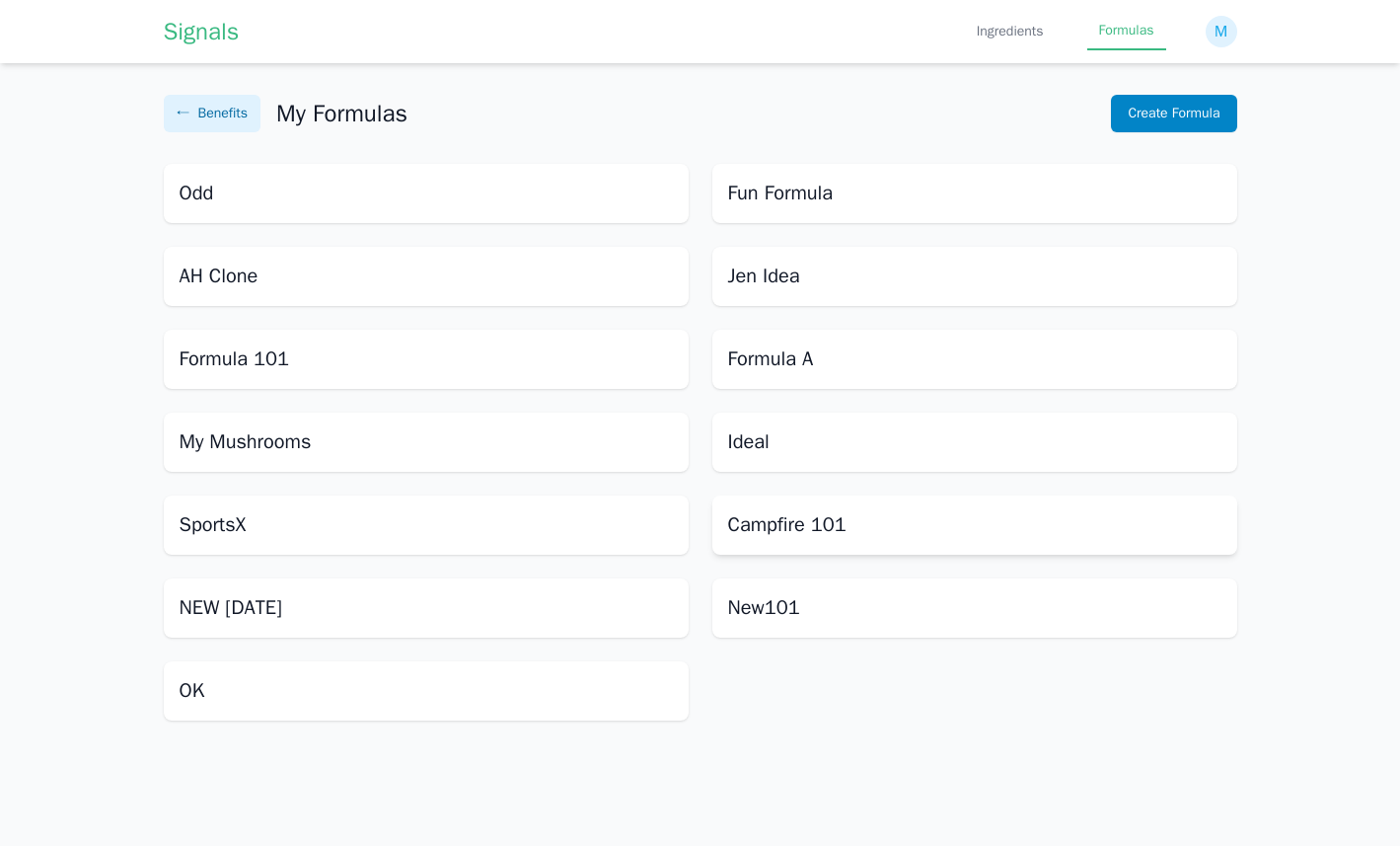 click on "Campfire 101" at bounding box center [975, 525] 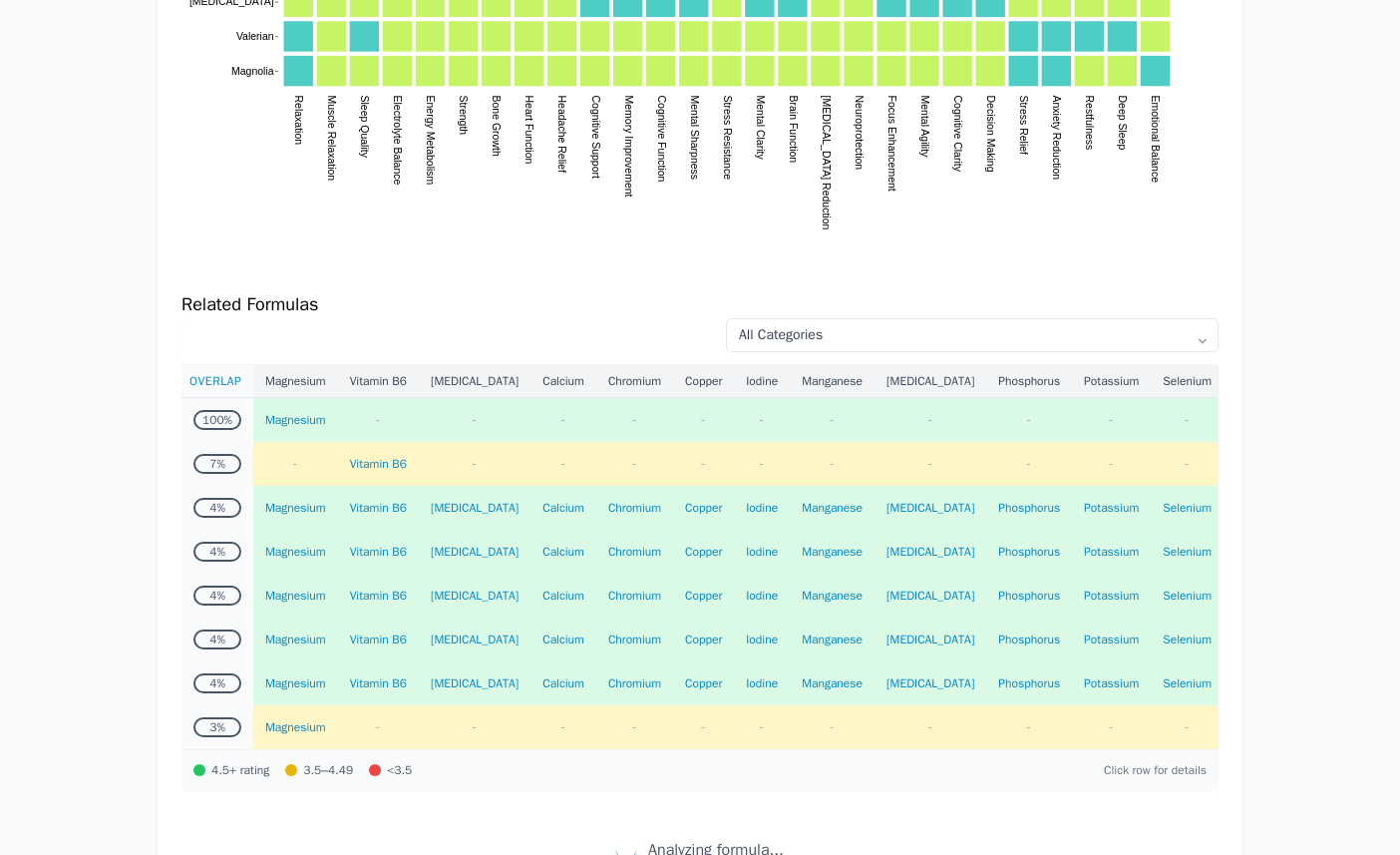 scroll, scrollTop: 869, scrollLeft: 0, axis: vertical 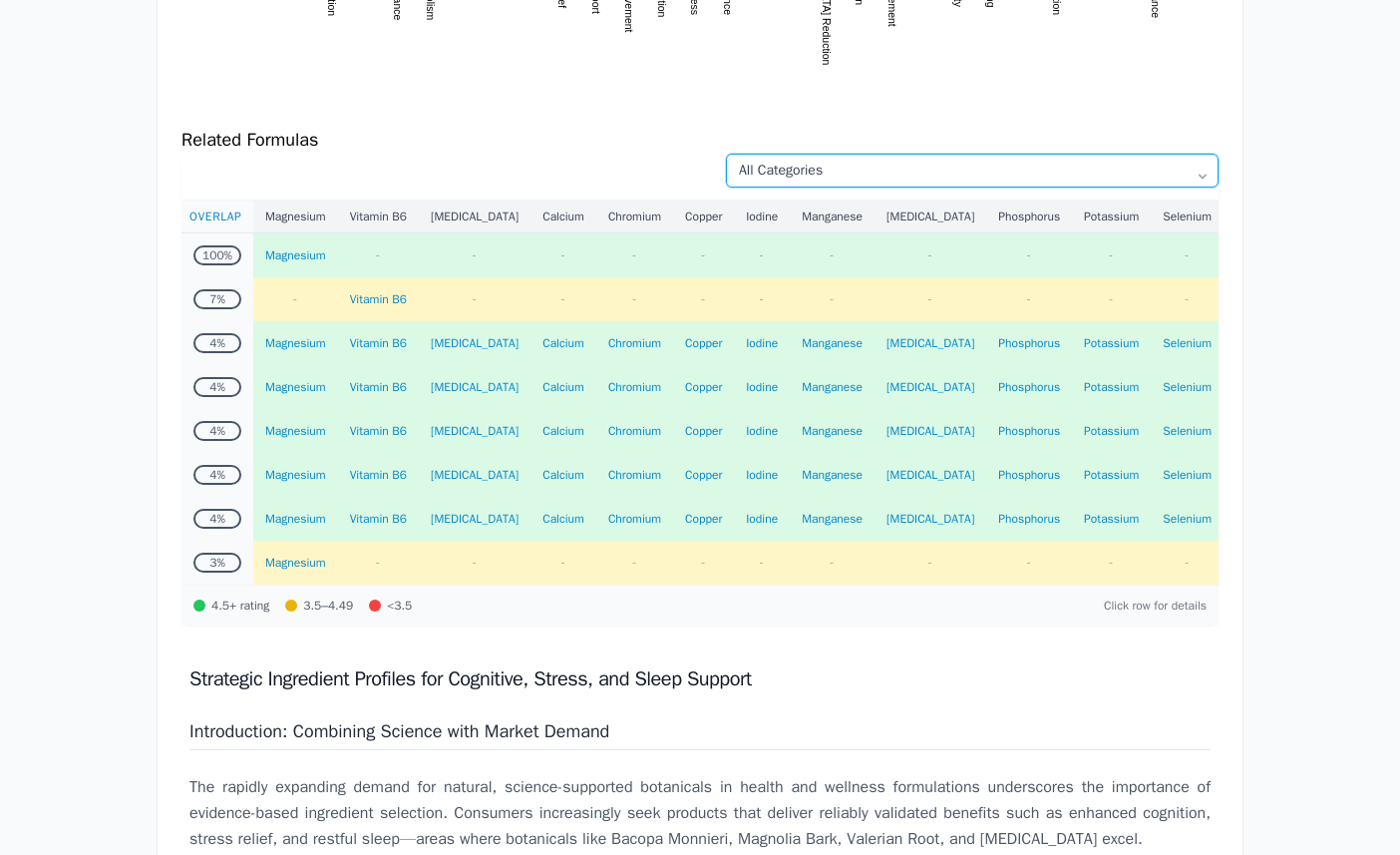 click on "All Categories Antioxidant Support Beauty Blood Sugar Support Bone Health Children's Health Cognitive Health Detoxification Digestive Health Electrolyte Replacement Energy Eye Health Eye Health & Vision General Health Hair, Skin & Nails Health & Household Healthy Aging Heart Health Hydration Immune Health Joint Support Kidney Health Kidney Support Liver & Detox Meal Replacement Drinks Men's Health Metabolism Minerals & Electrolytes Mood & Cognitive Health Multivitamin Multivitamins Muscle & Nerve Health Muscle Health Muscle Health does not exist, closest matching category is Healthy Aging Muscle Relaxation Muscle Support Nerve Health Nervous System Support Nutritional Support Oral Health Pain & Inflammation Pet Supplies Pets Prenatal & Postnatal Respiratory Health Sleep Sports Performance Stress & Mood Thyroid Extract Nutritional Supplements Urinary Health Urinary Tract Infection Treatments Vision & Eye Health Weight Management Women's Health" at bounding box center [972, 171] 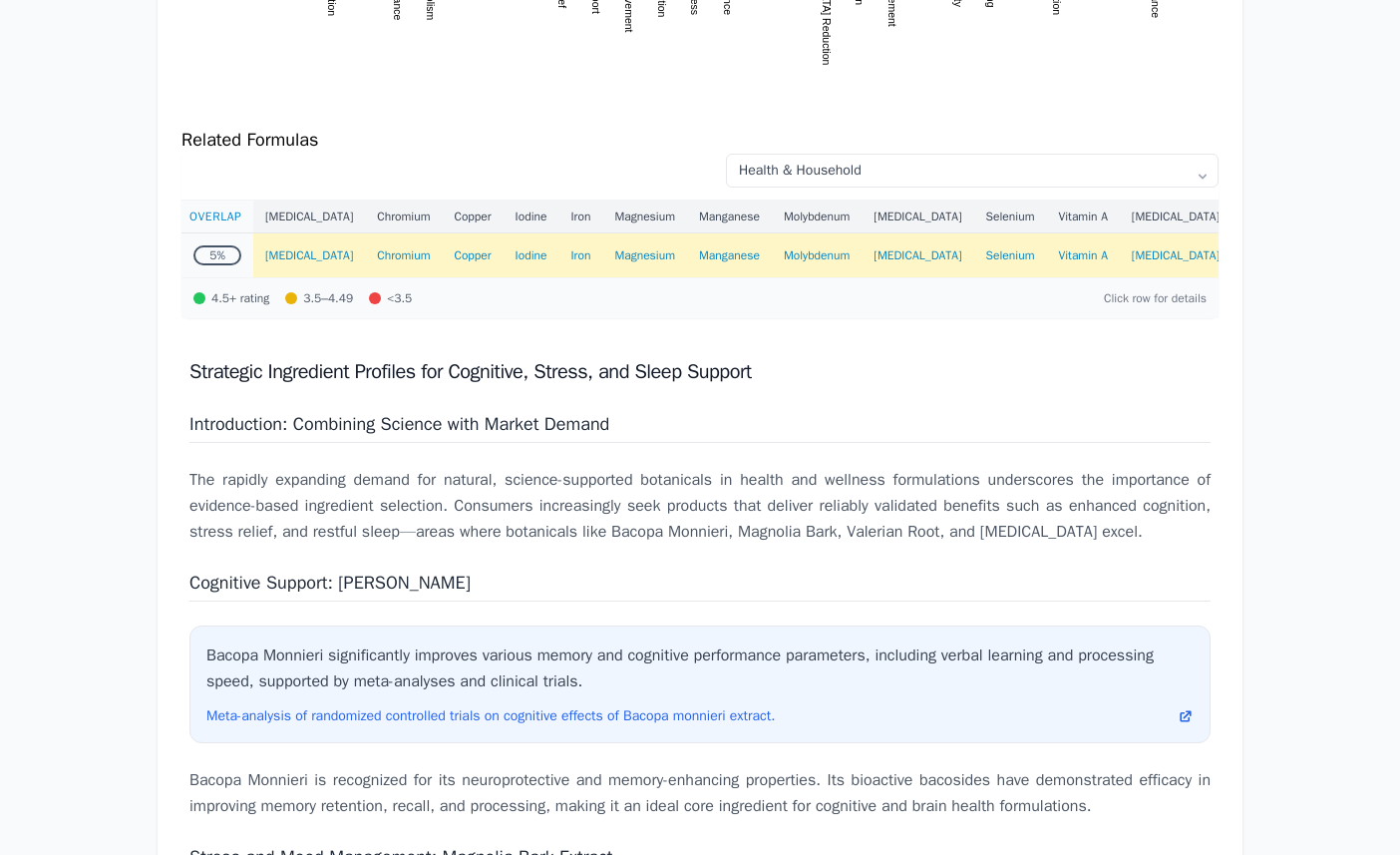 click on "Related Formulas" at bounding box center [700, 140] 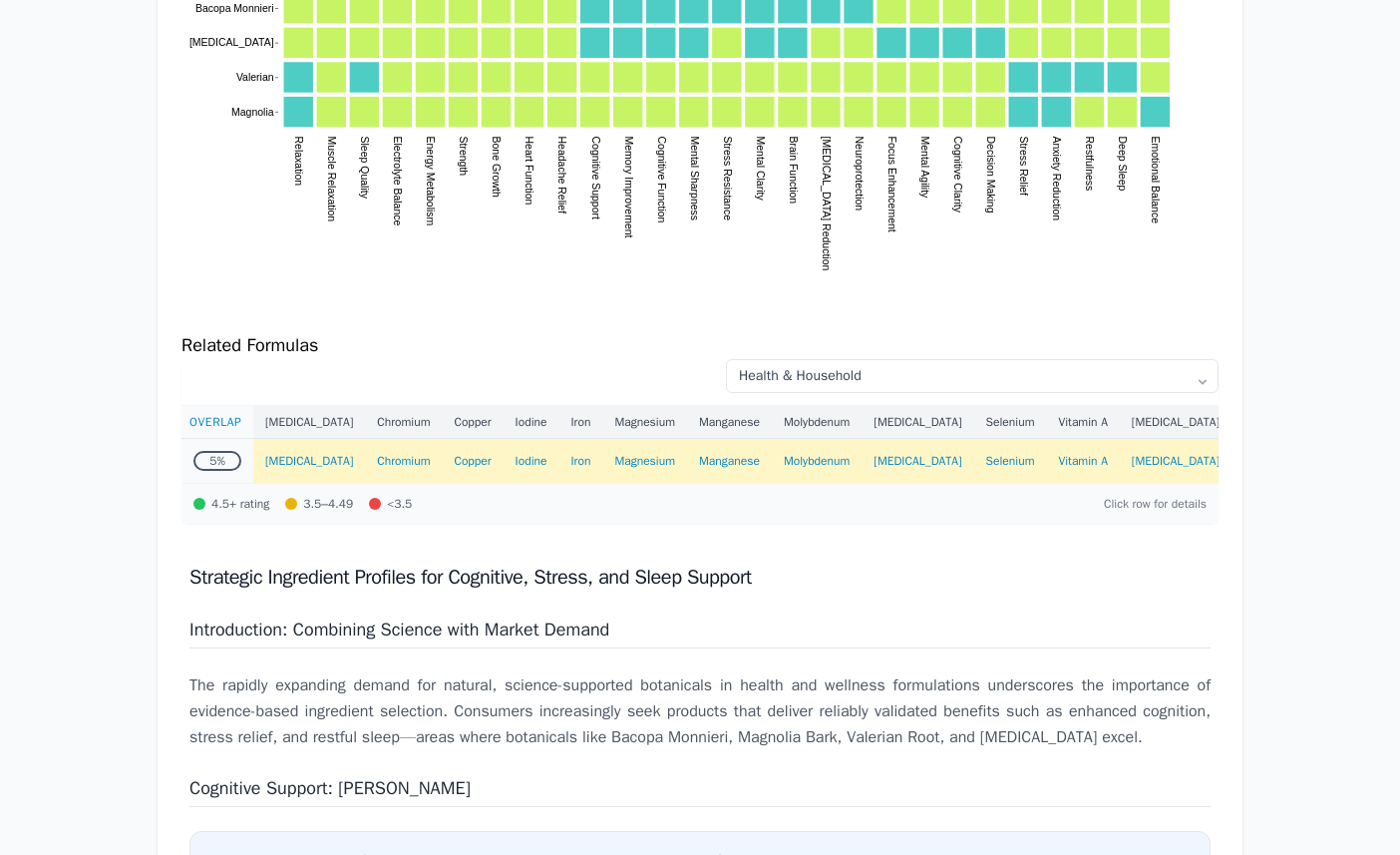 scroll, scrollTop: 793, scrollLeft: 0, axis: vertical 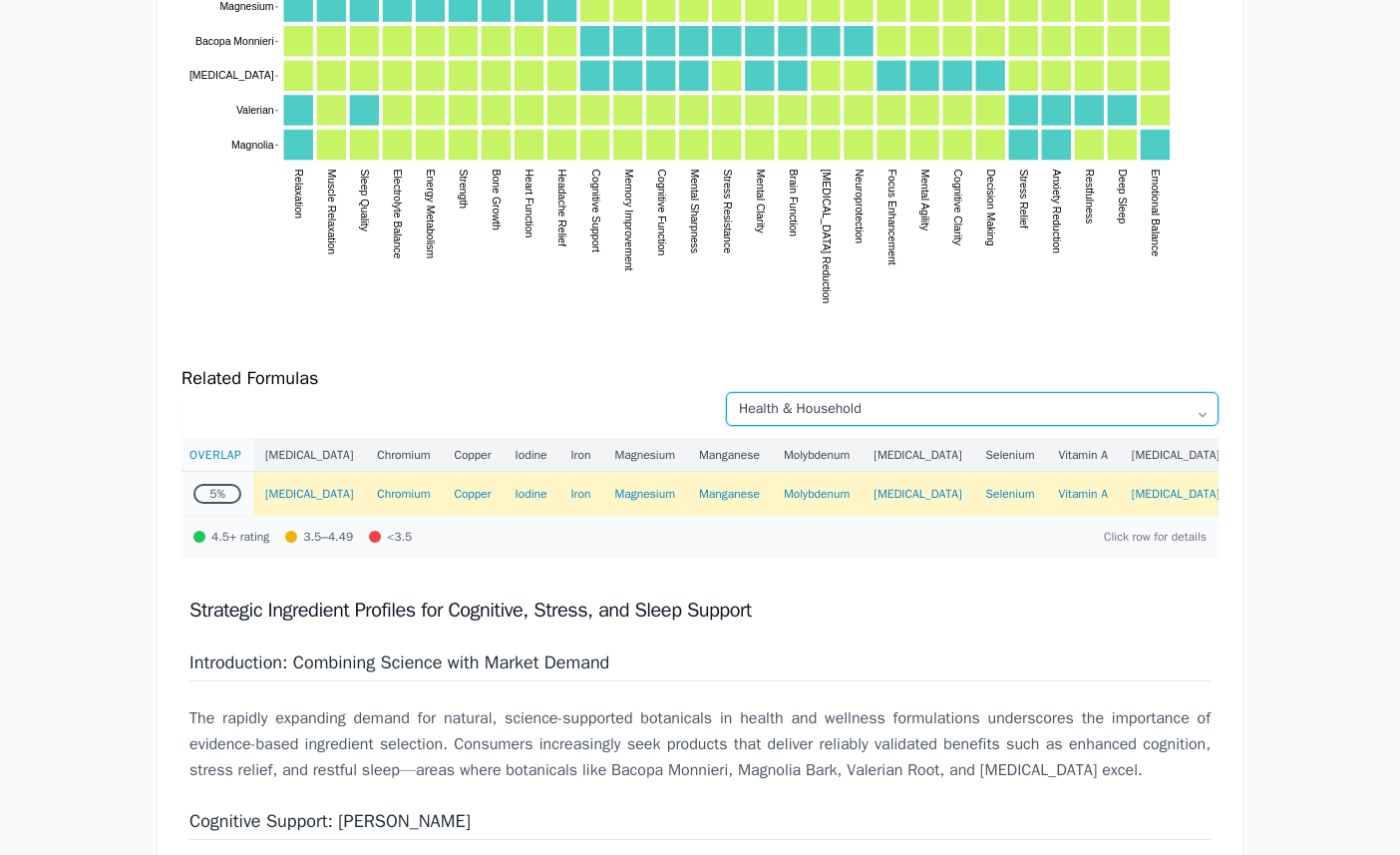 click on "All Categories Antioxidant Support Beauty Blood Sugar Support Bone Health Children's Health Cognitive Health Detoxification Digestive Health Electrolyte Replacement Energy Eye Health Eye Health & Vision General Health Hair, Skin & Nails Health & Household Healthy Aging Heart Health Hydration Immune Health Joint Support Kidney Health Kidney Support Liver & Detox Meal Replacement Drinks Men's Health Metabolism Minerals & Electrolytes Mood & Cognitive Health Multivitamin Multivitamins Muscle & Nerve Health Muscle Health Muscle Health does not exist, closest matching category is Healthy Aging Muscle Relaxation Muscle Support Nerve Health Nervous System Support Nutritional Support Oral Health Pain & Inflammation Pet Supplies Pets Prenatal & Postnatal Respiratory Health Sleep Sports Performance Stress & Mood Thyroid Extract Nutritional Supplements Urinary Health Urinary Tract Infection Treatments Vision & Eye Health Weight Management Women's Health" at bounding box center (972, 409) 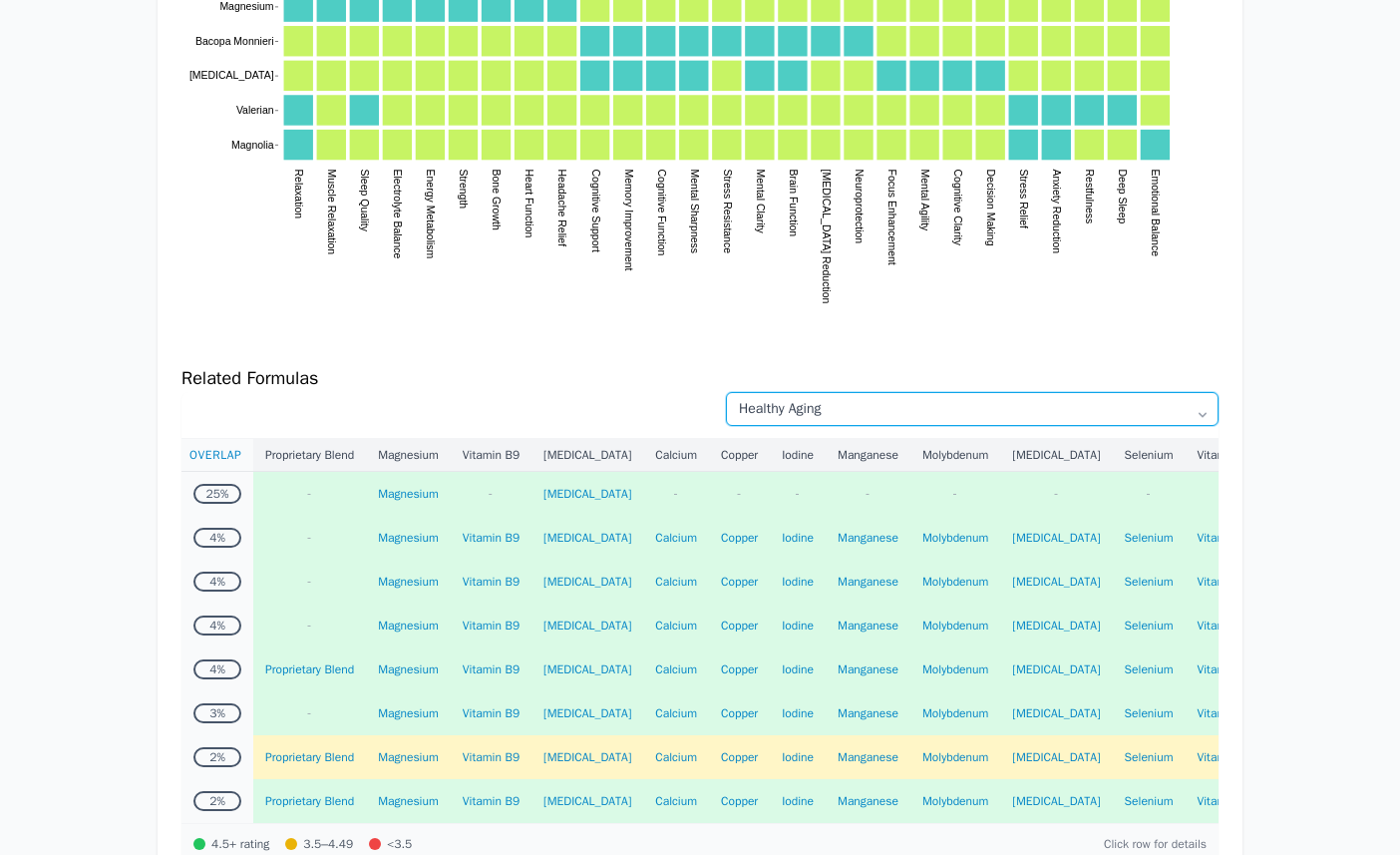click on "All Categories Antioxidant Support Beauty Blood Sugar Support Bone Health Children's Health Cognitive Health Detoxification Digestive Health Electrolyte Replacement Energy Eye Health Eye Health & Vision General Health Hair, Skin & Nails Health & Household Healthy Aging Heart Health Hydration Immune Health Joint Support Kidney Health Kidney Support Liver & Detox Meal Replacement Drinks Men's Health Metabolism Minerals & Electrolytes Mood & Cognitive Health Multivitamin Multivitamins Muscle & Nerve Health Muscle Health Muscle Health does not exist, closest matching category is Healthy Aging Muscle Relaxation Muscle Support Nerve Health Nervous System Support Nutritional Support Oral Health Pain & Inflammation Pet Supplies Pets Prenatal & Postnatal Respiratory Health Sleep Sports Performance Stress & Mood Thyroid Extract Nutritional Supplements Urinary Health Urinary Tract Infection Treatments Vision & Eye Health Weight Management Women's Health" at bounding box center (972, 409) 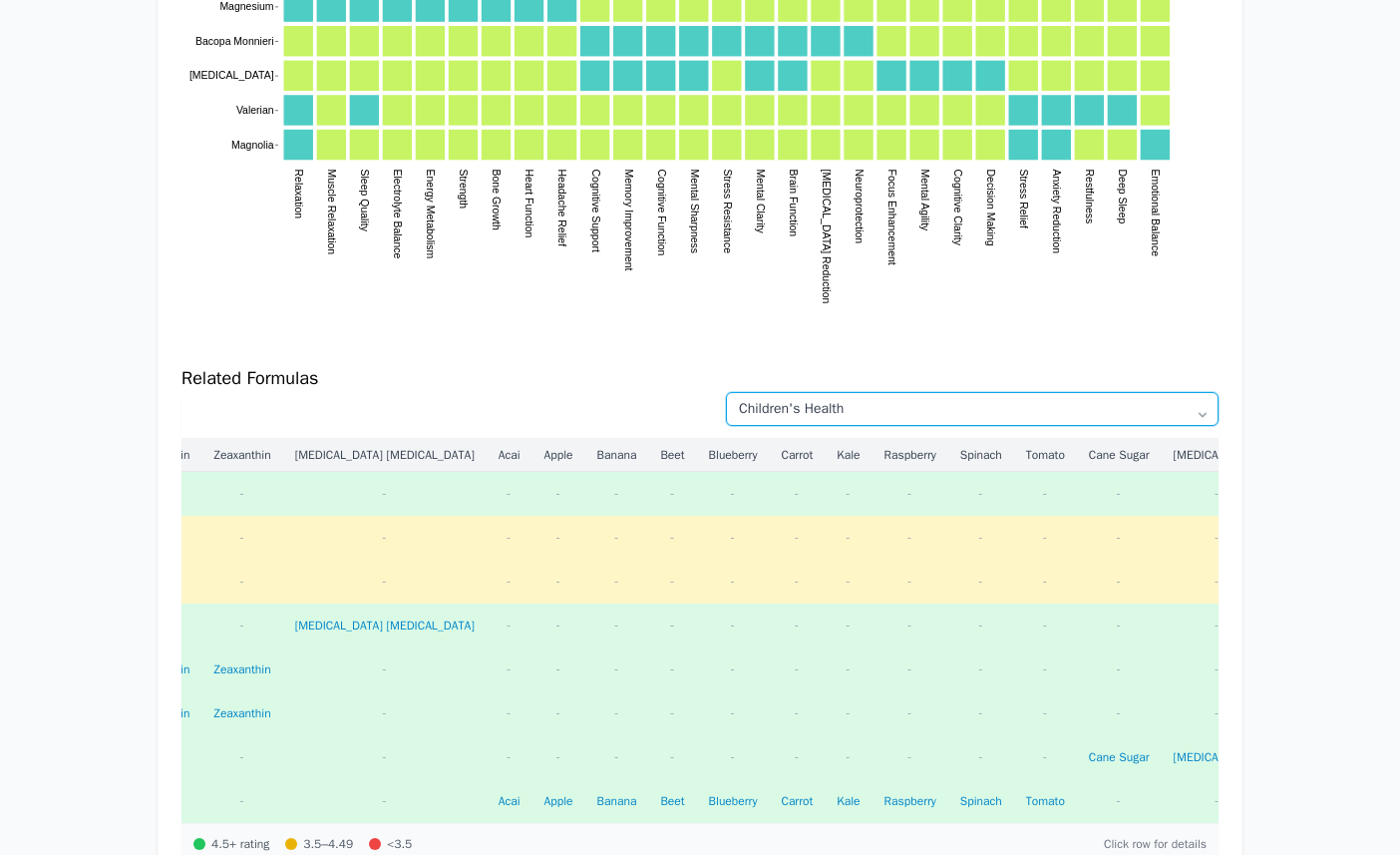 scroll, scrollTop: 0, scrollLeft: 3457, axis: horizontal 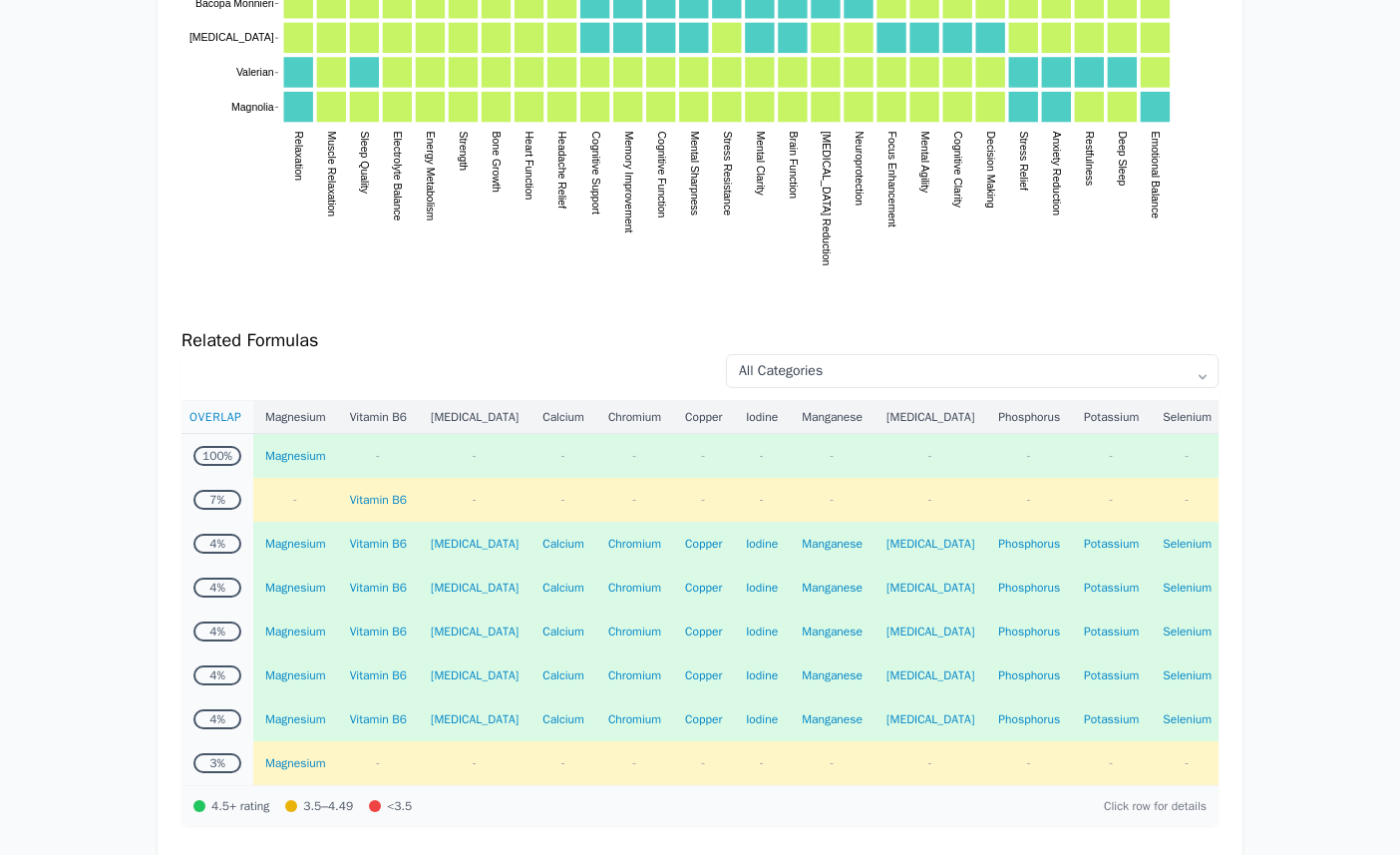 click on ":where(.plot-d6a7b5) {
--plot-background: white;
display: block;
height: auto;
height: intrinsic;
max-width: 100%;
}
:where(.plot-d6a7b5 text),
:where(.plot-d6a7b5 tspan) {
white-space: pre;
} Magnesium Bacopa Monnieri [MEDICAL_DATA] Valerian Magnolia Relaxation Muscle Relaxation Sleep Quality Electrolyte Balance Energy Metabolism Strength Bone Growth Heart Function Headache Relief Cognitive Support Memory Improvement Cognitive Function Mental Sharpness Stress Resistance Mental Clarity Brain Function [MEDICAL_DATA] Reduction Neuroprotection Focus Enhancement Mental Agility Cognitive Clarity Decision Making Stress Relief Anxiety Reduction Restfulness Deep Sleep Emotional Balance" at bounding box center [700, 98] 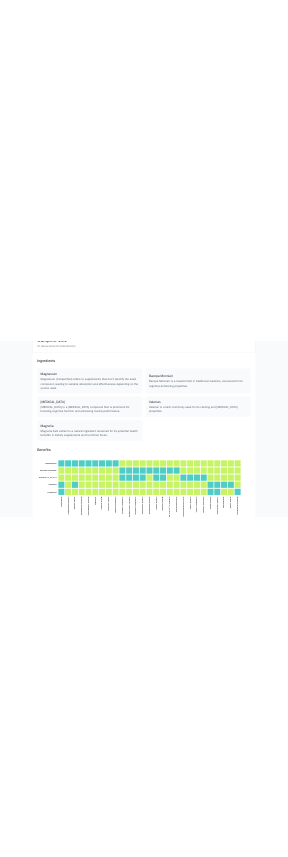 scroll, scrollTop: 198, scrollLeft: 0, axis: vertical 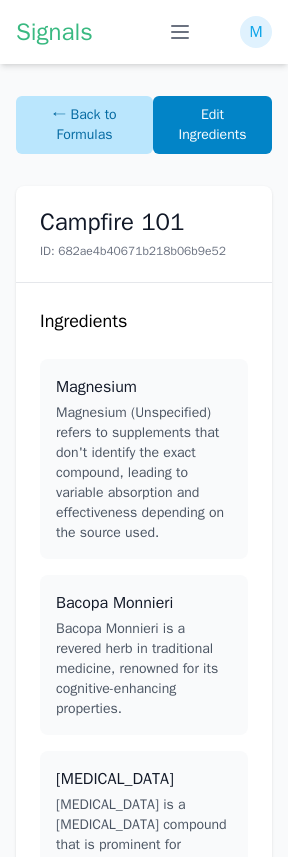 click on "← Back to Formulas" at bounding box center [84, 125] 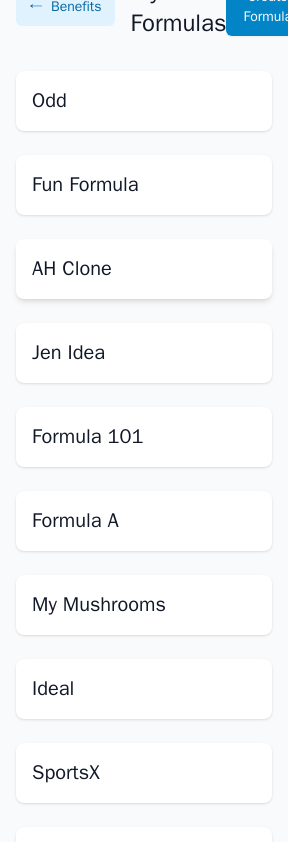 scroll, scrollTop: 122, scrollLeft: 0, axis: vertical 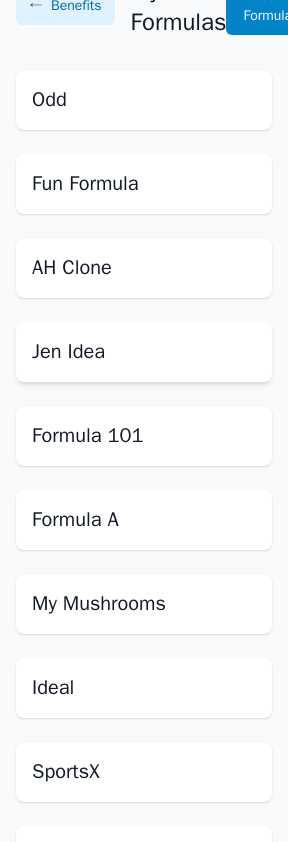 click on "Jen Idea" at bounding box center (144, 352) 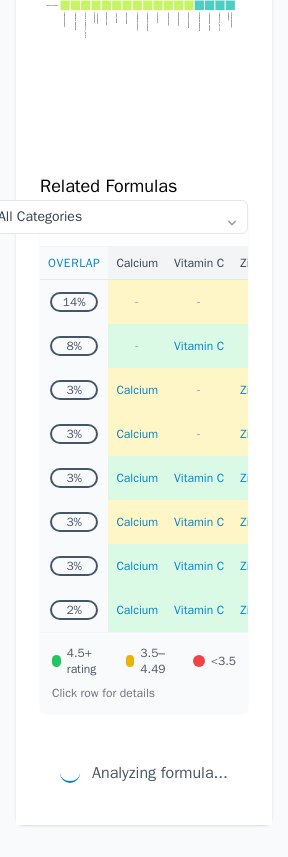 scroll, scrollTop: 956, scrollLeft: 0, axis: vertical 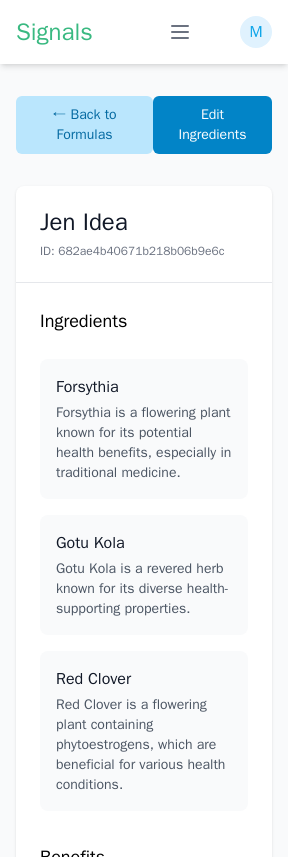 click on "← Back to Formulas" at bounding box center [84, 125] 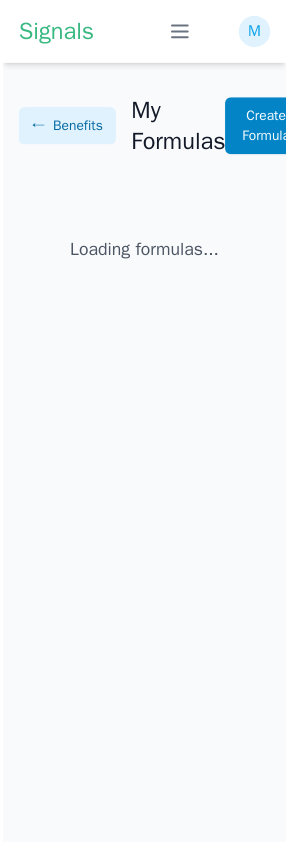 scroll, scrollTop: 15, scrollLeft: 0, axis: vertical 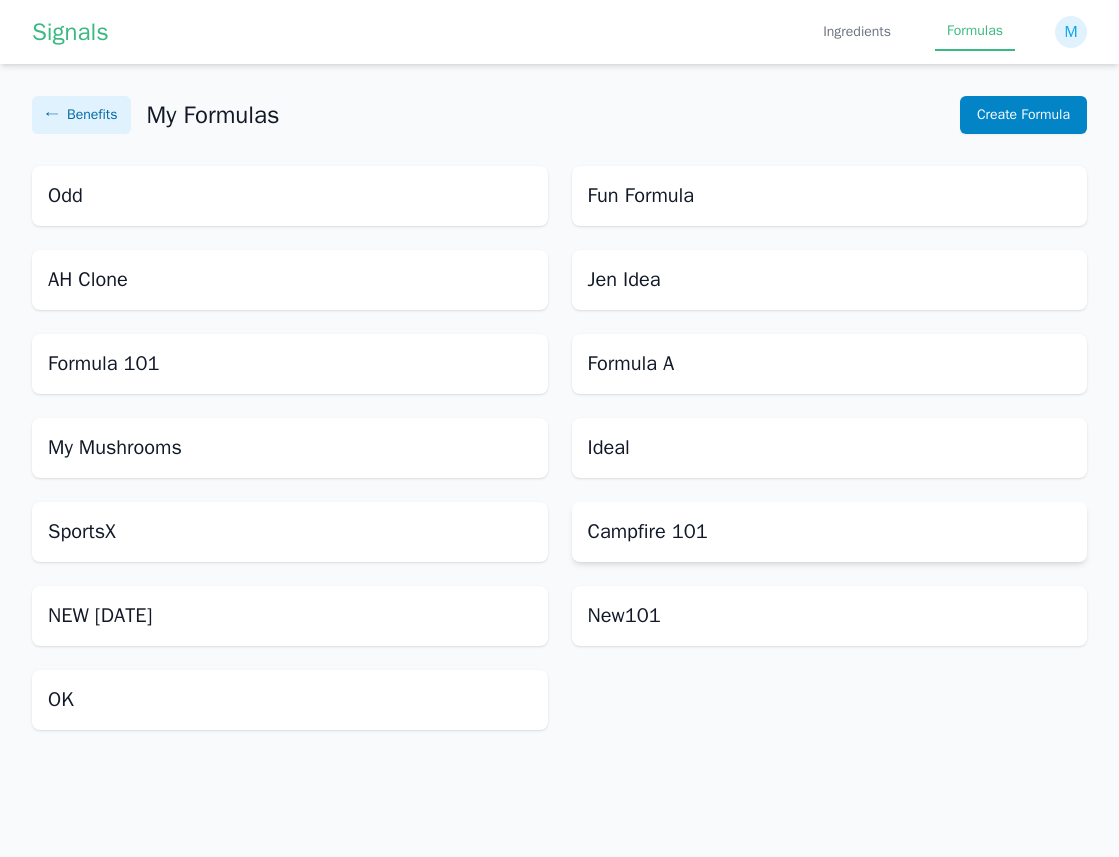 click on "Campfire 101" at bounding box center [830, 532] 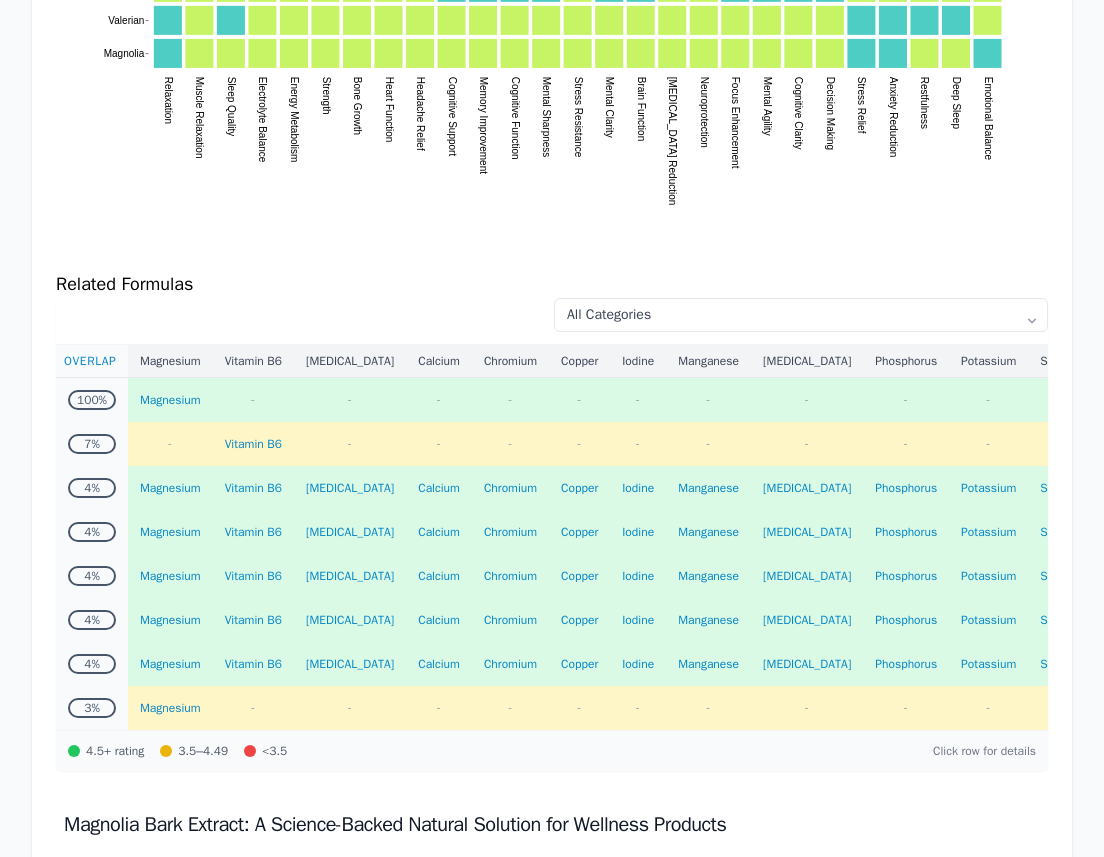 scroll, scrollTop: 882, scrollLeft: 0, axis: vertical 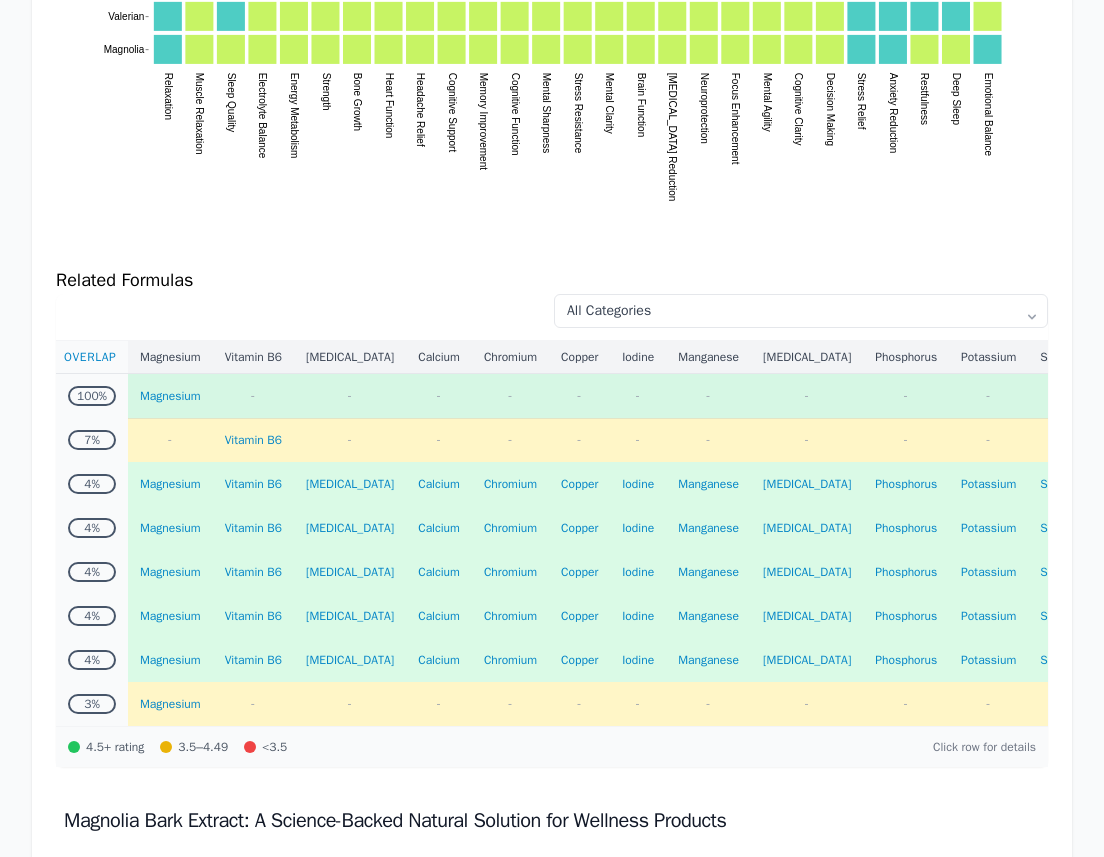 click on "Magnesium" at bounding box center [170, 396] 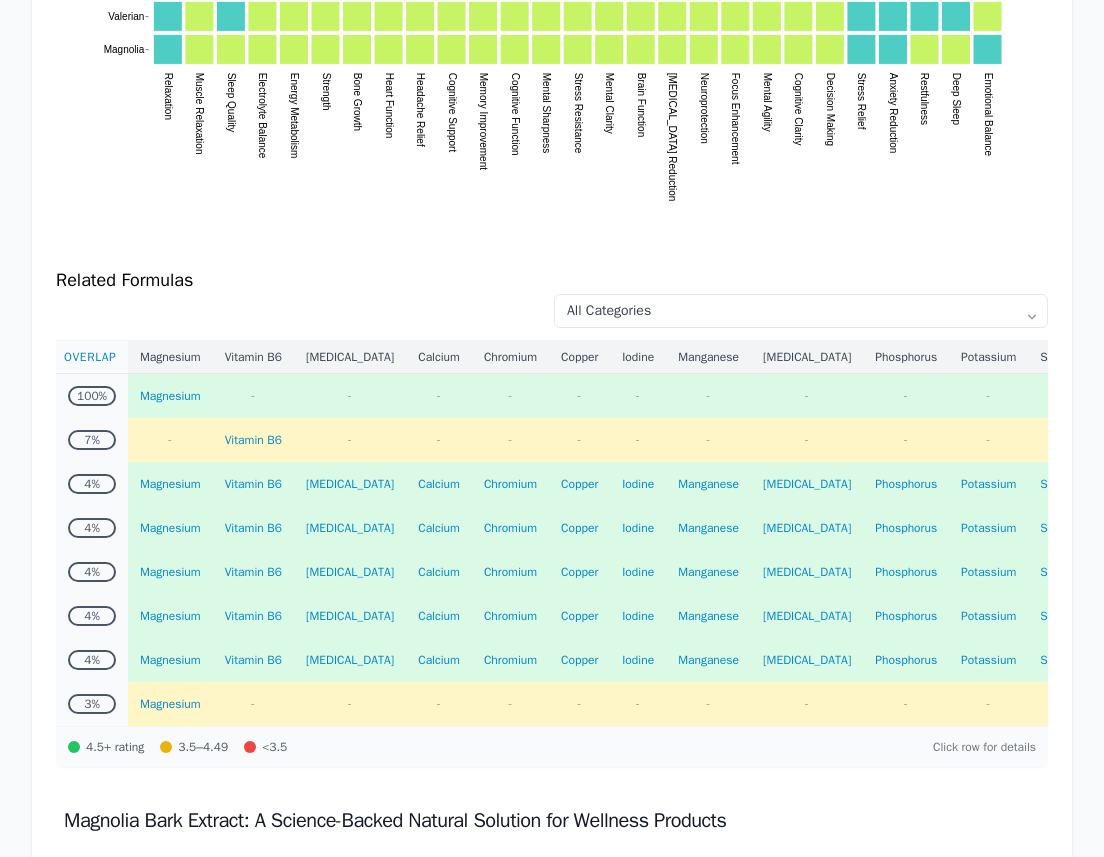 click on ":where(.plot-d6a7b5) {
--plot-background: white;
display: block;
height: auto;
height: intrinsic;
max-width: 100%;
}
:where(.plot-d6a7b5 text),
:where(.plot-d6a7b5 tspan) {
white-space: pre;
} Magnesium Bacopa Monnieri [MEDICAL_DATA] Valerian Magnolia Relaxation Muscle Relaxation Sleep Quality Electrolyte Balance Energy Metabolism Strength Bone Growth Heart Function Headache Relief Cognitive Support Memory Improvement Cognitive Function Mental Sharpness Stress Resistance Mental Clarity Brain Function [MEDICAL_DATA] Reduction Neuroprotection Focus Enhancement Mental Agility Cognitive Clarity Decision Making Stress Relief Anxiety Reduction Restfulness Deep Sleep Emotional Balance" at bounding box center [552, 43] 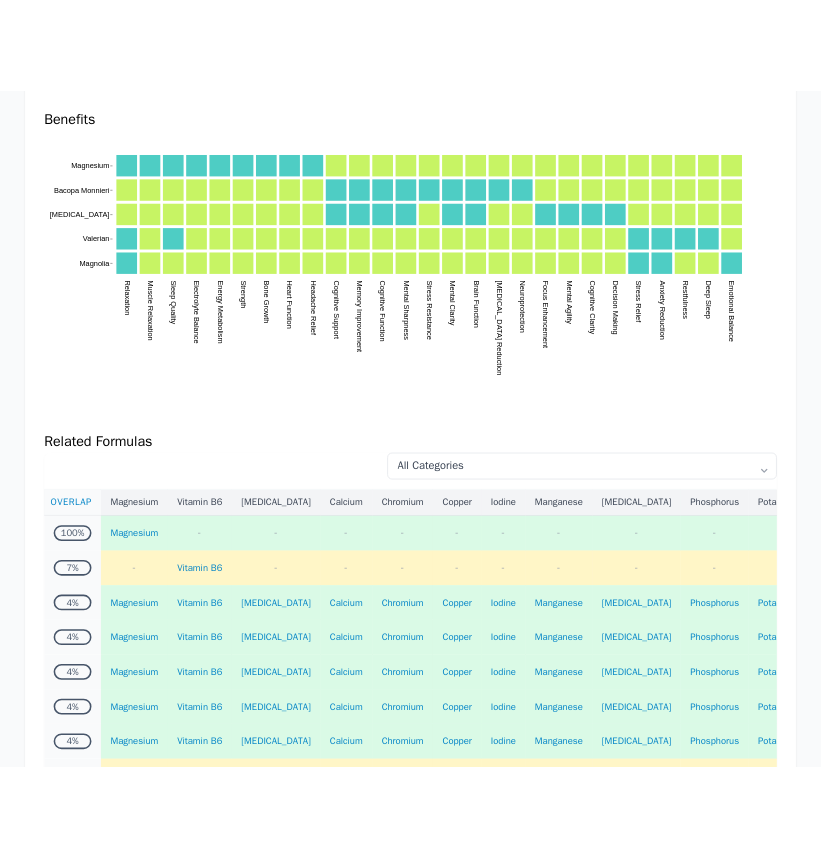 scroll, scrollTop: 742, scrollLeft: 0, axis: vertical 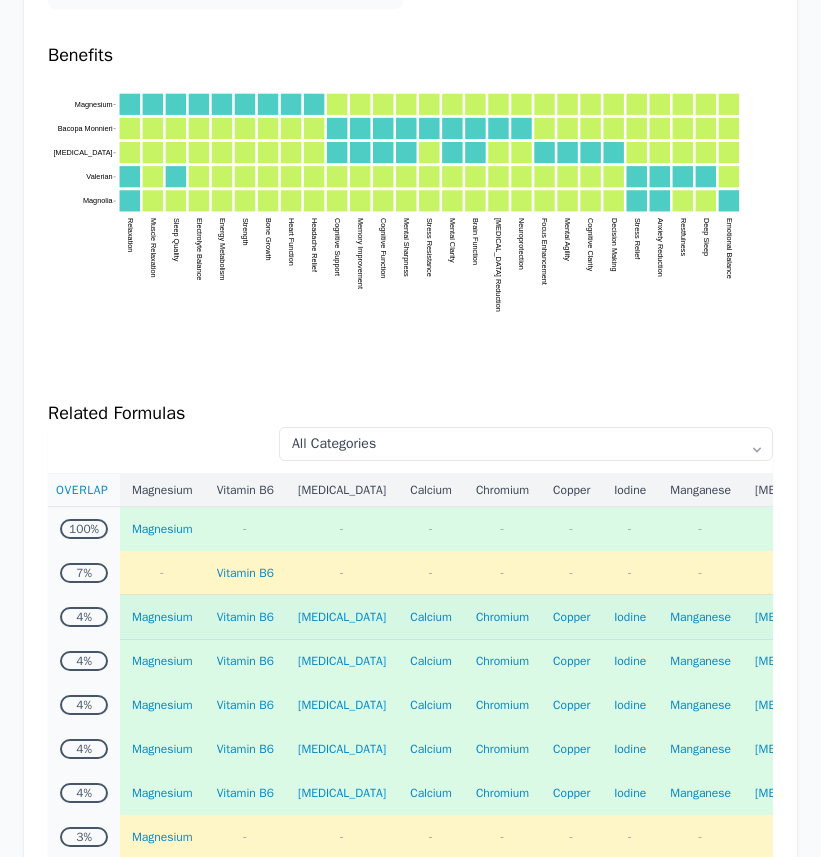 click on "Magnesium" at bounding box center (162, 617) 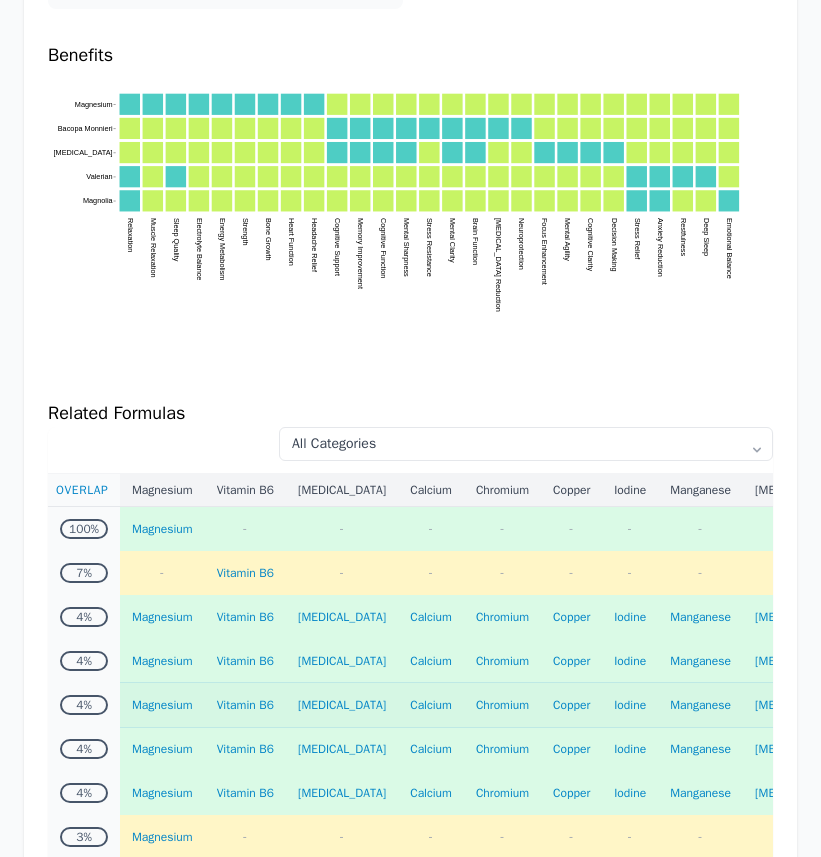click on "Magnesium" at bounding box center (162, 705) 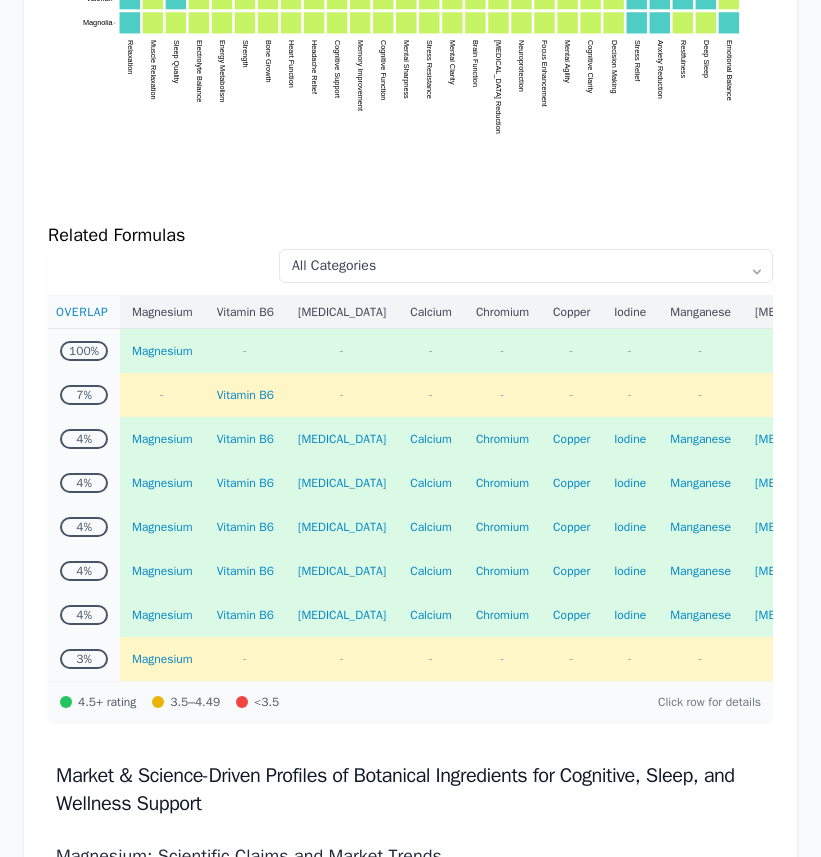 scroll, scrollTop: 963, scrollLeft: 0, axis: vertical 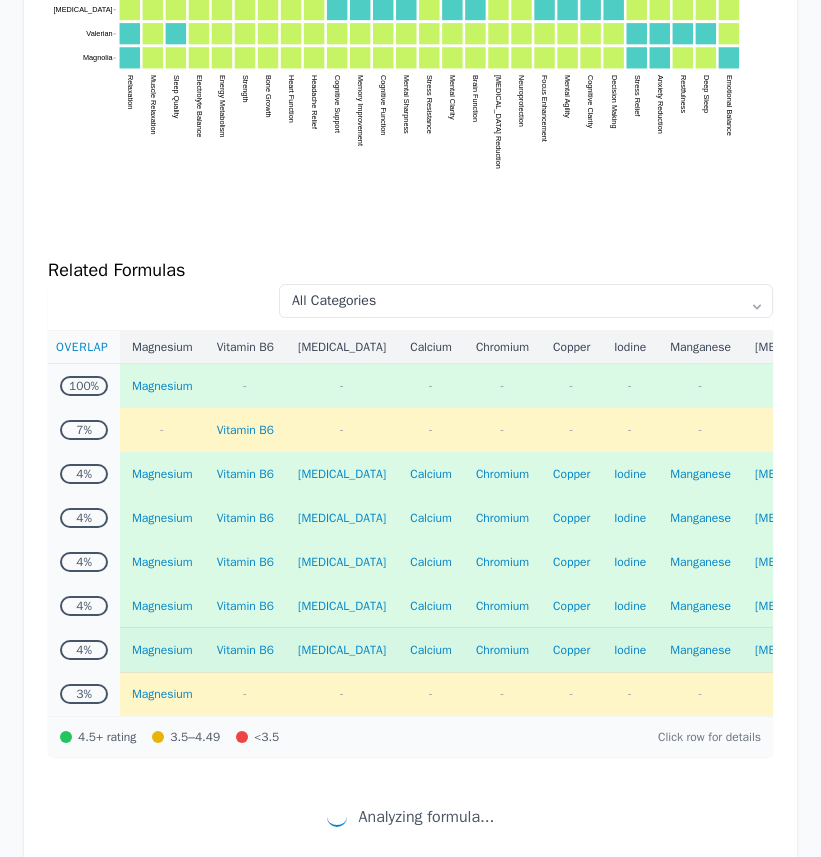 click on "Magnesium" at bounding box center (162, 650) 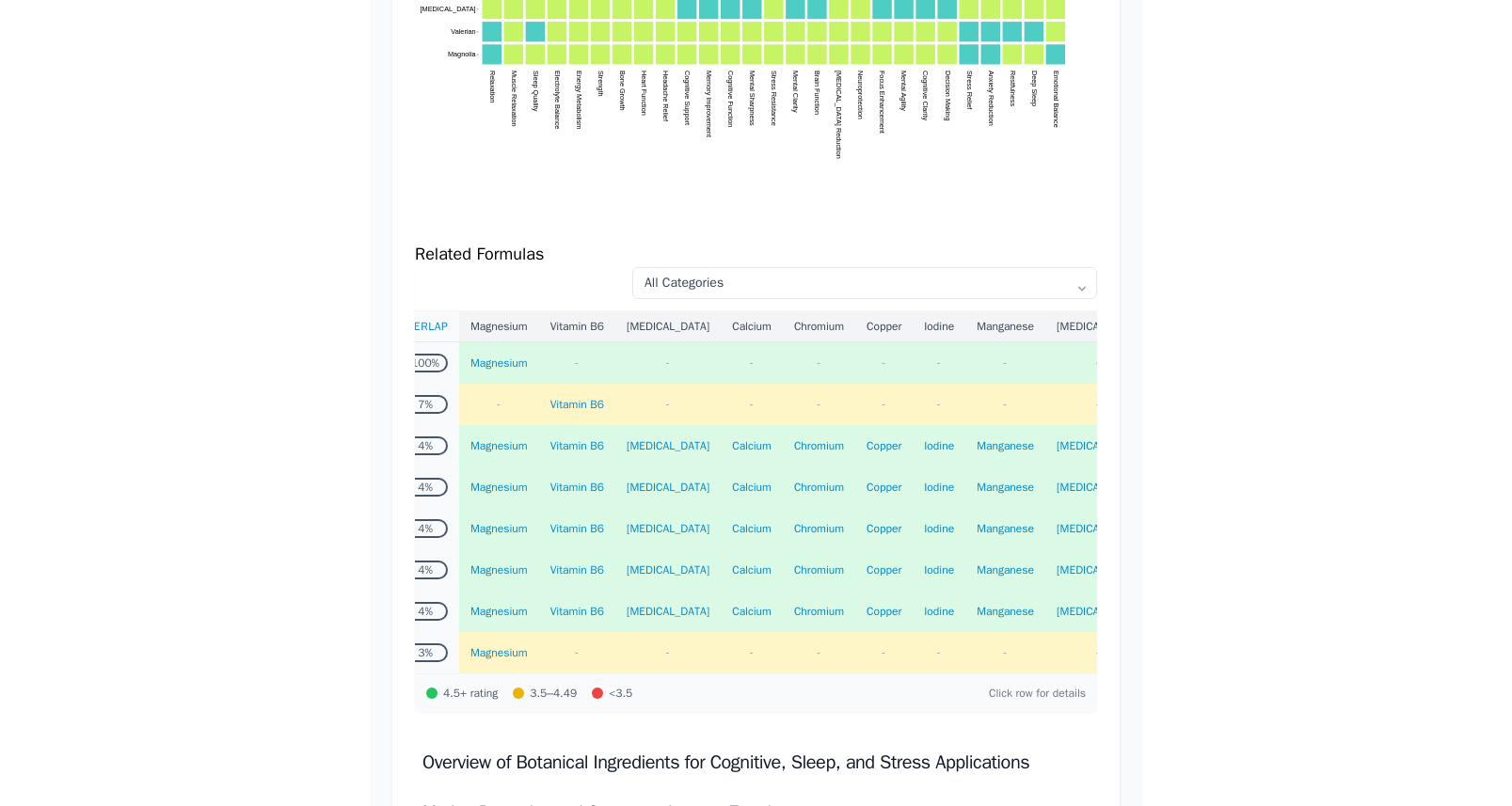 scroll, scrollTop: 0, scrollLeft: 0, axis: both 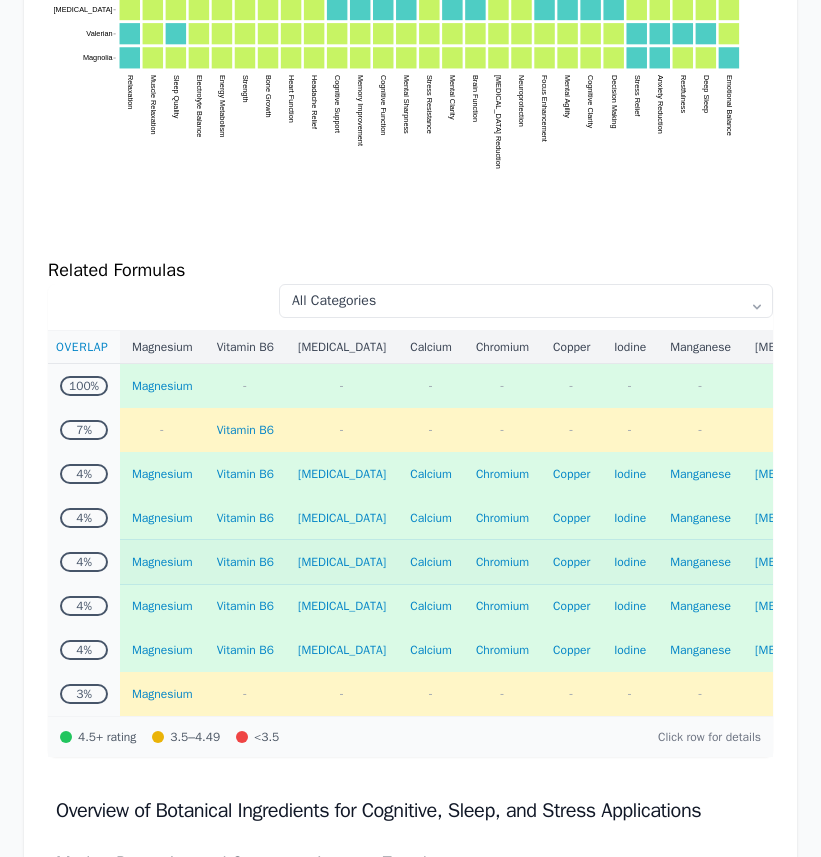 click on "Magnesium" at bounding box center [162, 562] 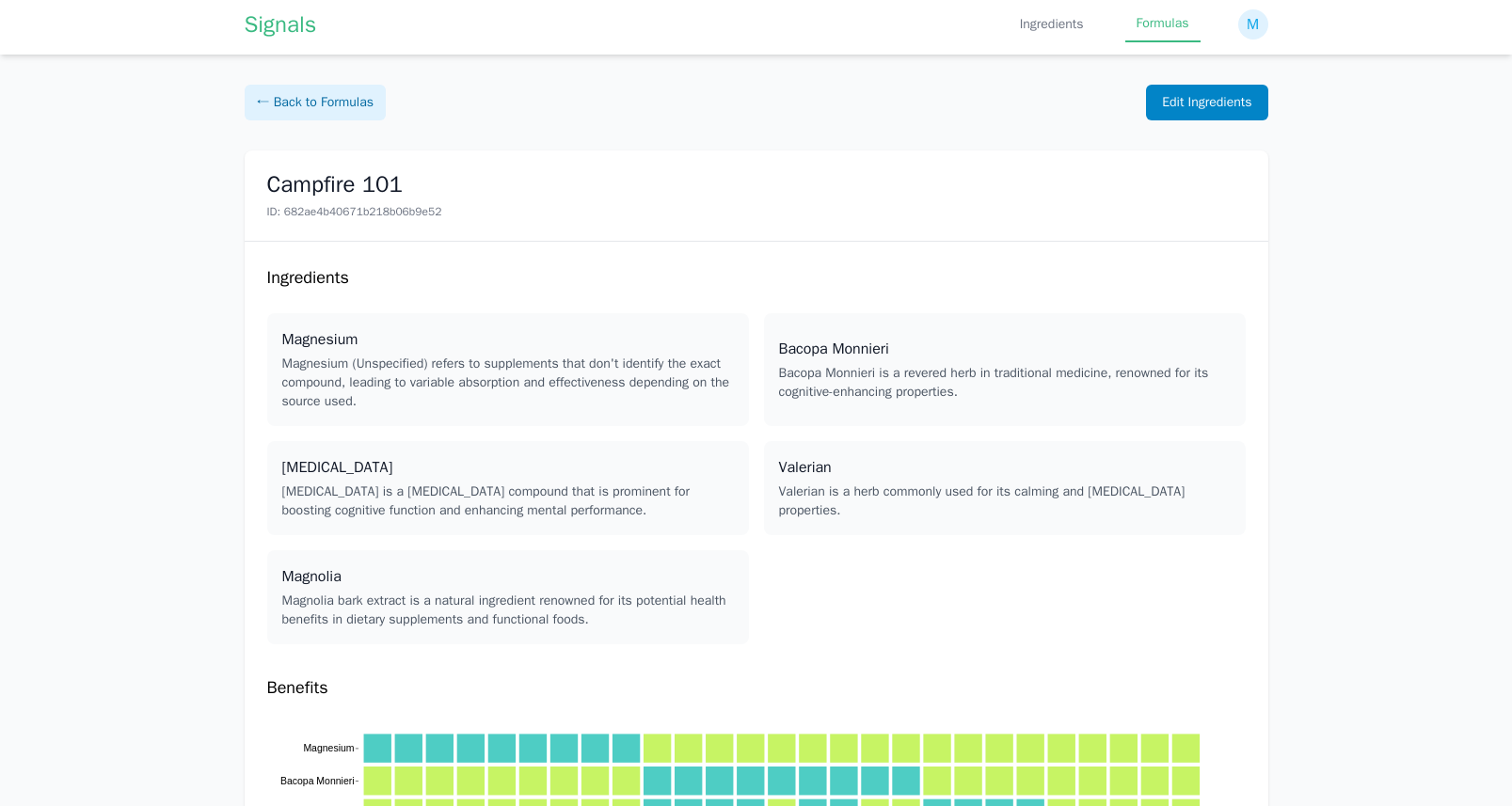 scroll, scrollTop: 0, scrollLeft: 0, axis: both 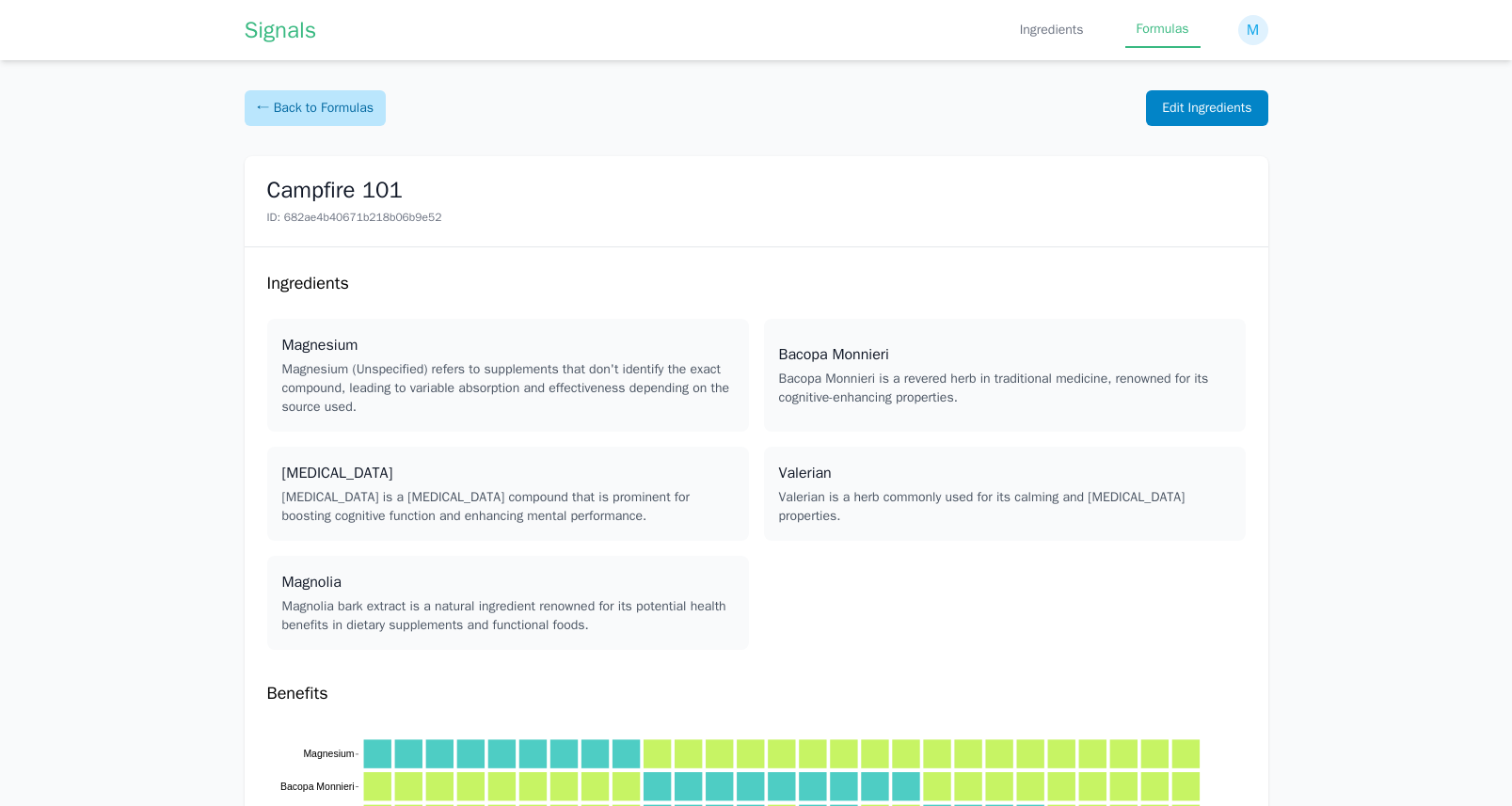 click on "← Back to Formulas" at bounding box center (315, 108) 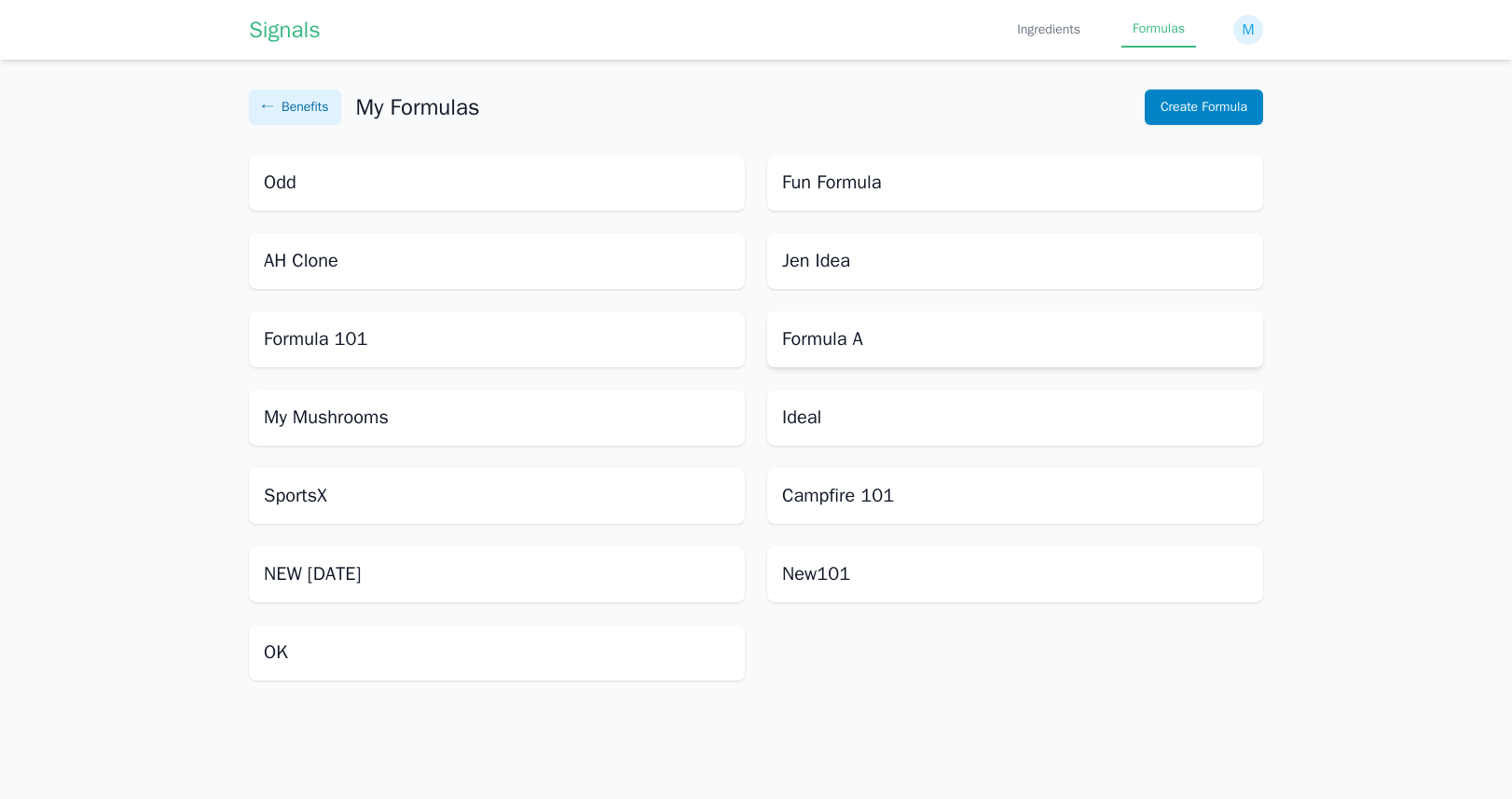 click on "Formula A" at bounding box center [1015, 339] 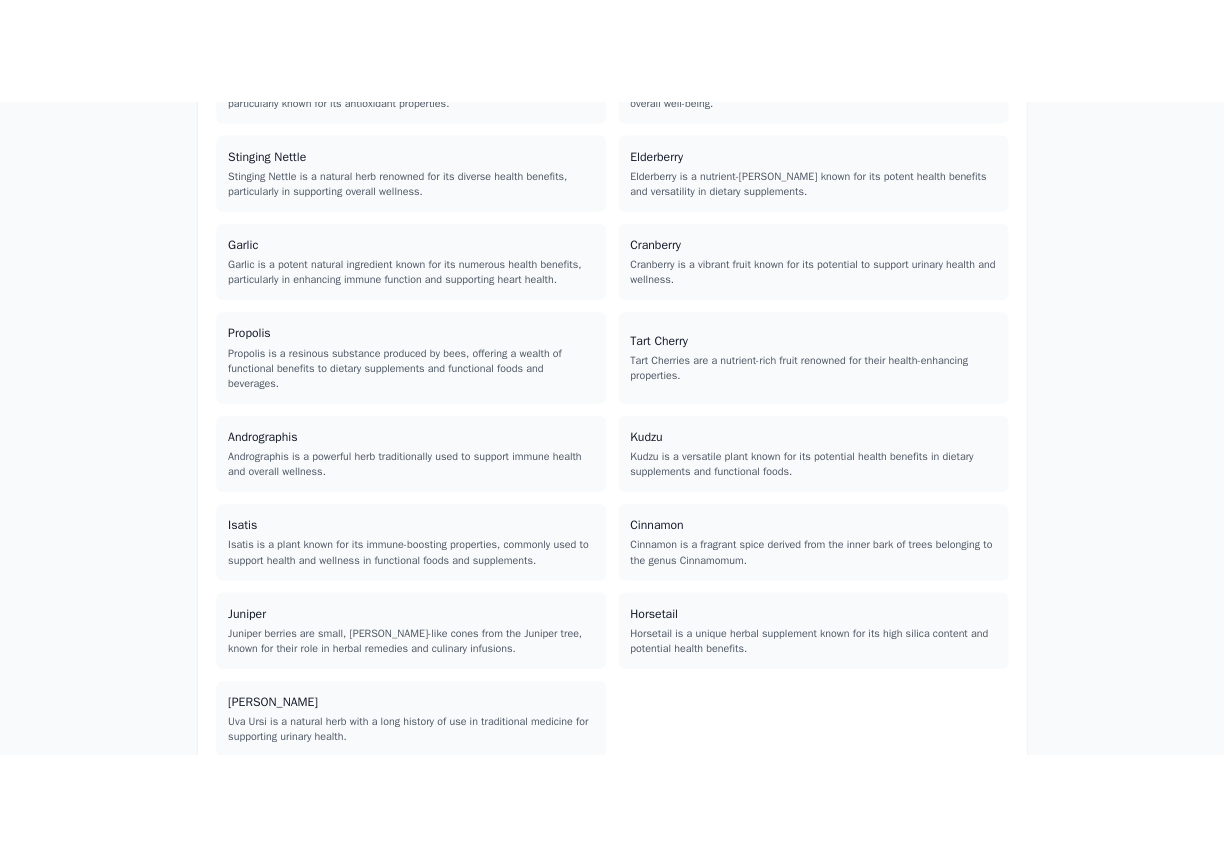 scroll, scrollTop: 0, scrollLeft: 0, axis: both 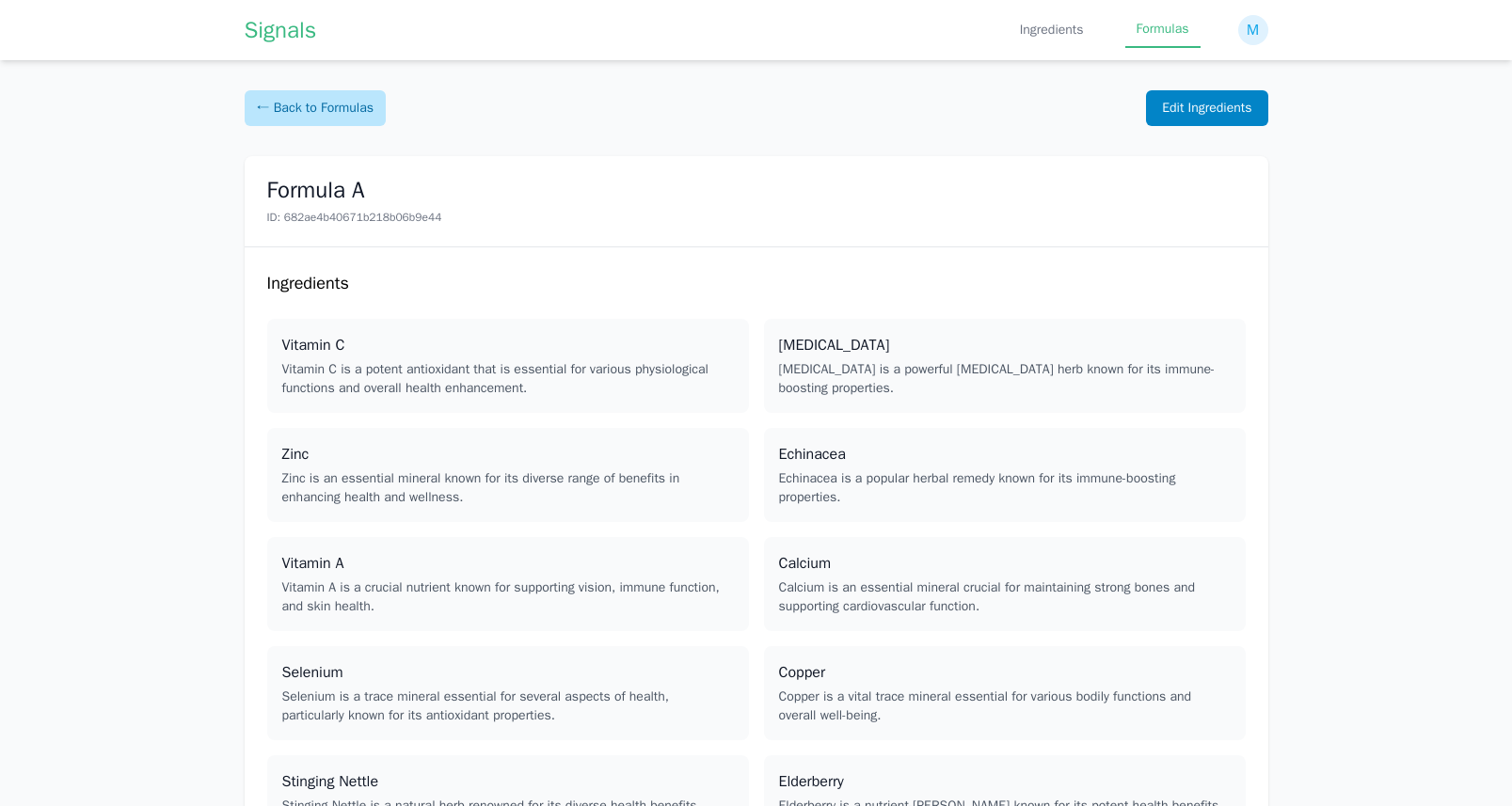 click on "← Back to Formulas" at bounding box center [315, 108] 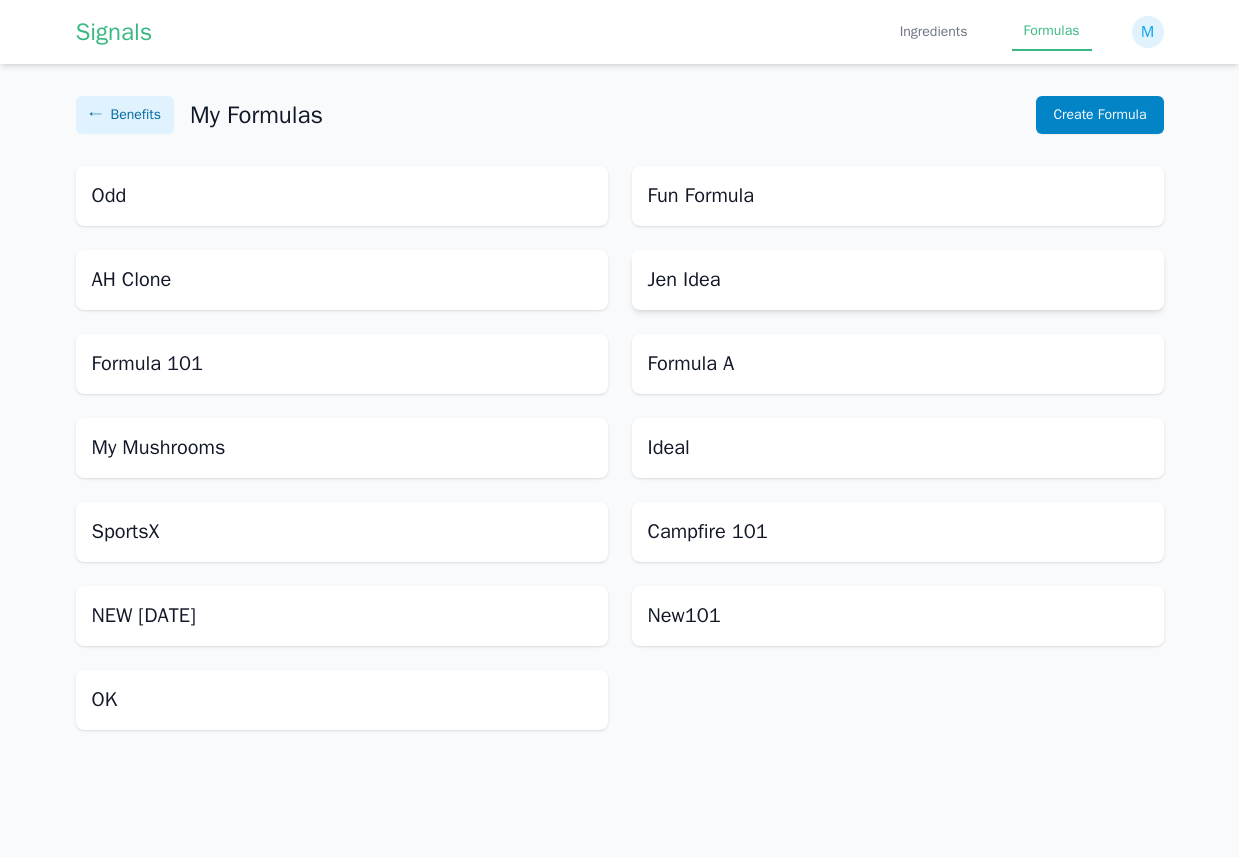 click on "Jen Idea" at bounding box center [898, 280] 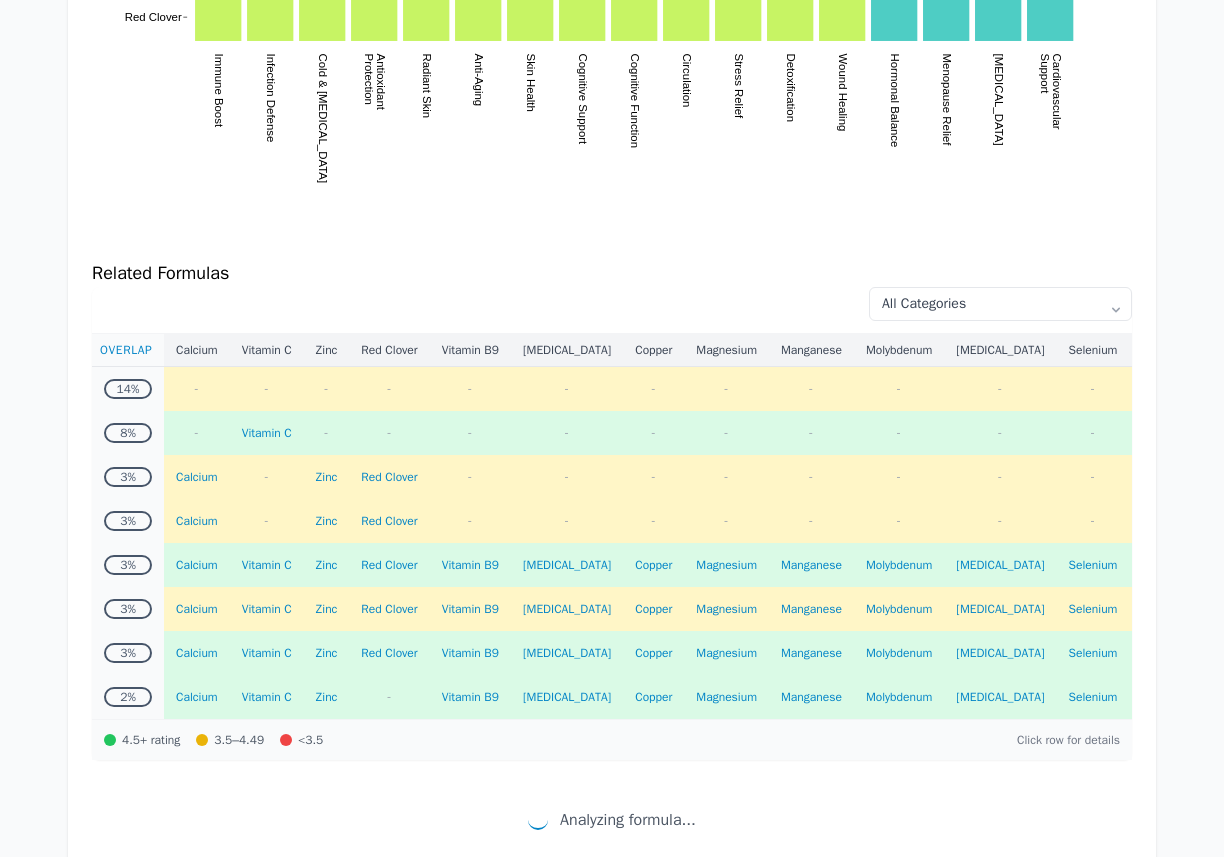 scroll, scrollTop: 782, scrollLeft: 0, axis: vertical 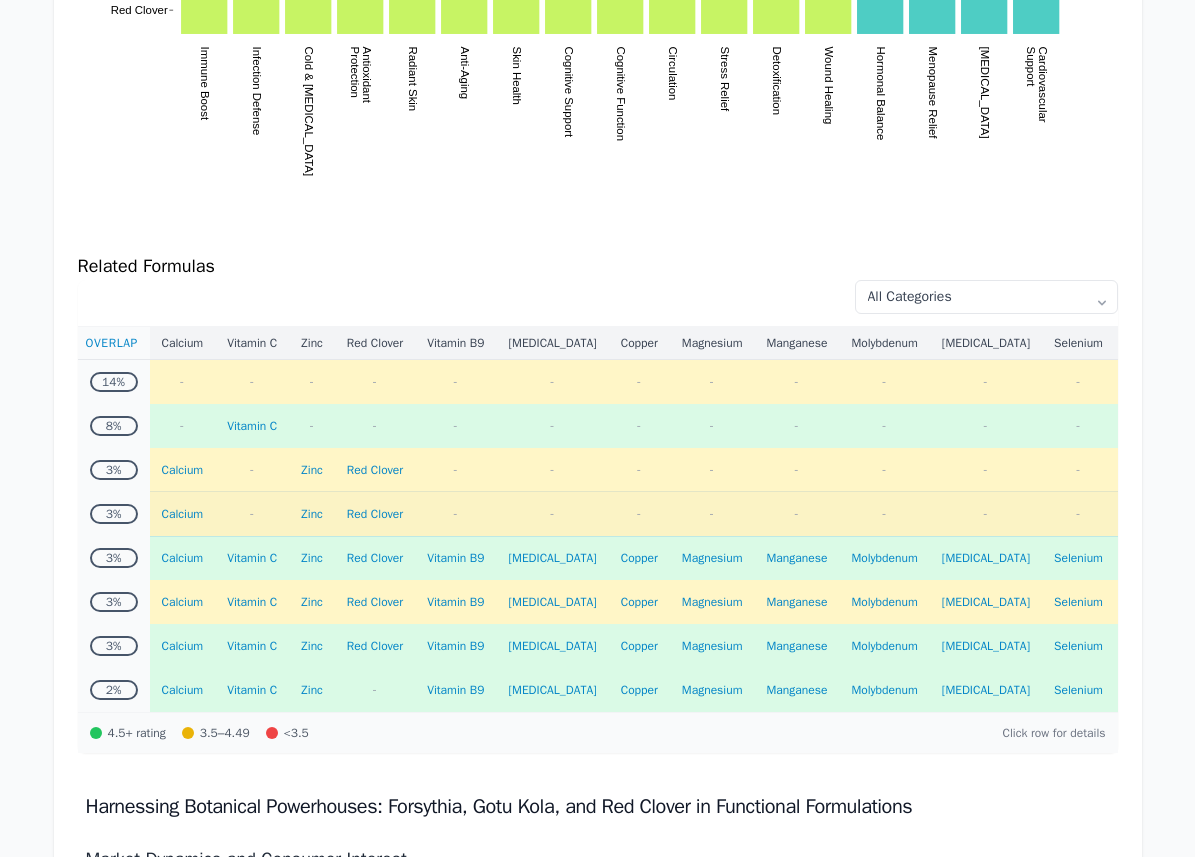click on "Calcium" at bounding box center [183, 514] 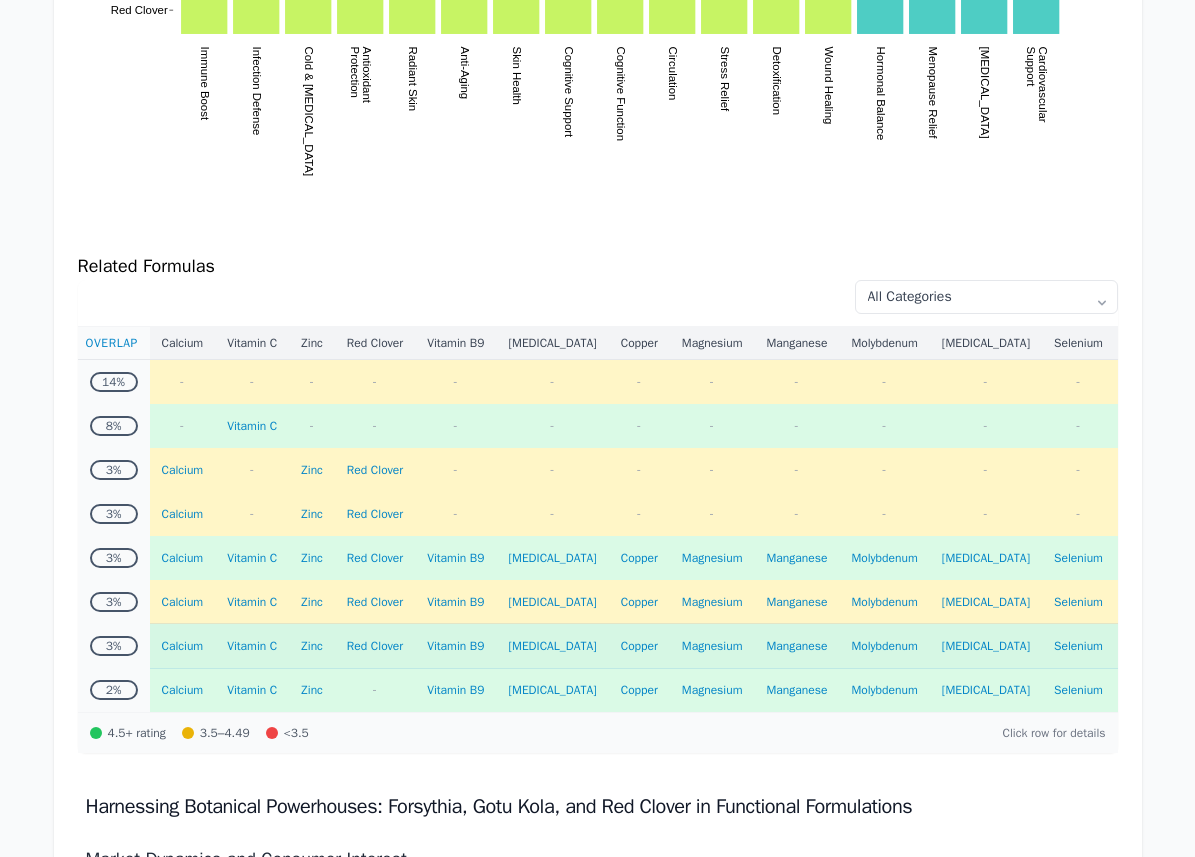 click on "Calcium" at bounding box center [183, 646] 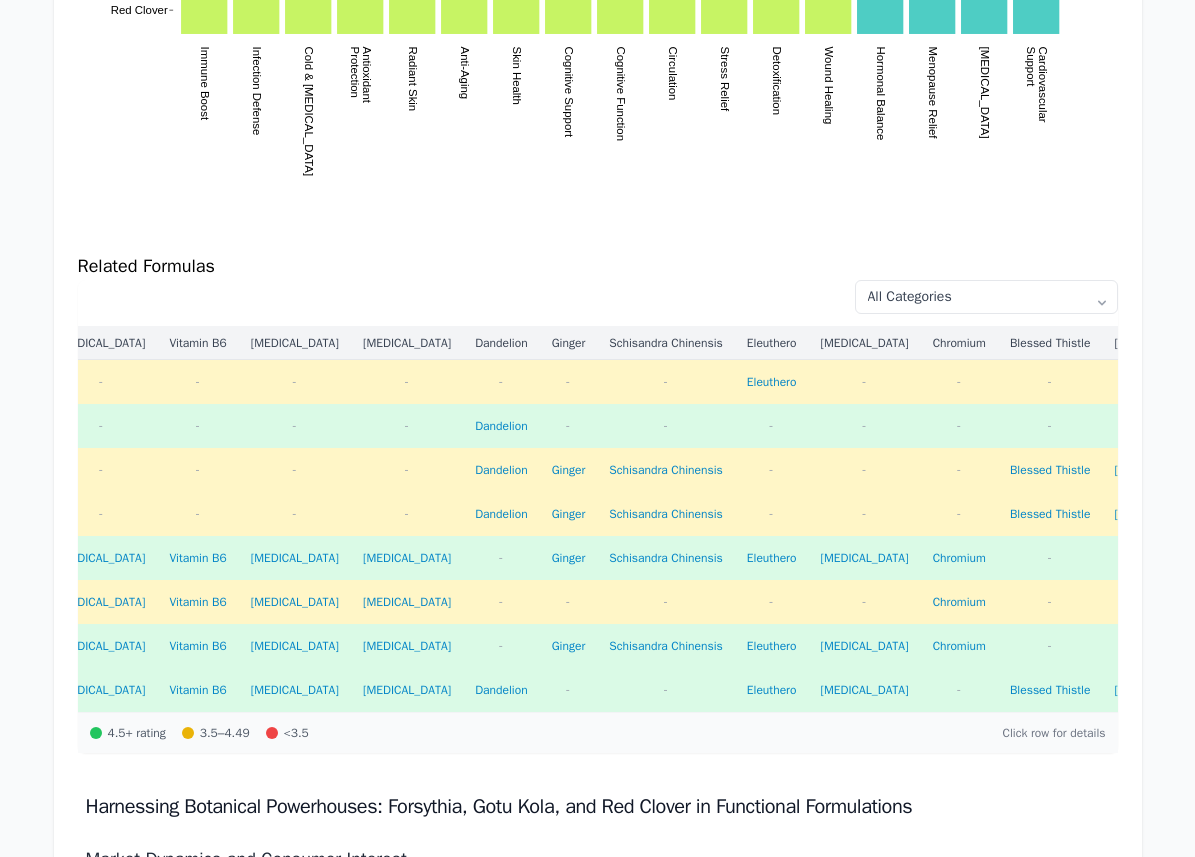 scroll, scrollTop: 0, scrollLeft: 0, axis: both 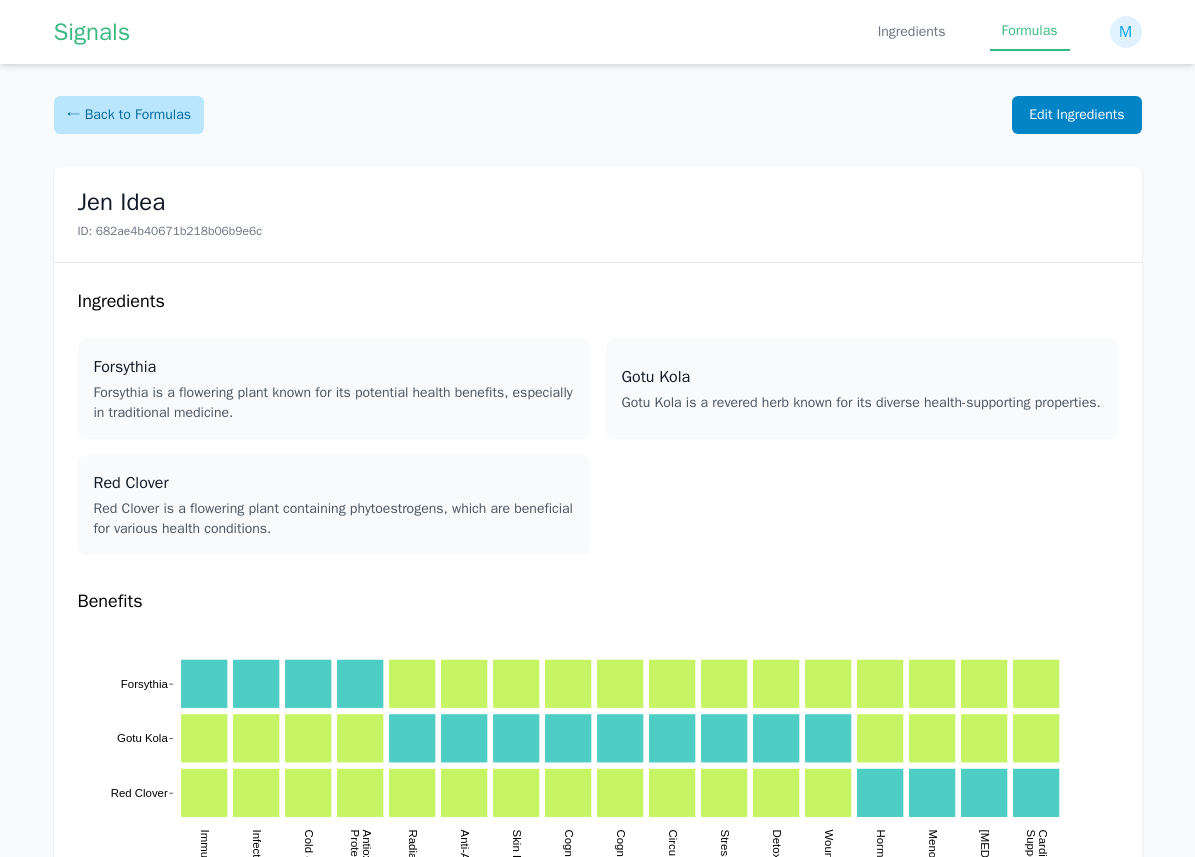 click on "← Back to Formulas" at bounding box center [129, 115] 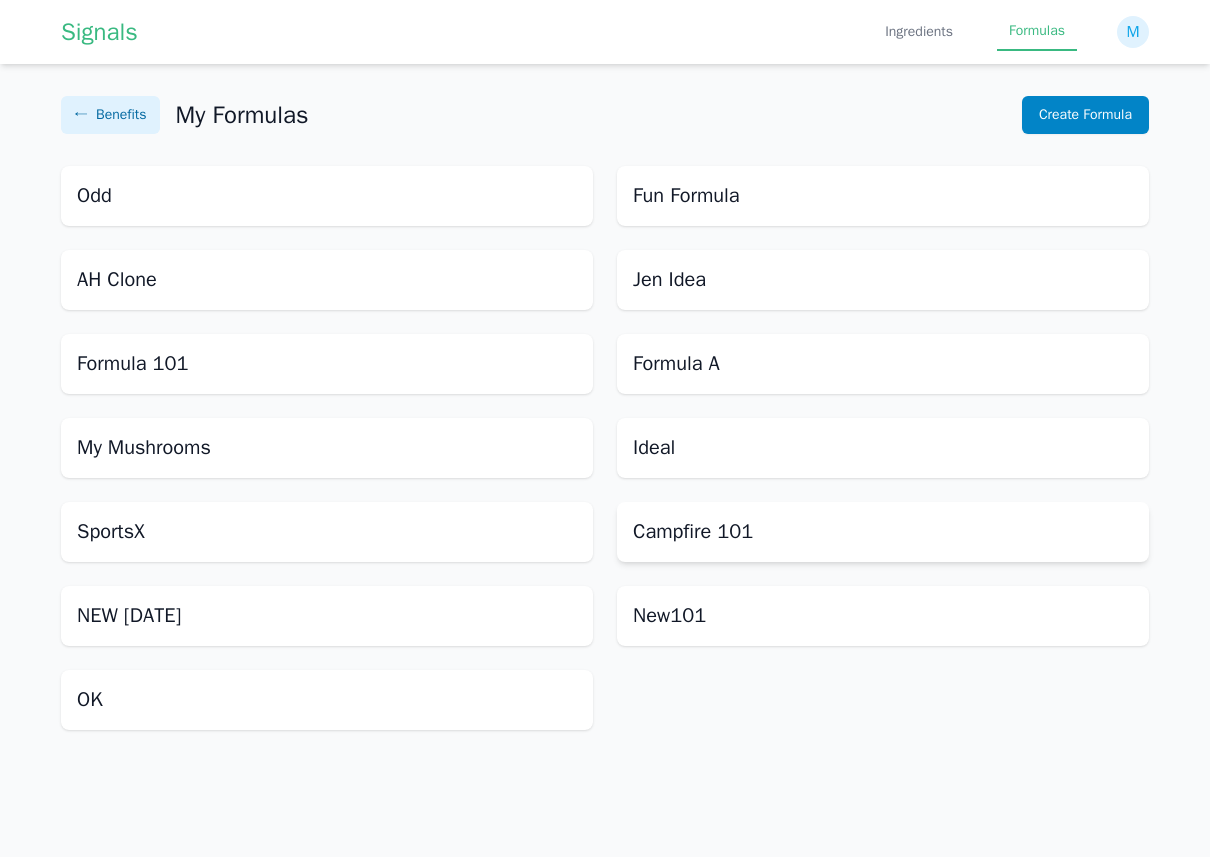 click on "Campfire 101" at bounding box center (883, 532) 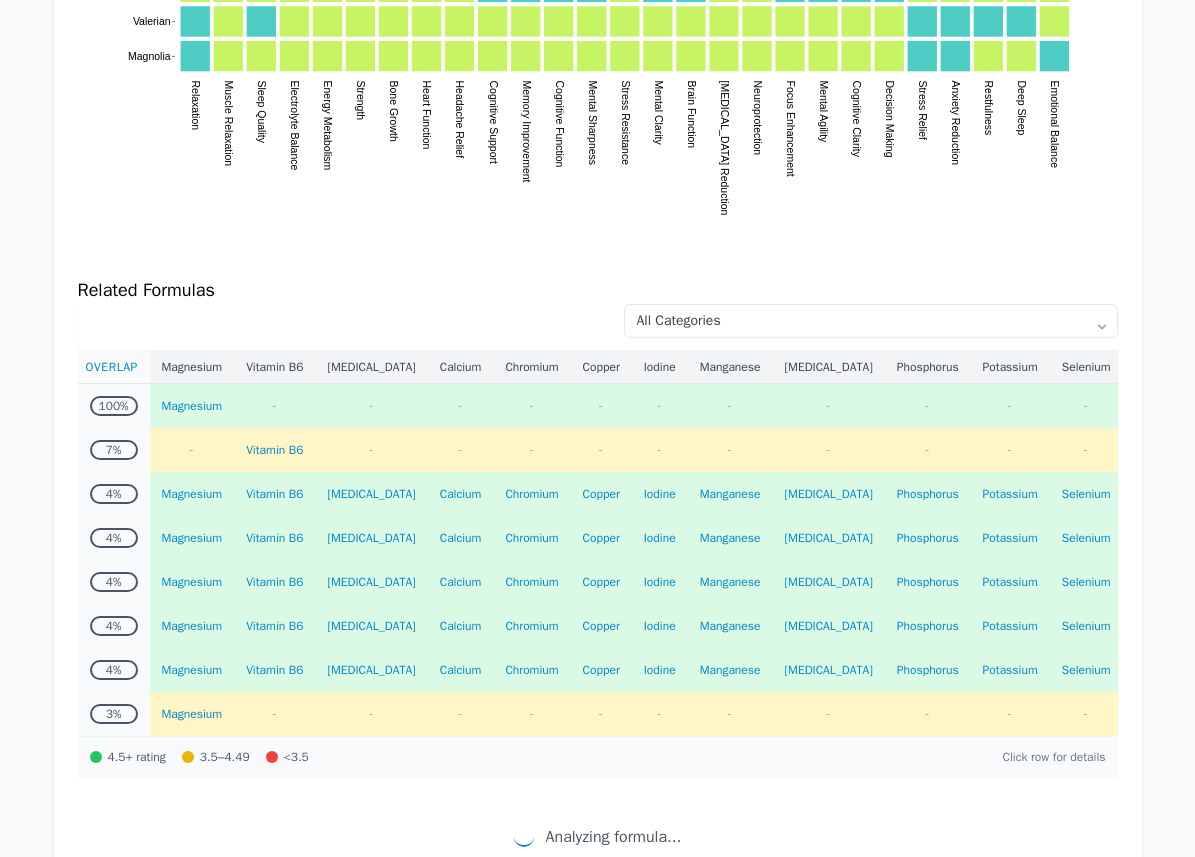 scroll, scrollTop: 891, scrollLeft: 0, axis: vertical 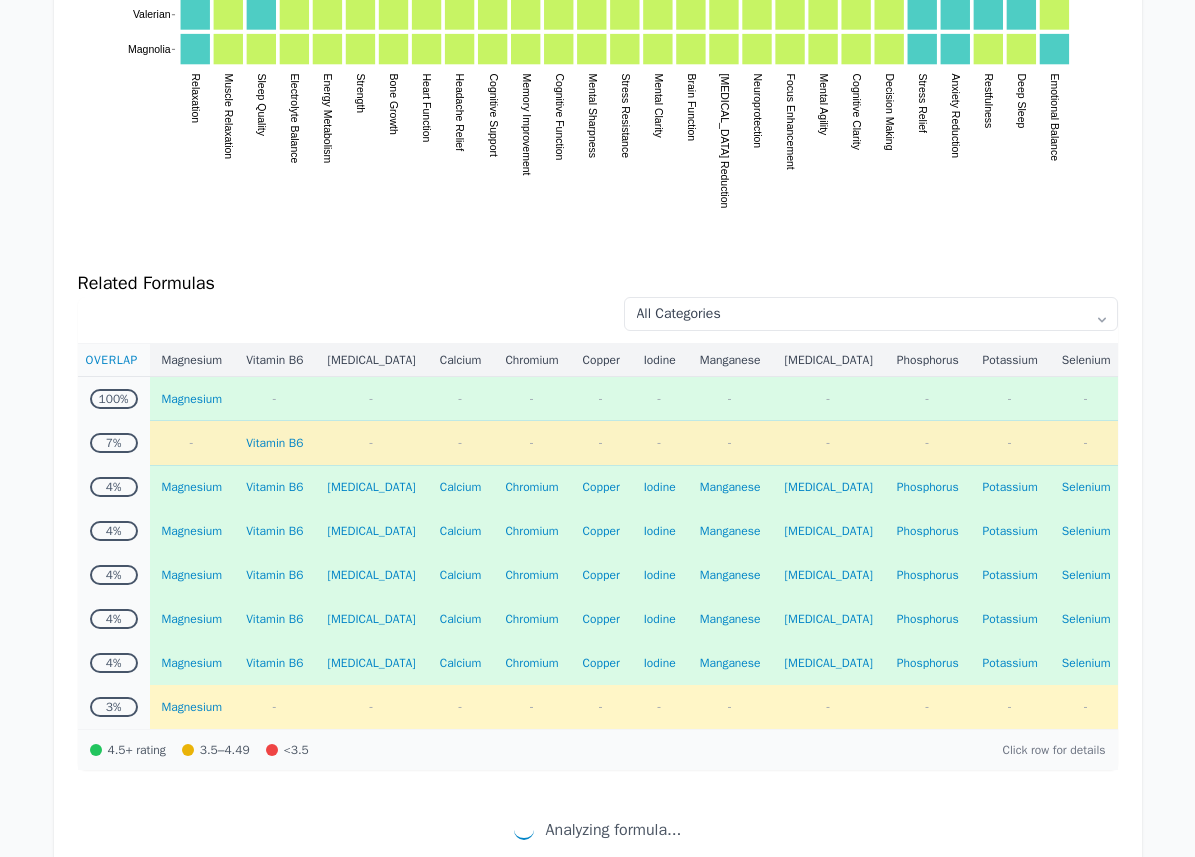 click on "Vitamin B6" at bounding box center (274, 443) 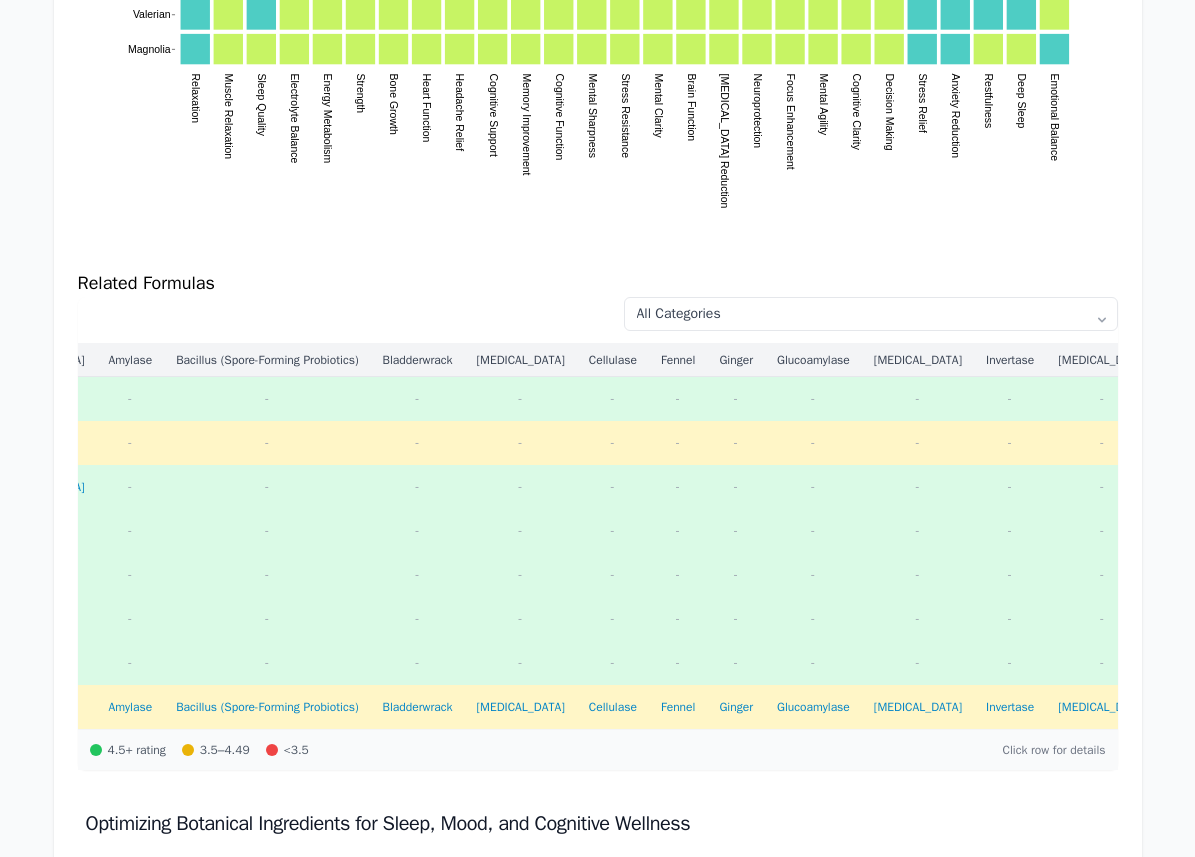 scroll, scrollTop: 0, scrollLeft: 0, axis: both 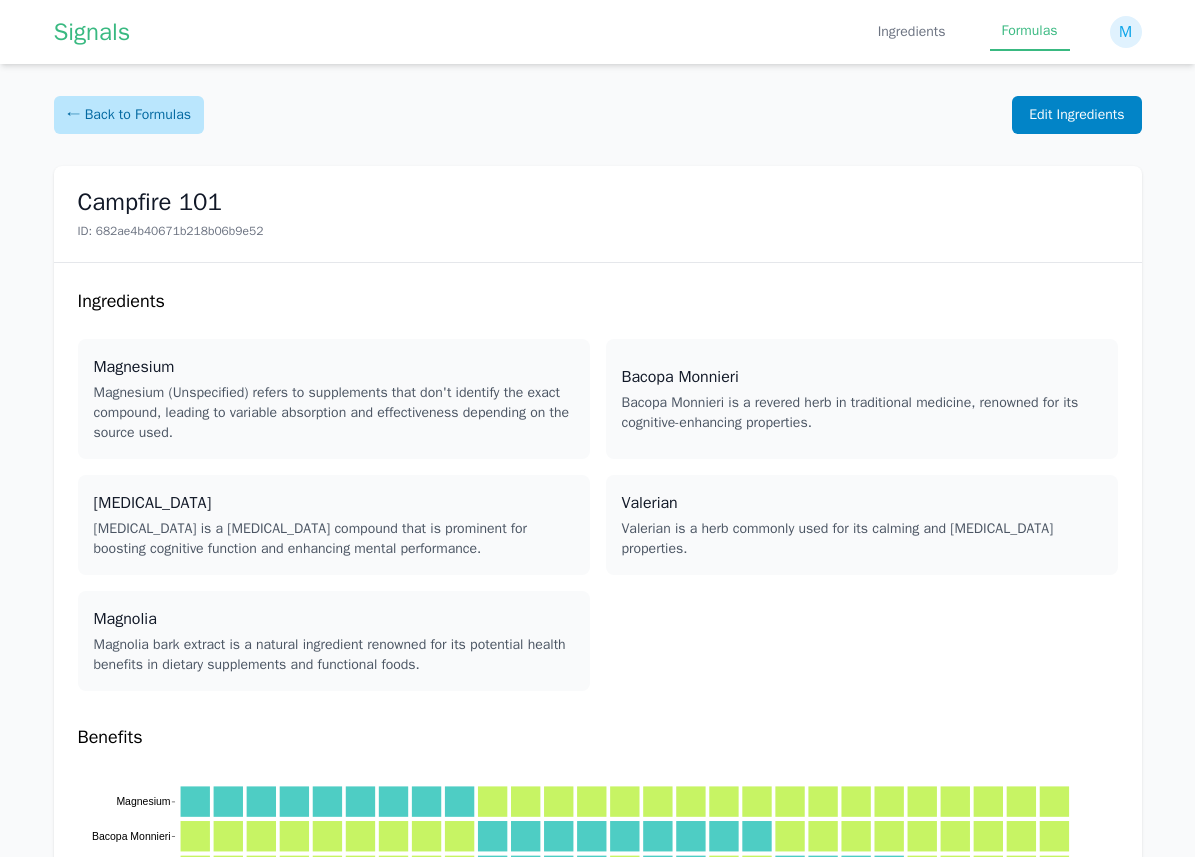 click on "← Back to Formulas" at bounding box center [129, 115] 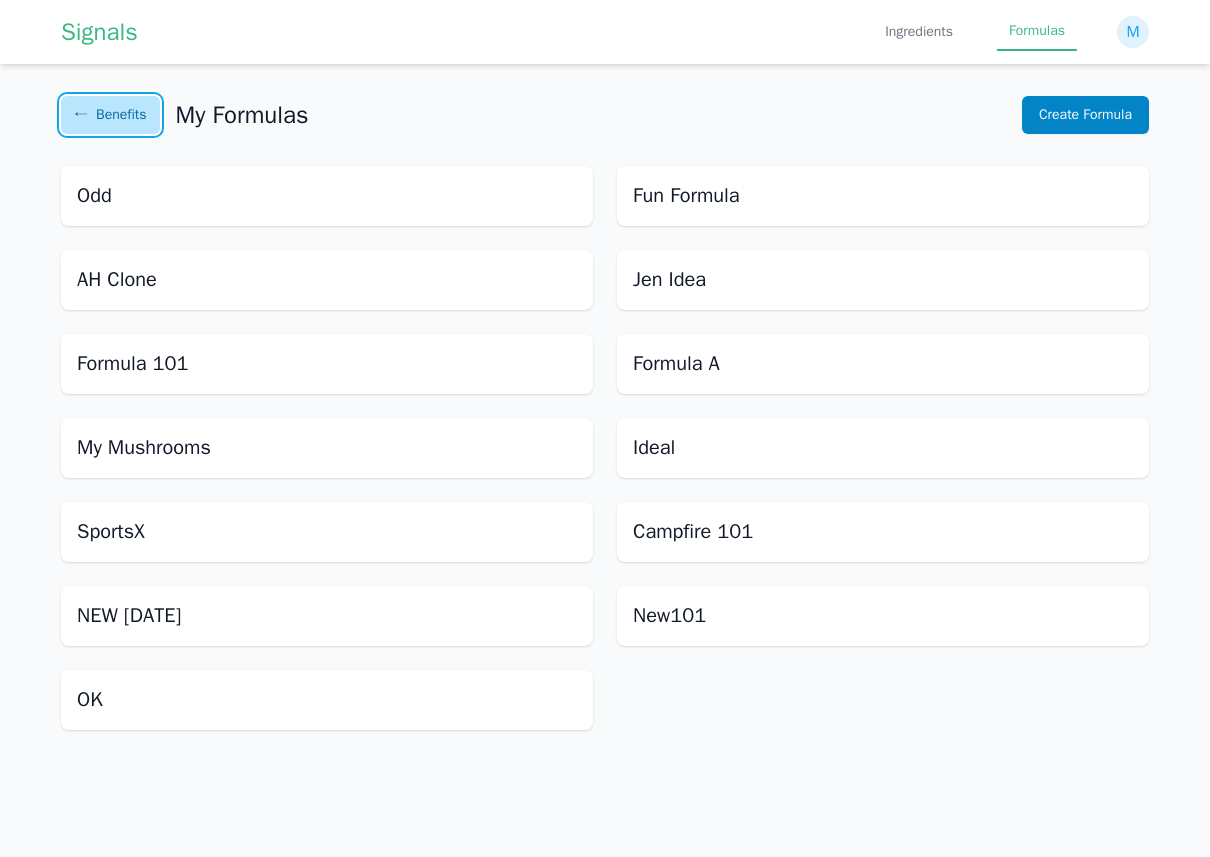 click on "Benefits" at bounding box center (121, 115) 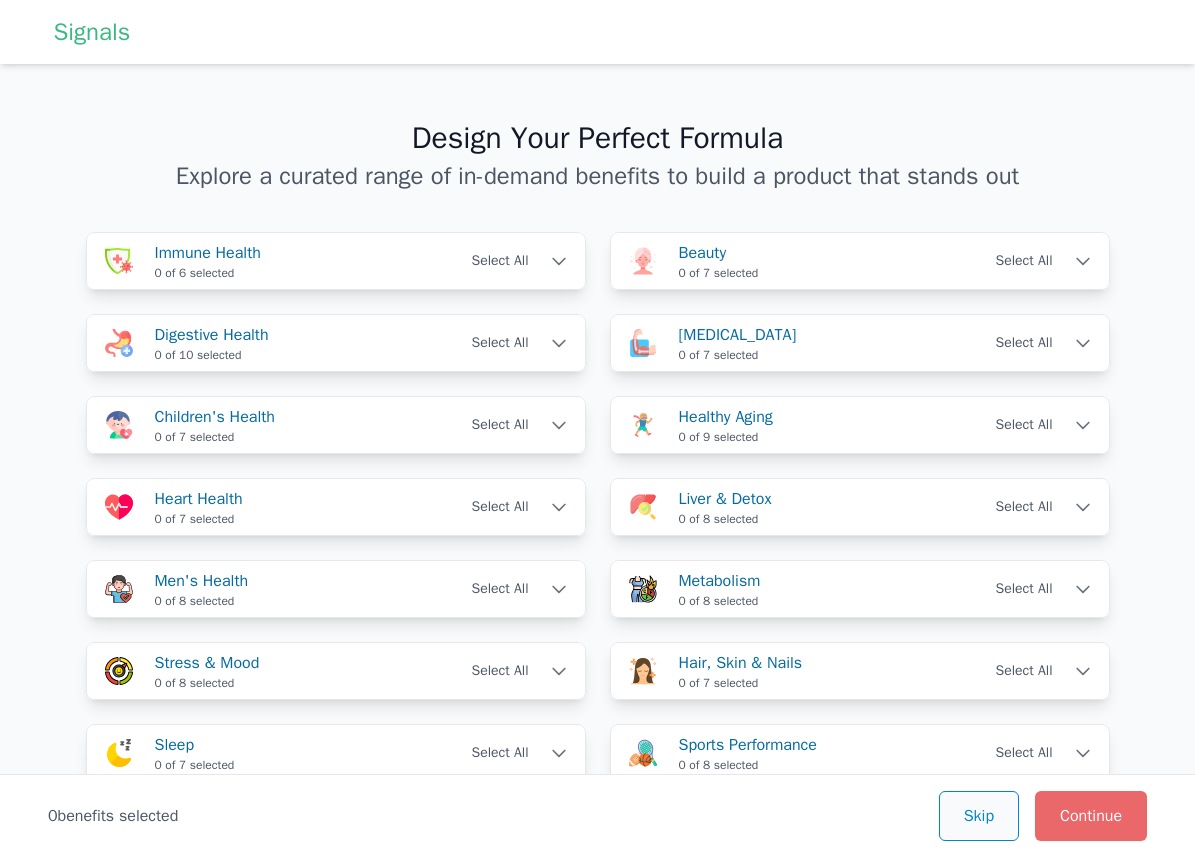 click on "Skip" at bounding box center [979, 816] 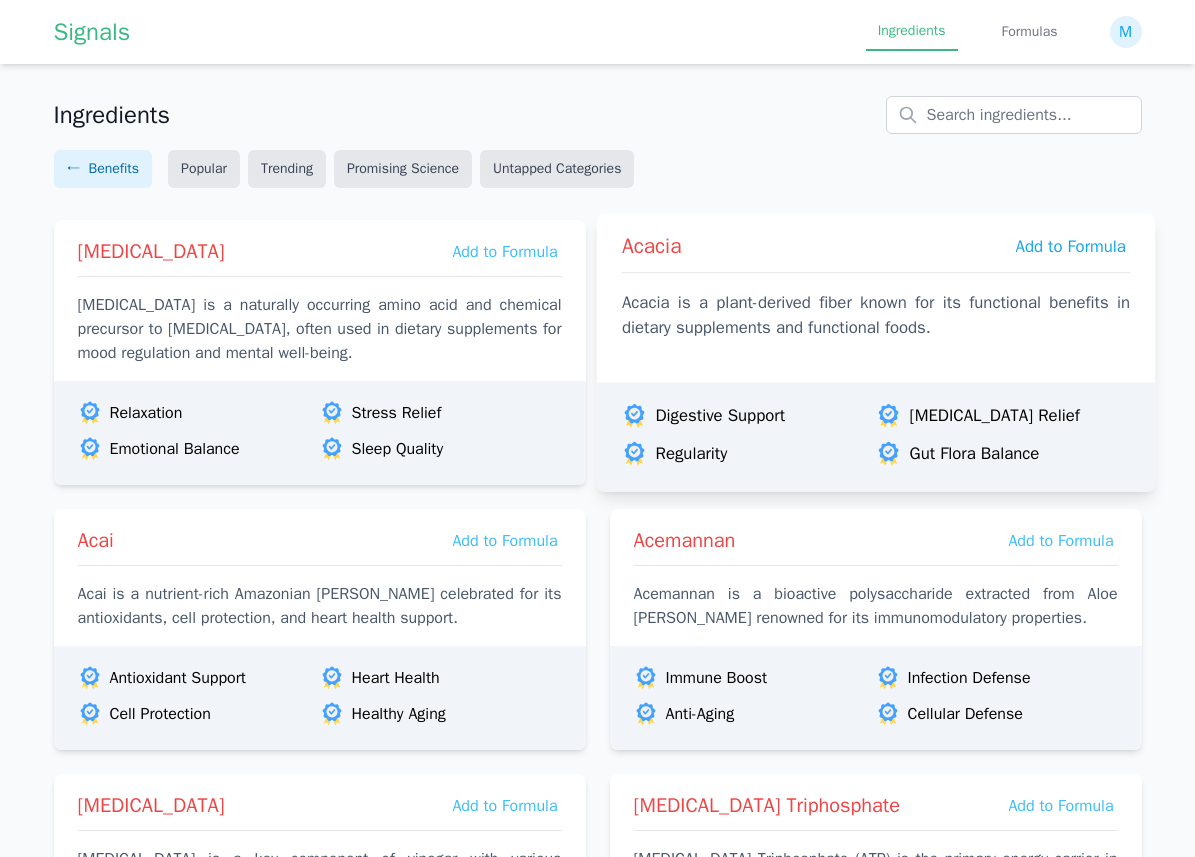 click on "Add to Formula" at bounding box center [1070, 246] 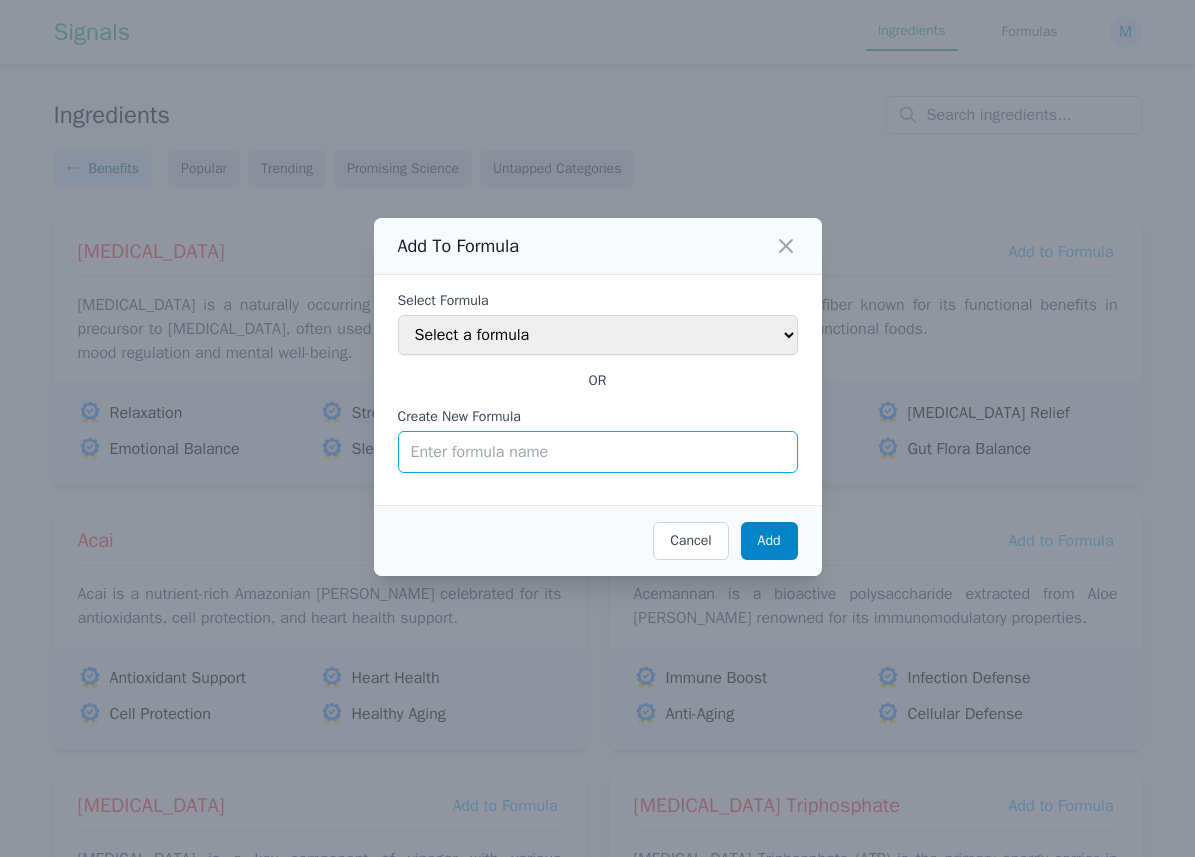 click on "Create New Formula" at bounding box center (598, 452) 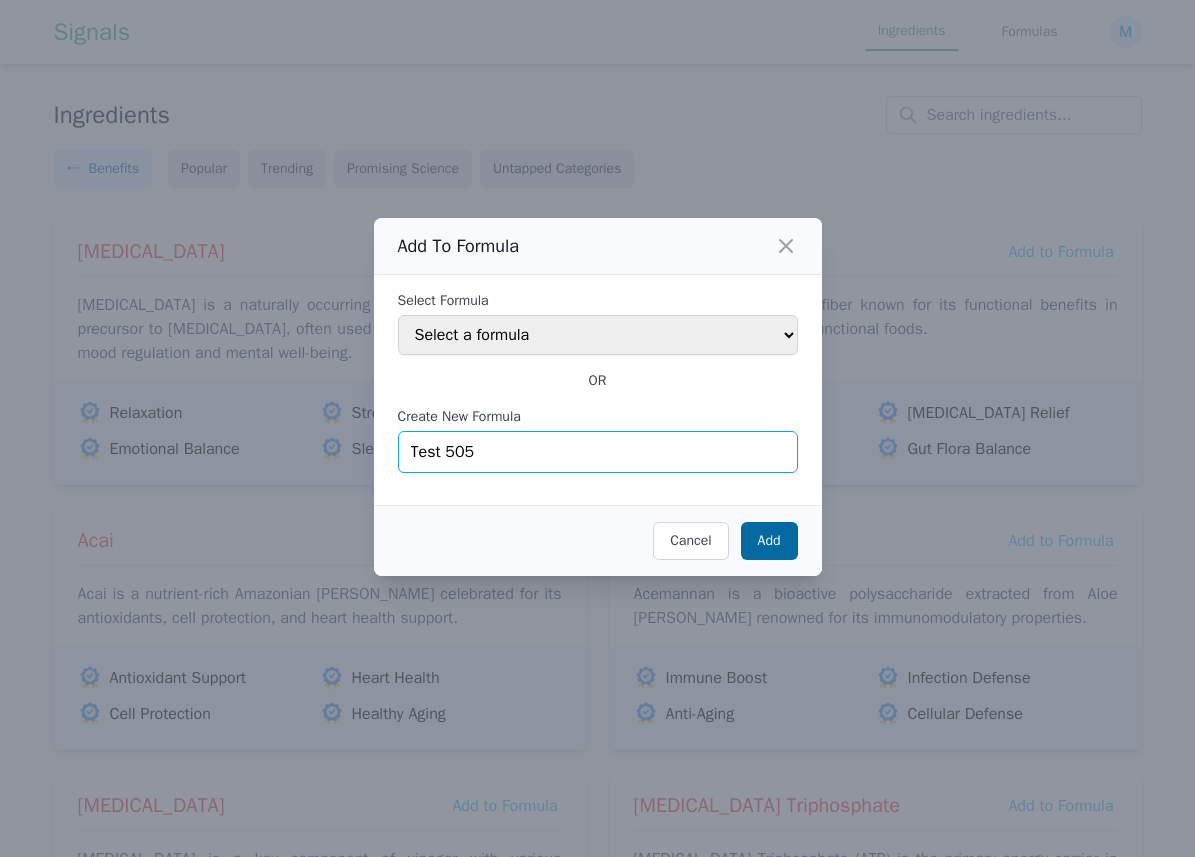 type on "Test 505" 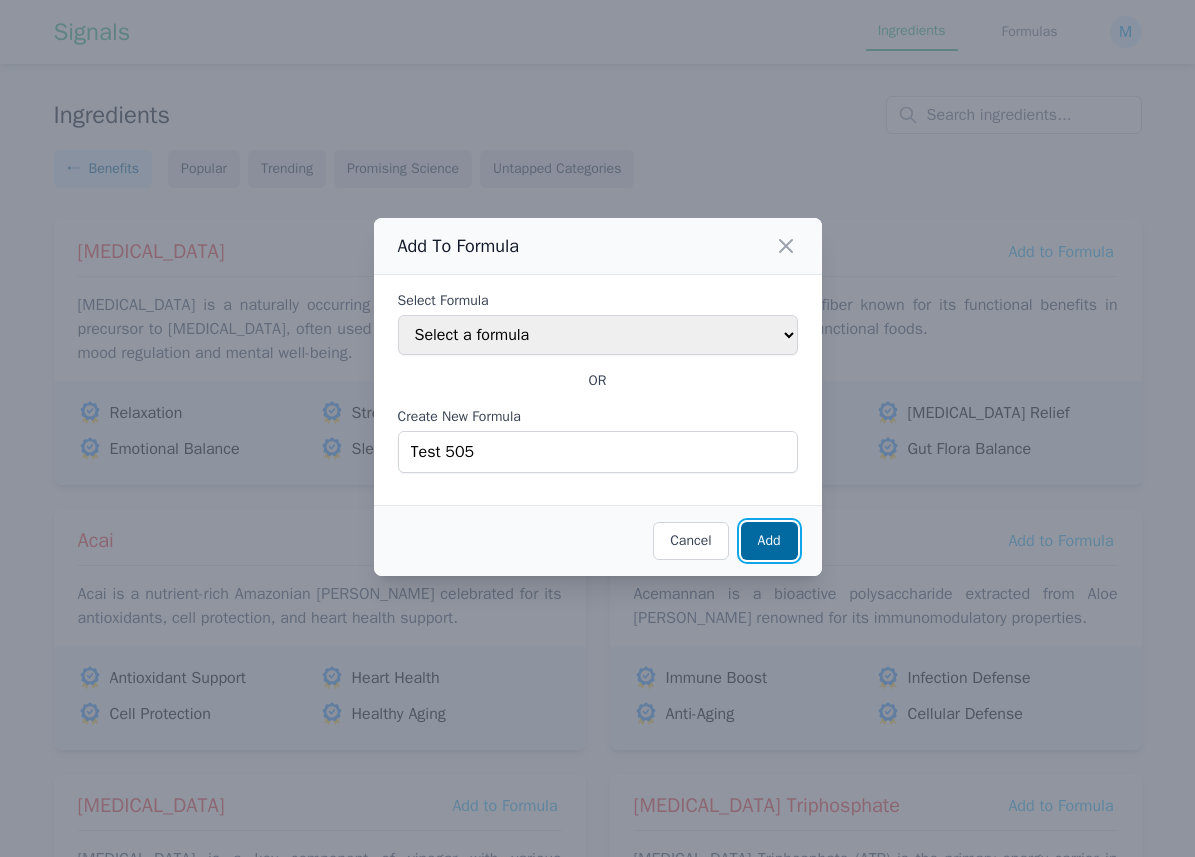 click on "Add" at bounding box center [769, 541] 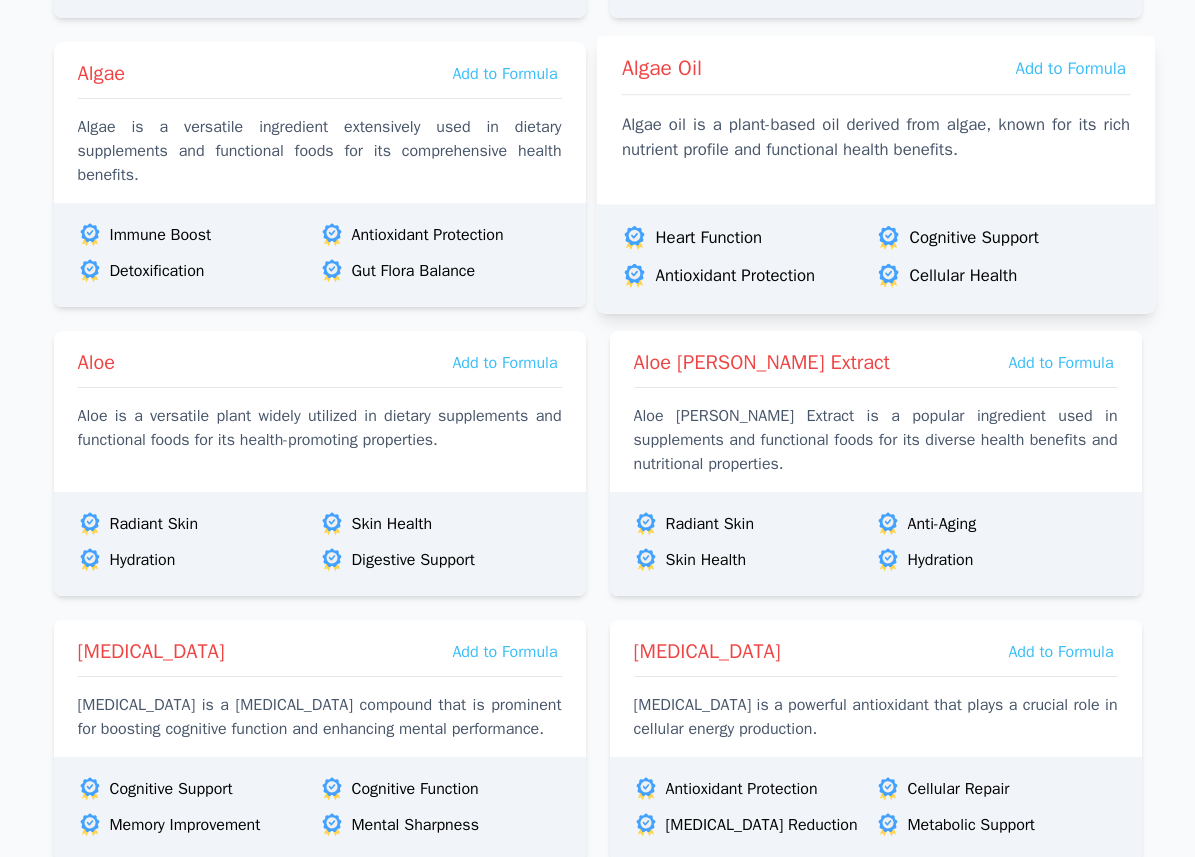 scroll, scrollTop: 1877, scrollLeft: 0, axis: vertical 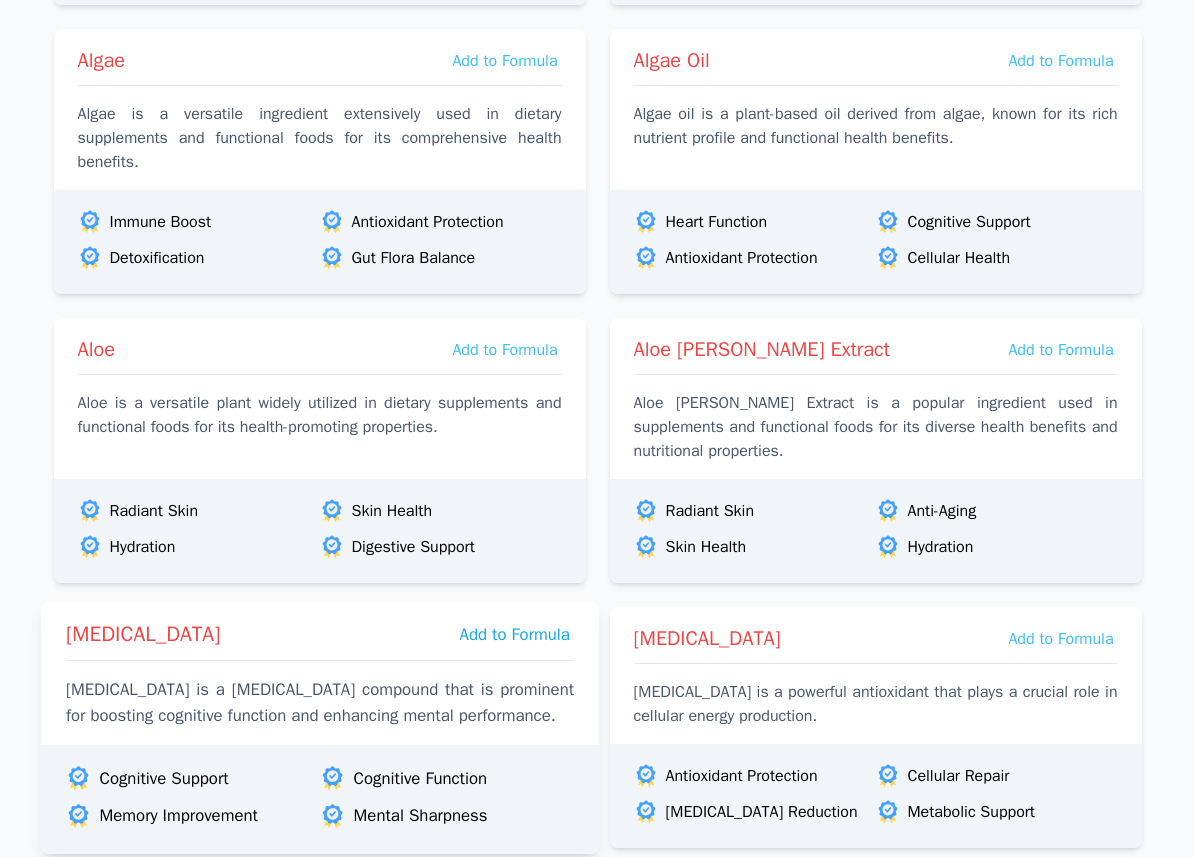 click on "Add to Formula" at bounding box center (514, 634) 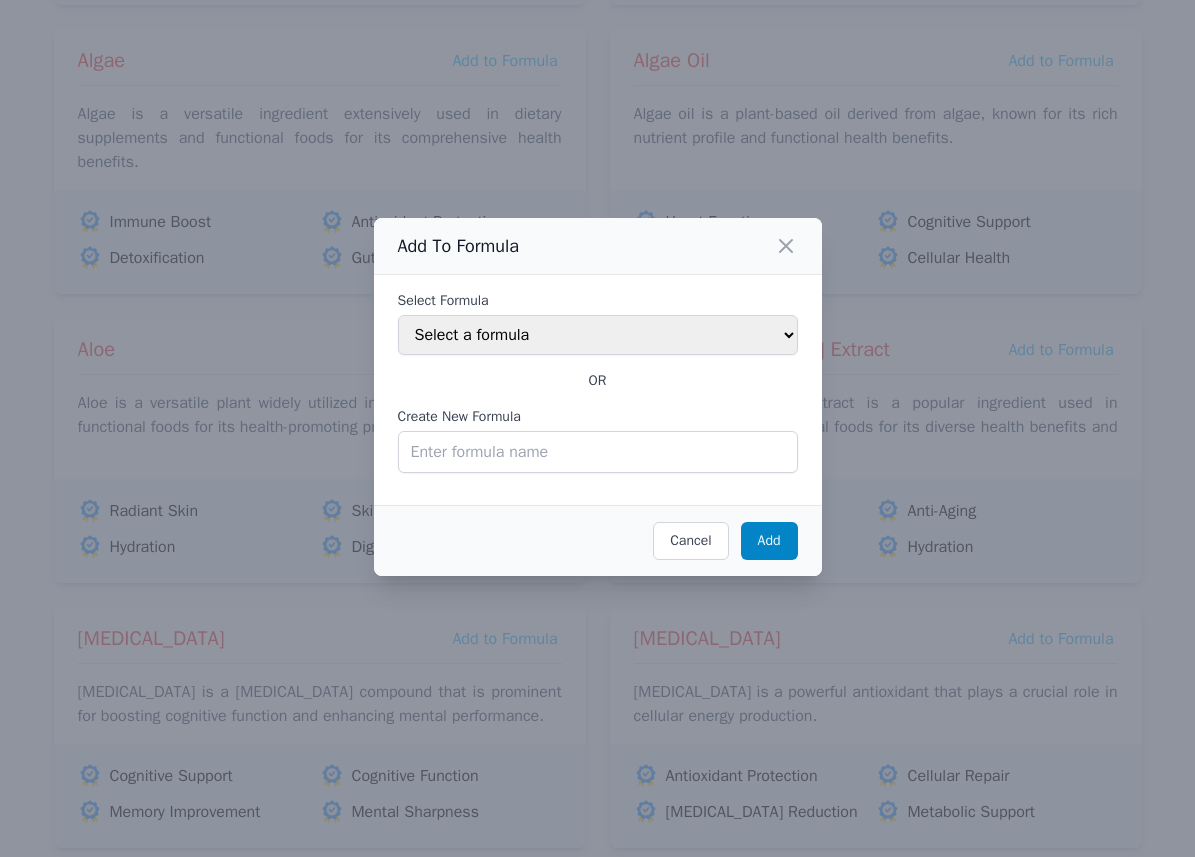 click on "Select a formula Odd Fun Formula AH Clone Jen Idea Formula 101 Formula A My Mushrooms Ideal SportsX Campfire 101 NEW May 19 New101 OK Test 505" at bounding box center [598, 335] 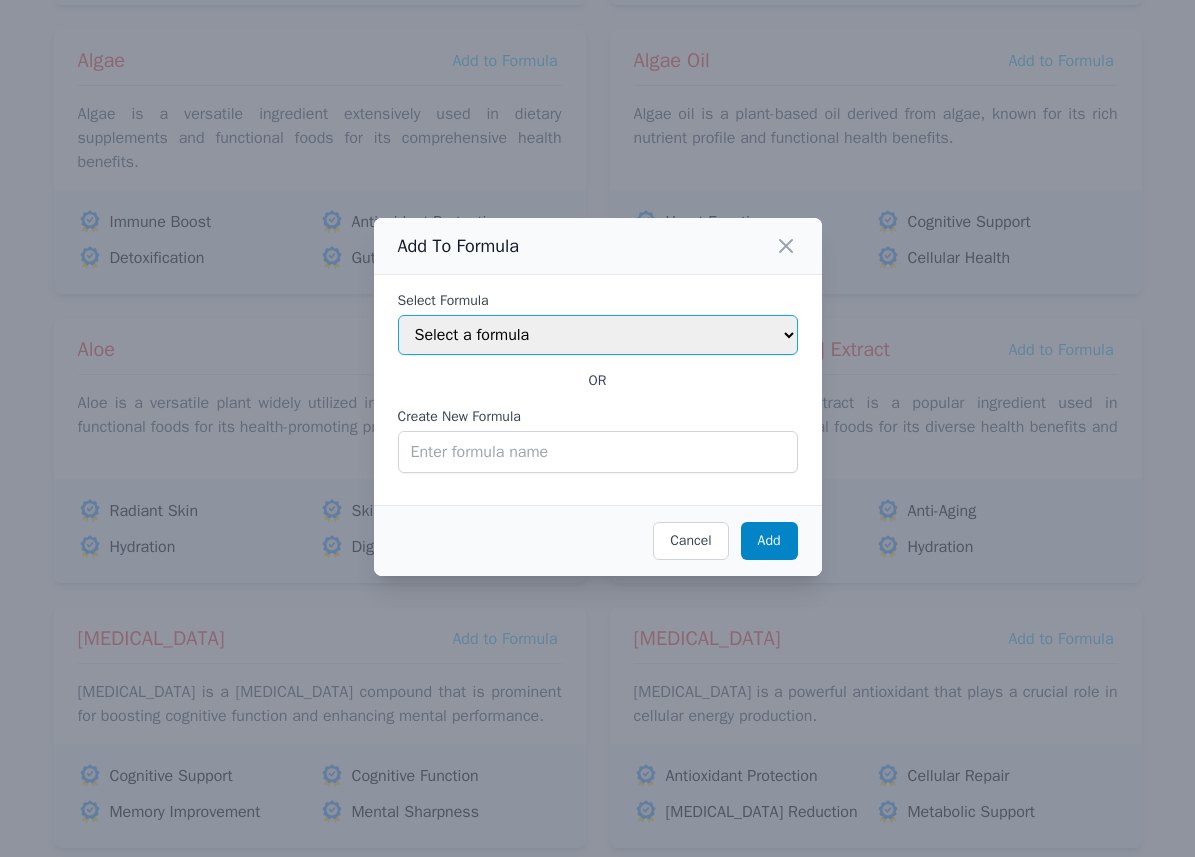 select on "6876607ad741c8cf4037c69d" 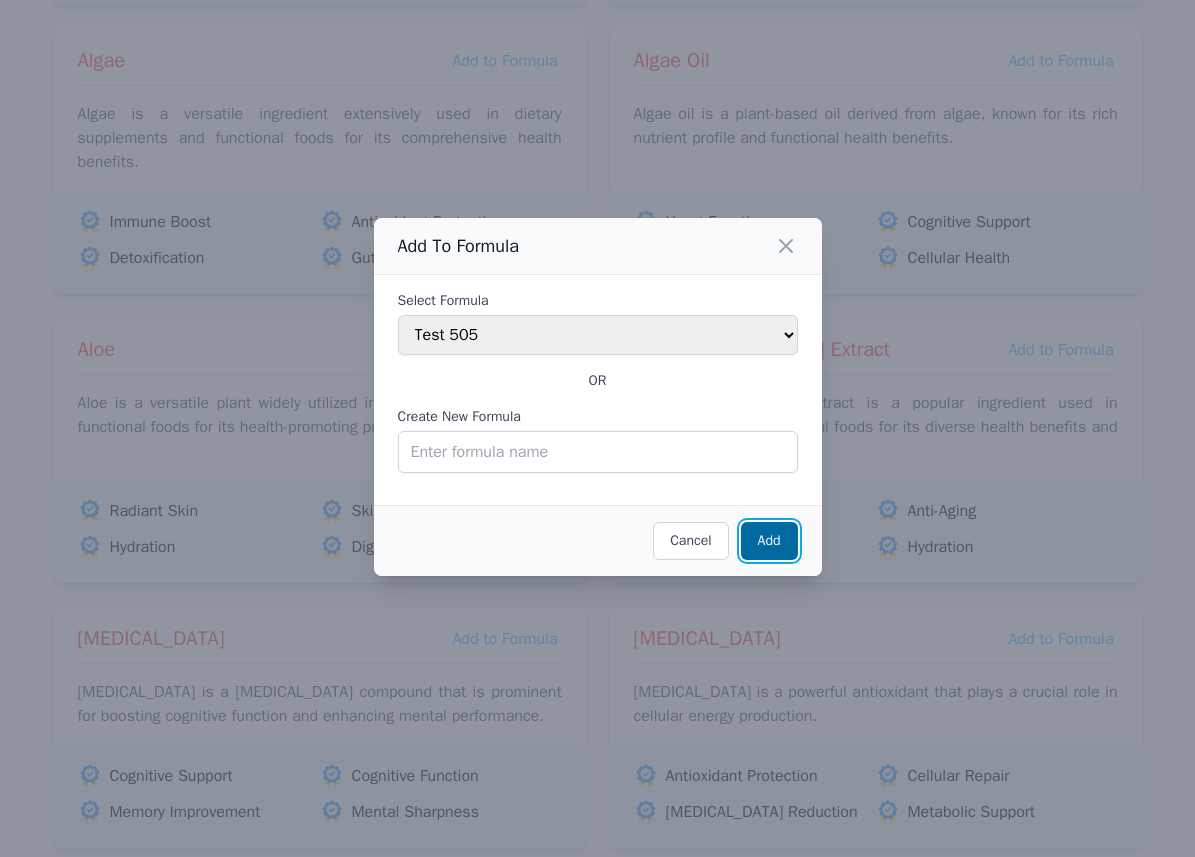 click on "Add" at bounding box center (769, 540) 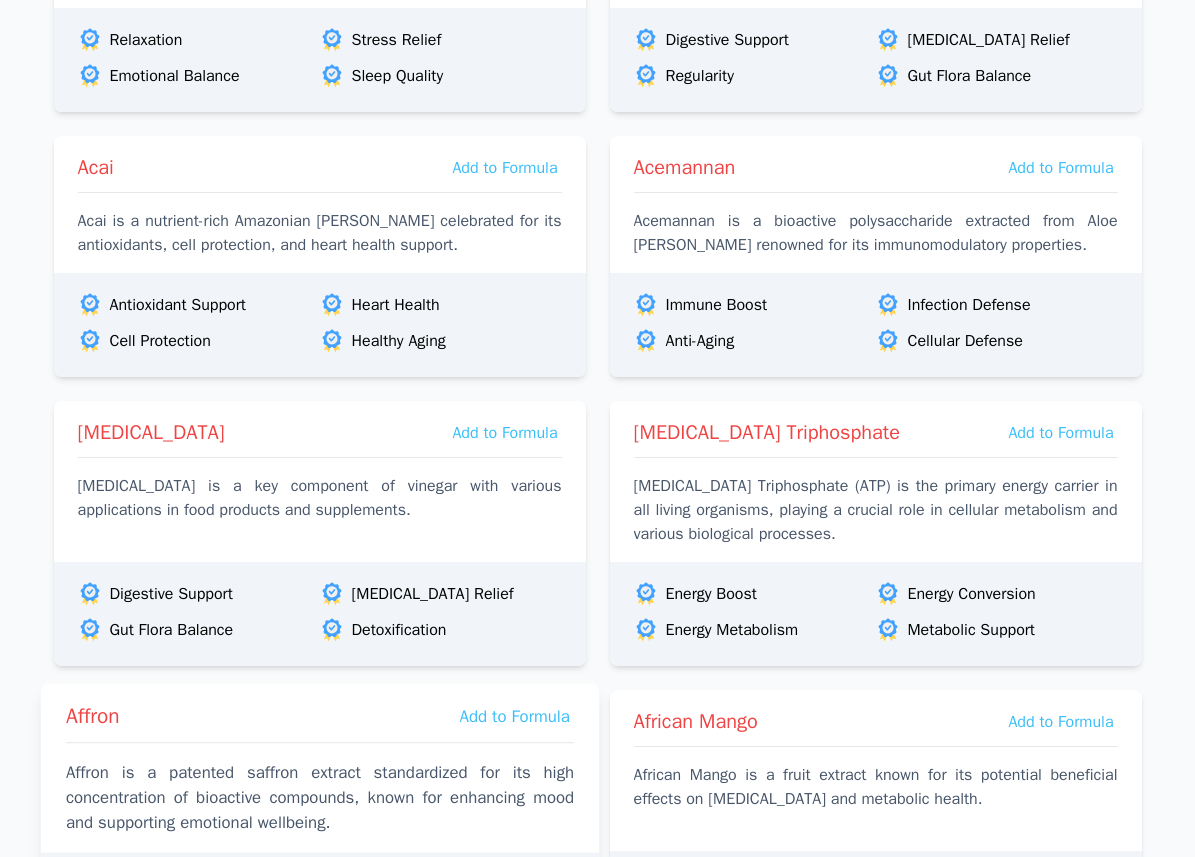 scroll, scrollTop: 0, scrollLeft: 0, axis: both 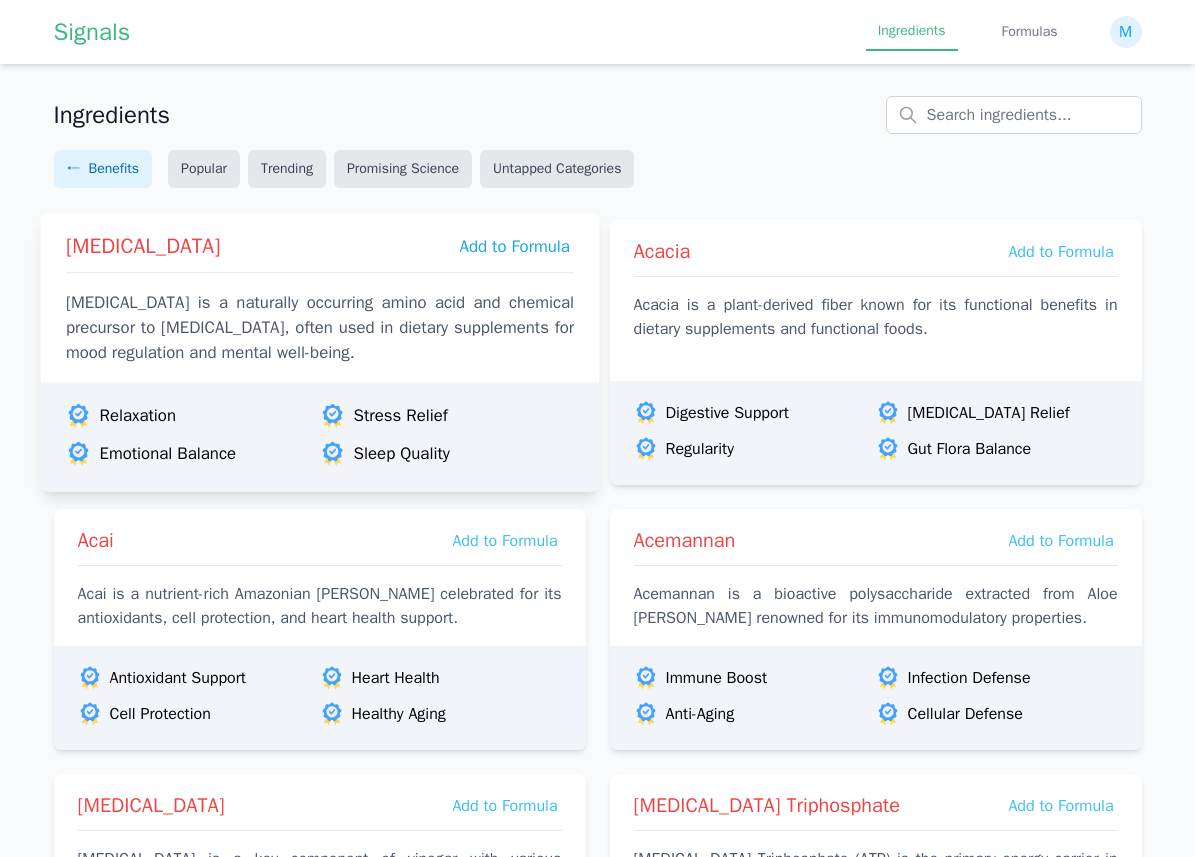 click on "Add to Formula" at bounding box center [514, 246] 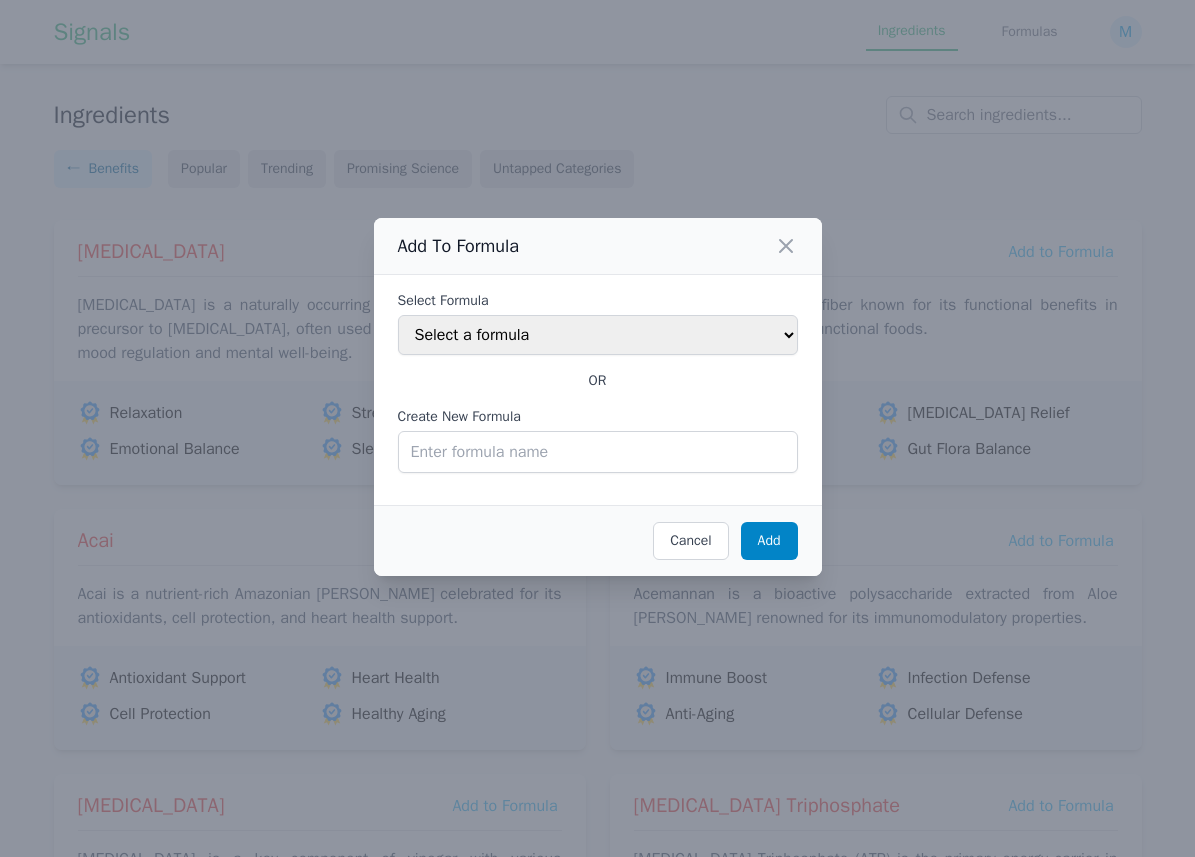 click on "Select a formula Odd Fun Formula AH Clone Jen Idea Formula 101 Formula A My Mushrooms Ideal SportsX Campfire 101 NEW May 19 New101 OK Test 505" at bounding box center [598, 335] 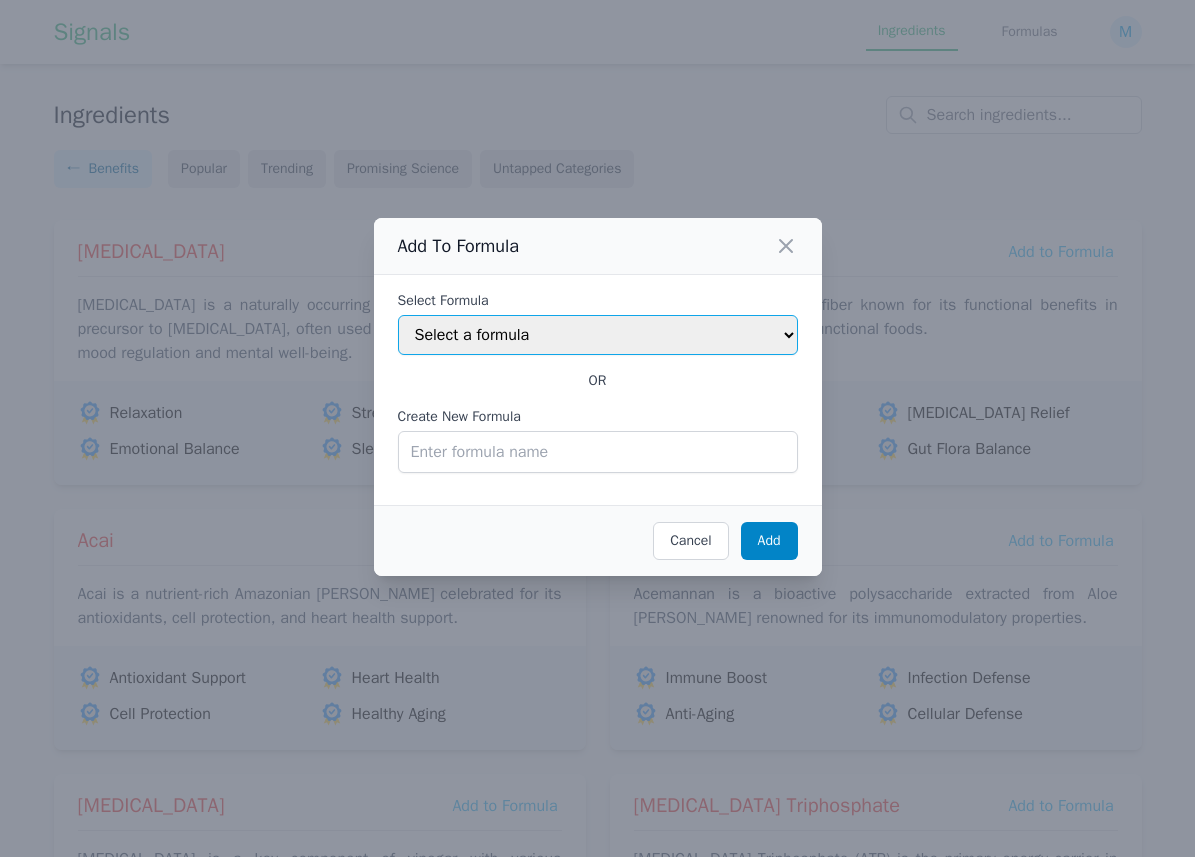 select on "6876607ad741c8cf4037c69d" 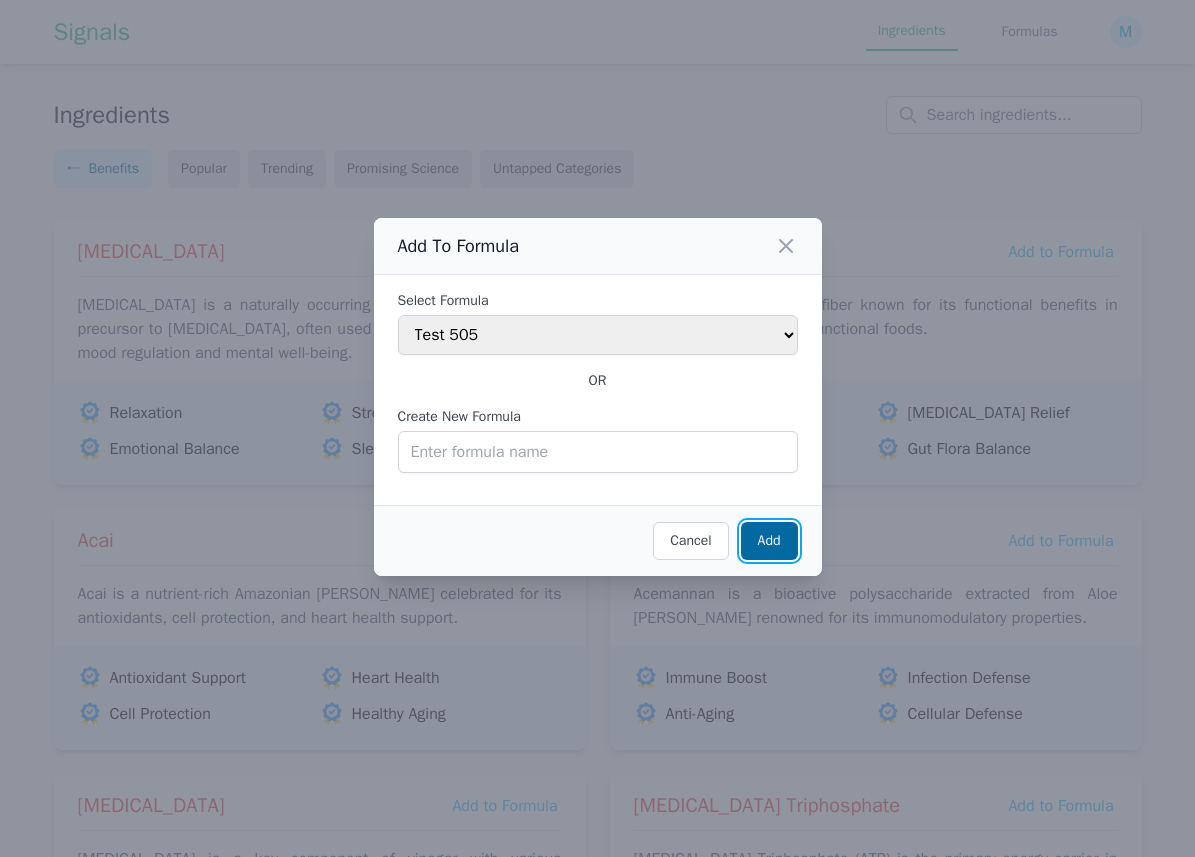 click on "Add" at bounding box center [769, 540] 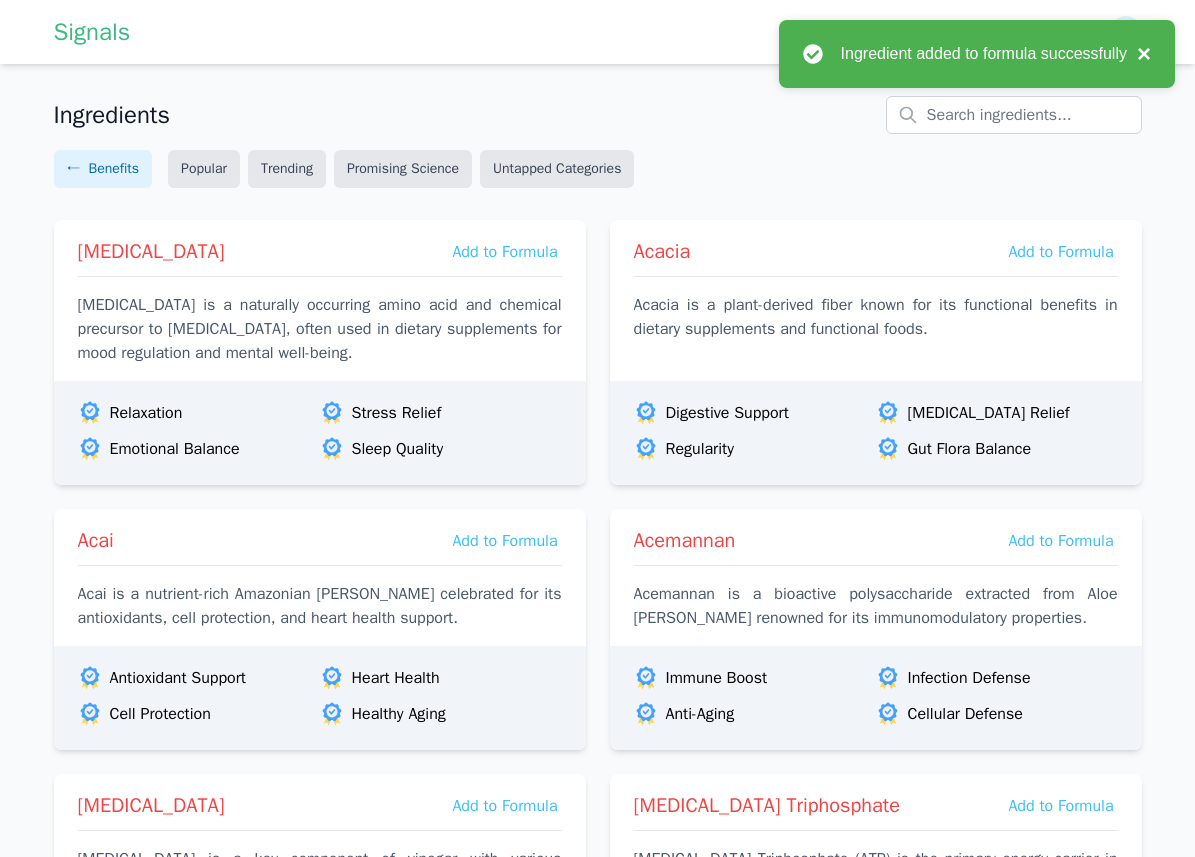 click on "×" at bounding box center (1139, 54) 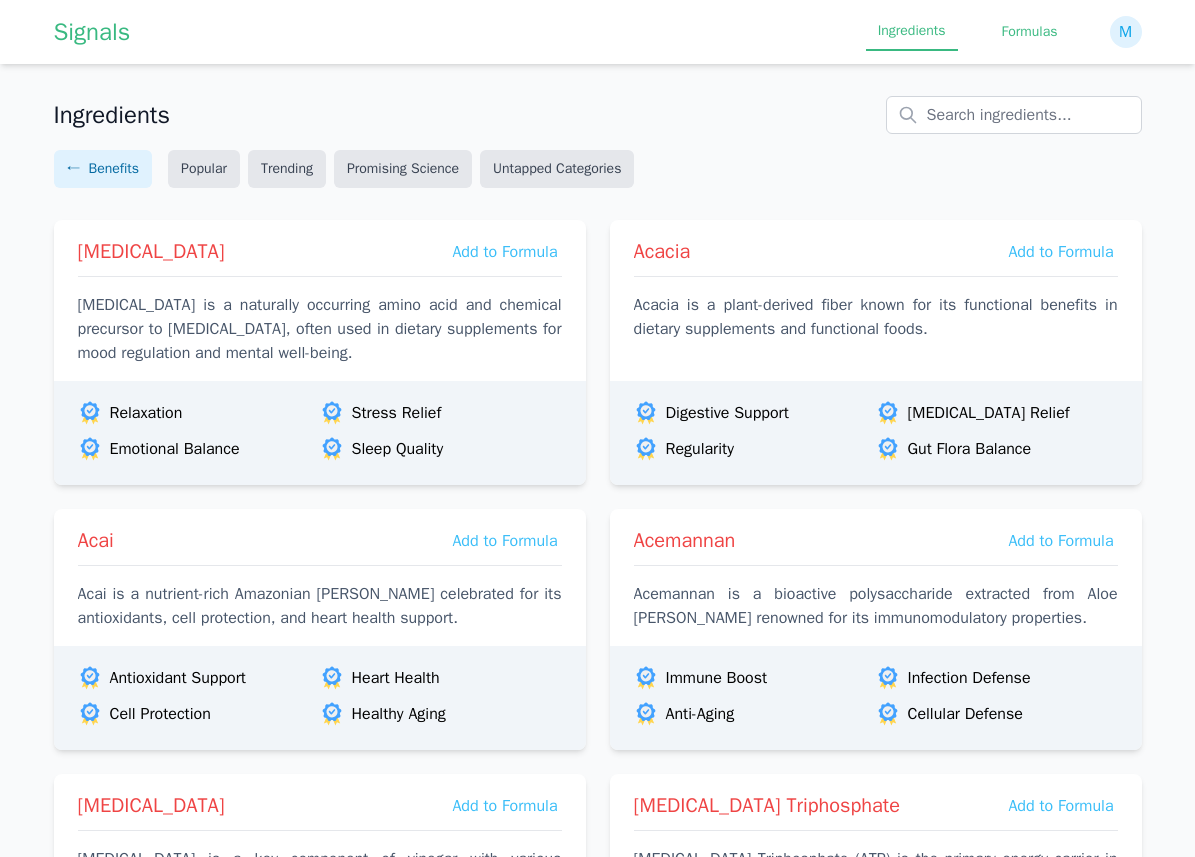 click on "Formulas" at bounding box center [1030, 32] 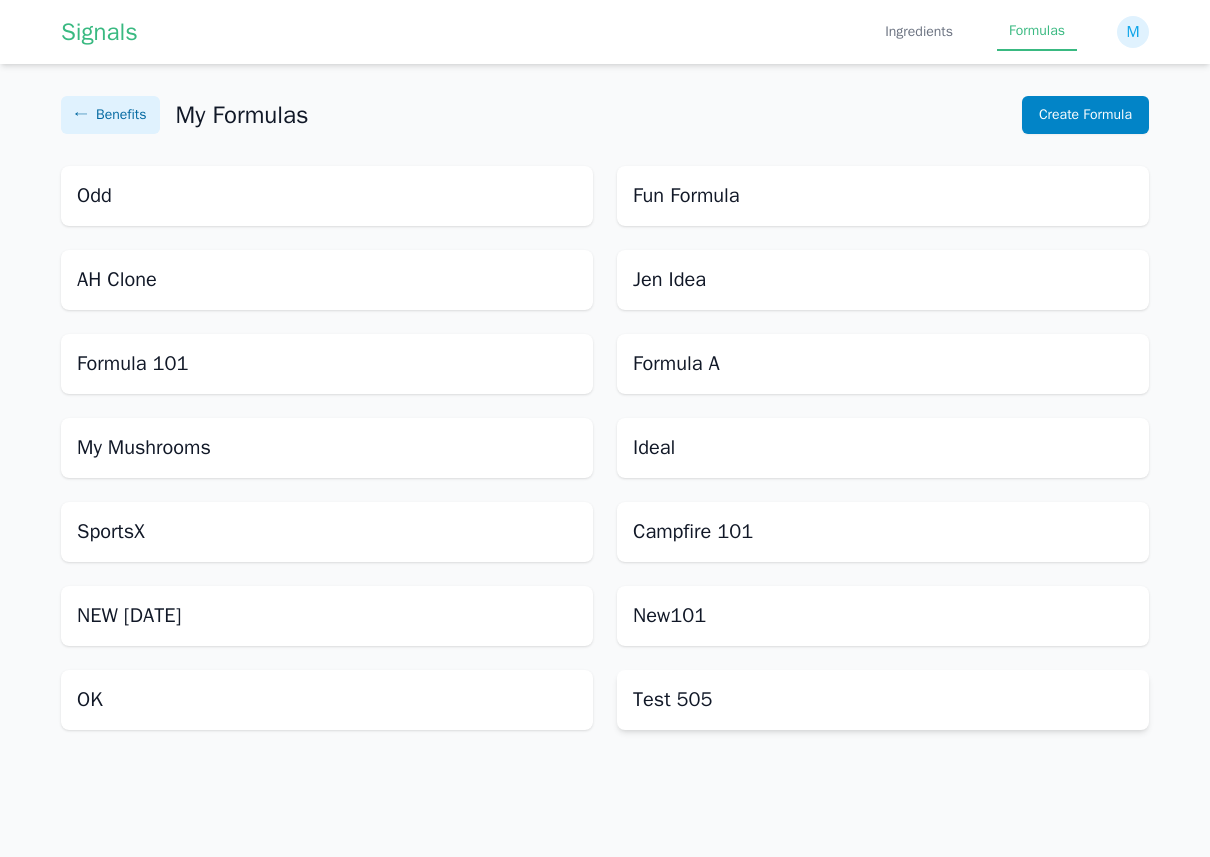 click on "Test 505" at bounding box center [883, 700] 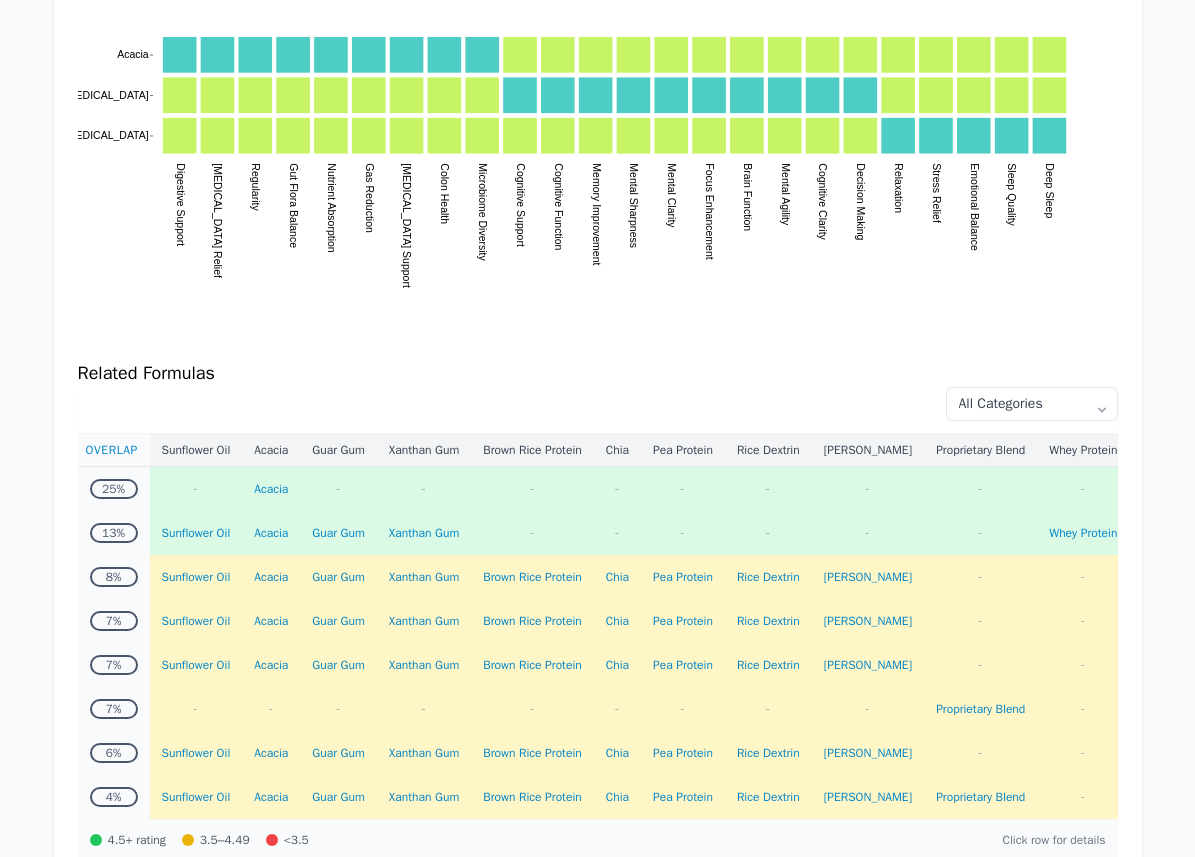 scroll, scrollTop: 636, scrollLeft: 0, axis: vertical 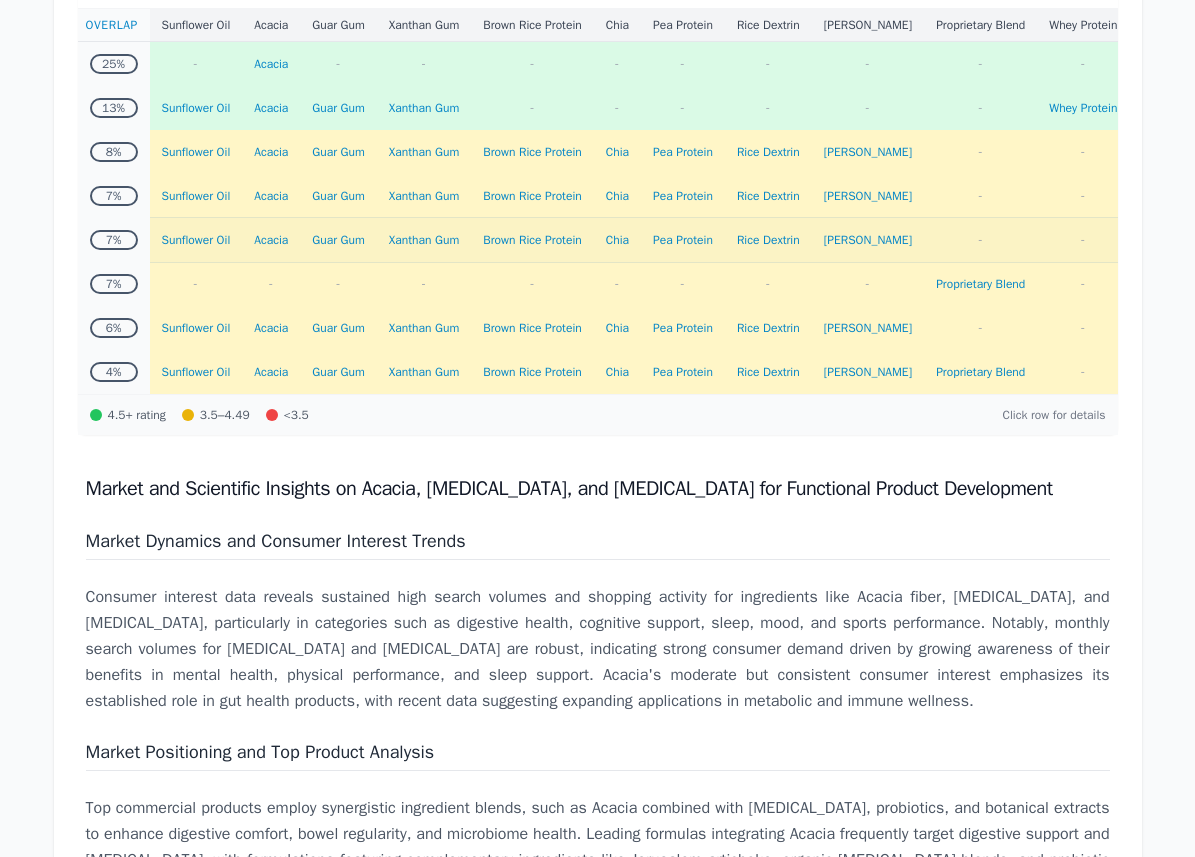click on "Sunflower Oil" at bounding box center (196, 240) 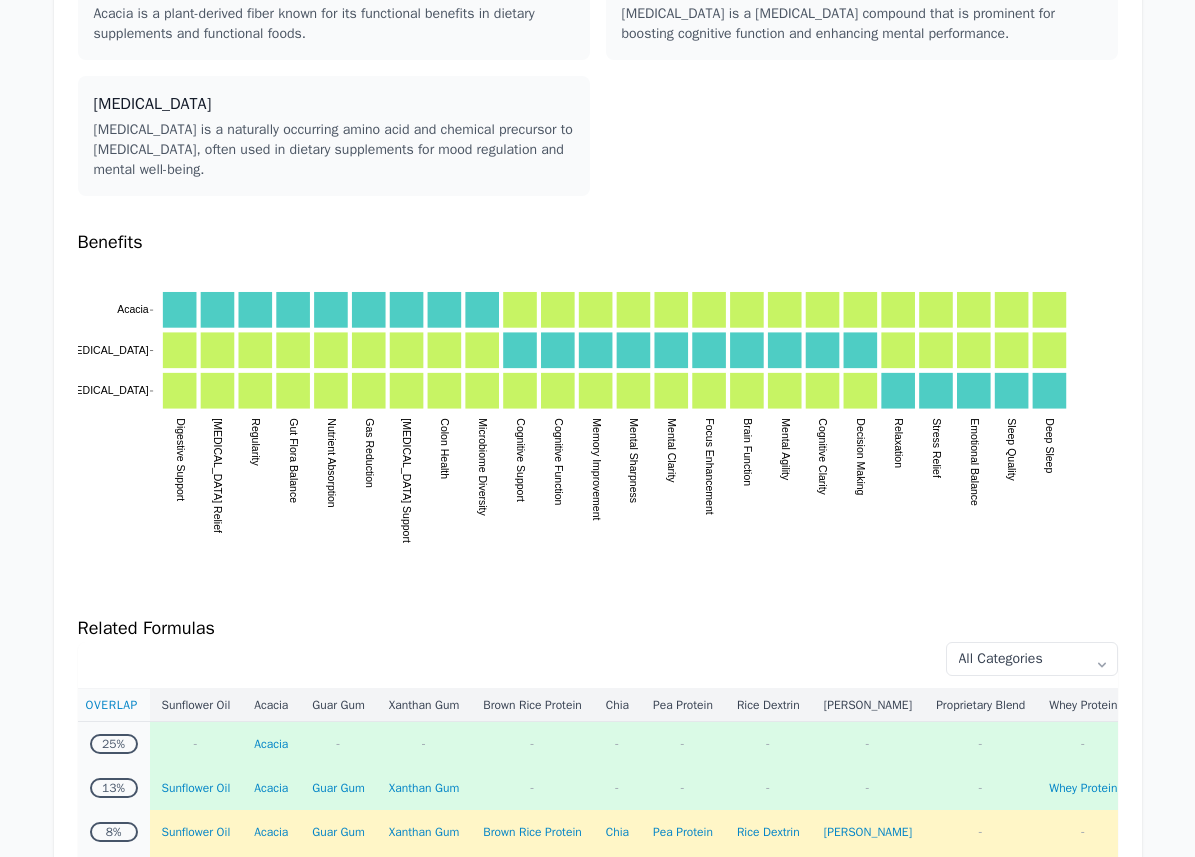 scroll, scrollTop: 0, scrollLeft: 0, axis: both 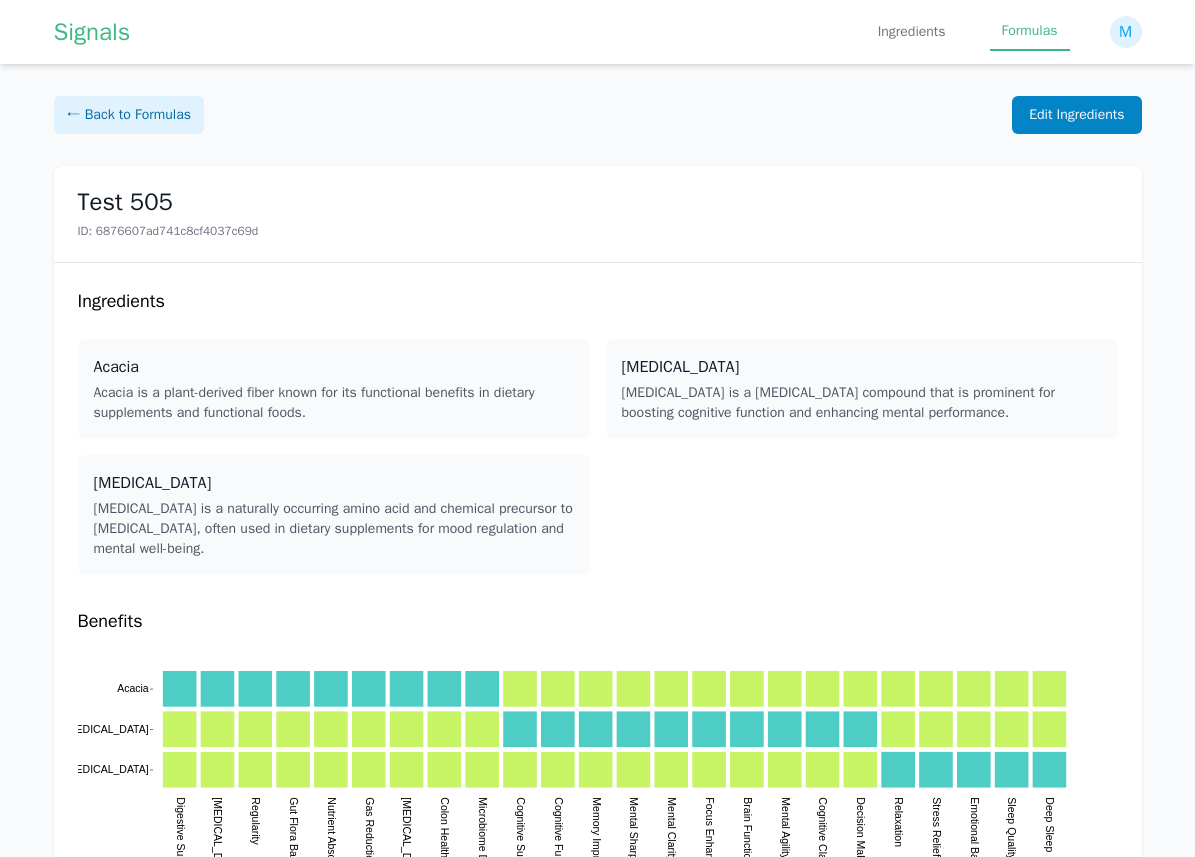 click on "Test 505 ID: 6876607ad741c8cf4037c69d" at bounding box center (598, 214) 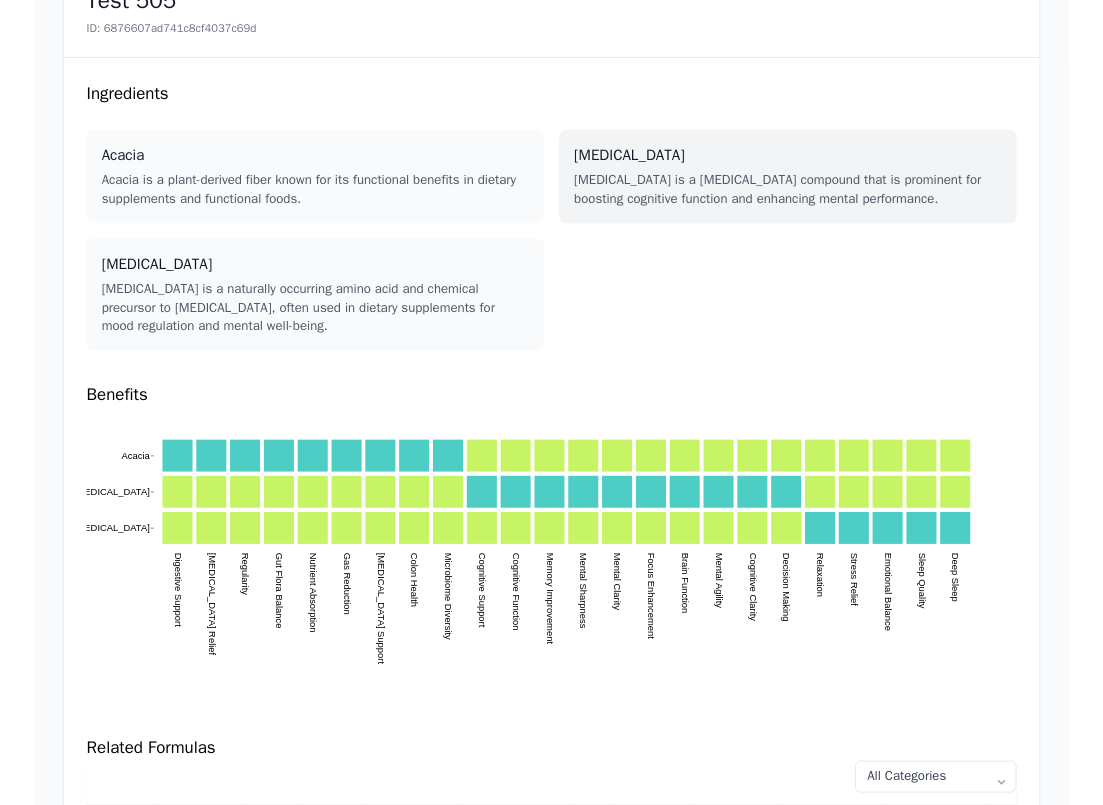 scroll, scrollTop: 0, scrollLeft: 0, axis: both 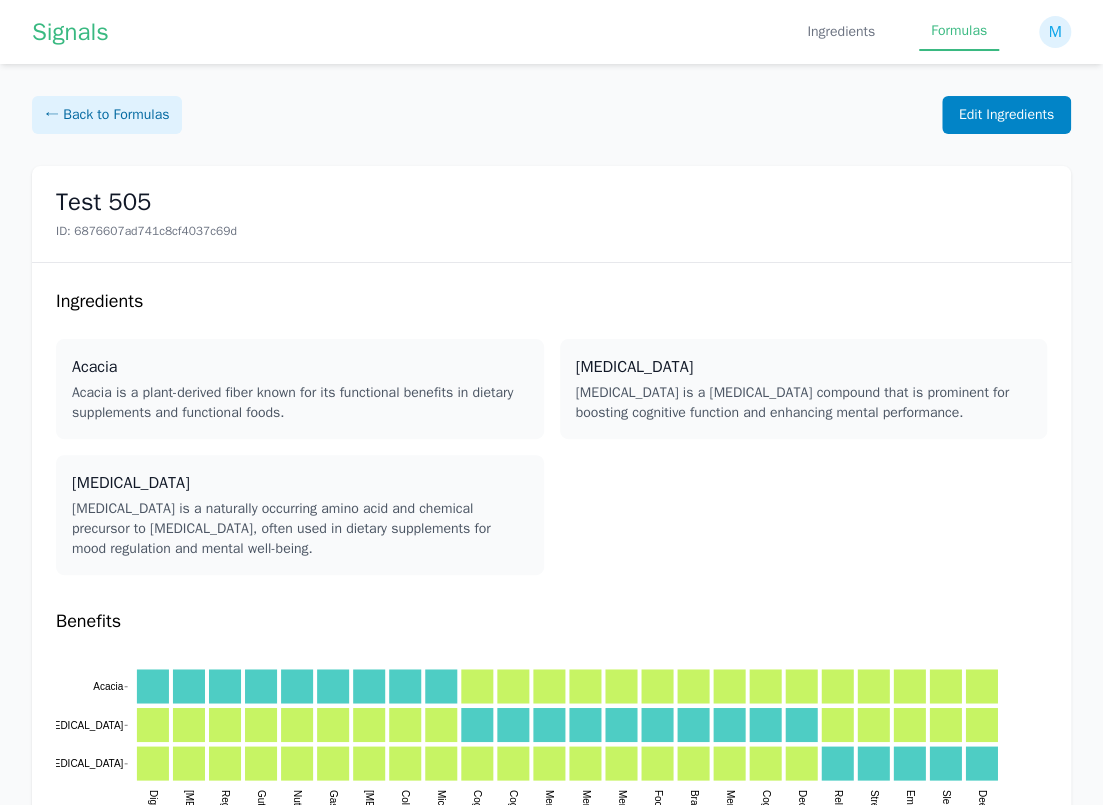 click on "Ingredients Acacia Acacia is a plant-derived fiber known for its functional benefits in dietary supplements and functional foods. Alpha GPC Alpha GPC is a choline compound that is prominent for boosting cognitive function and enhancing mental performance. 5-HTP 5-HTP is a naturally occurring amino acid and chemical precursor to serotonin, often used in dietary supplements for mood regulation and mental well-being. Benefits :where(.plot-d6a7b5) {
--plot-background: white;
display: block;
height: auto;
height: intrinsic;
max-width: 100%;
}
:where(.plot-d6a7b5 text),
:where(.plot-d6a7b5 tspan) {
white-space: pre;
} Acacia Alpha GPC 5-HTP Digestive Support Bloating Relief Regularity Gut Flora Balance Nutrient Absorption Gas Reduction Prebiotic Support Colon Health Microbiome Diversity Cognitive Support Cognitive Function Memory Improvement Mental Sharpness Mental Clarity Focus Enhancement Brain Function Mental Agility Cognitive Clarity Decision Making Relaxation Stress Relief Emotional Balance Beauty" at bounding box center [551, 1722] 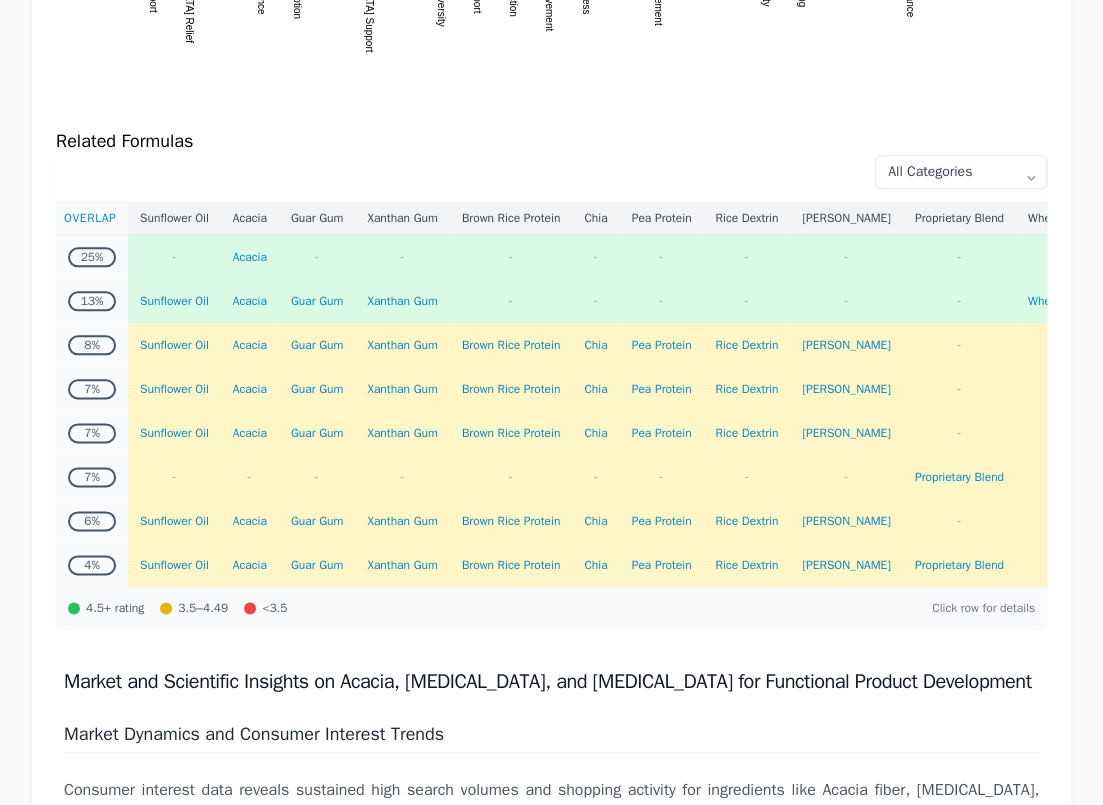 scroll, scrollTop: 860, scrollLeft: 0, axis: vertical 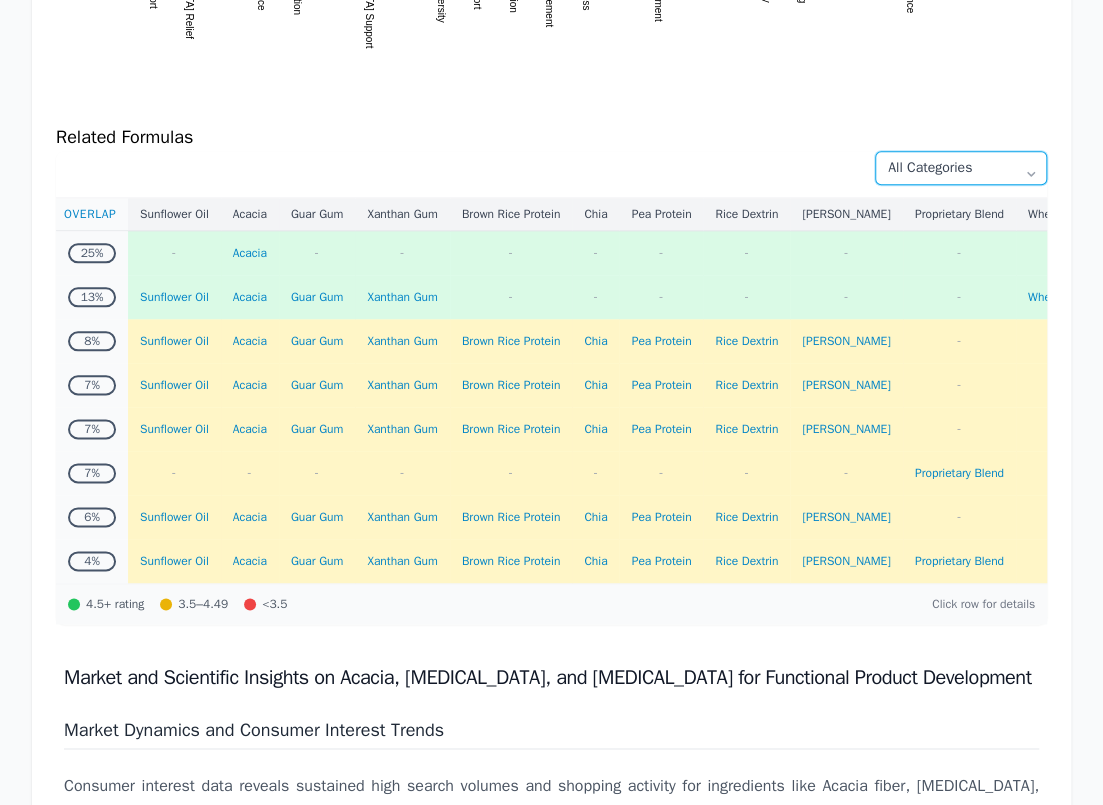 click on "All Categories Beauty Bone Health Children's Health Cognitive Health Detoxification Digestive Health Energy Healthy Aging Immune Health Joint Support Liver & Detox Meal Replacement Men's Health Metabolism Pain & Inflammation Pets Prenatal & Postnatal Sleep Sports Performance Stress & Mood Weight Management Women's Health" at bounding box center [961, 168] 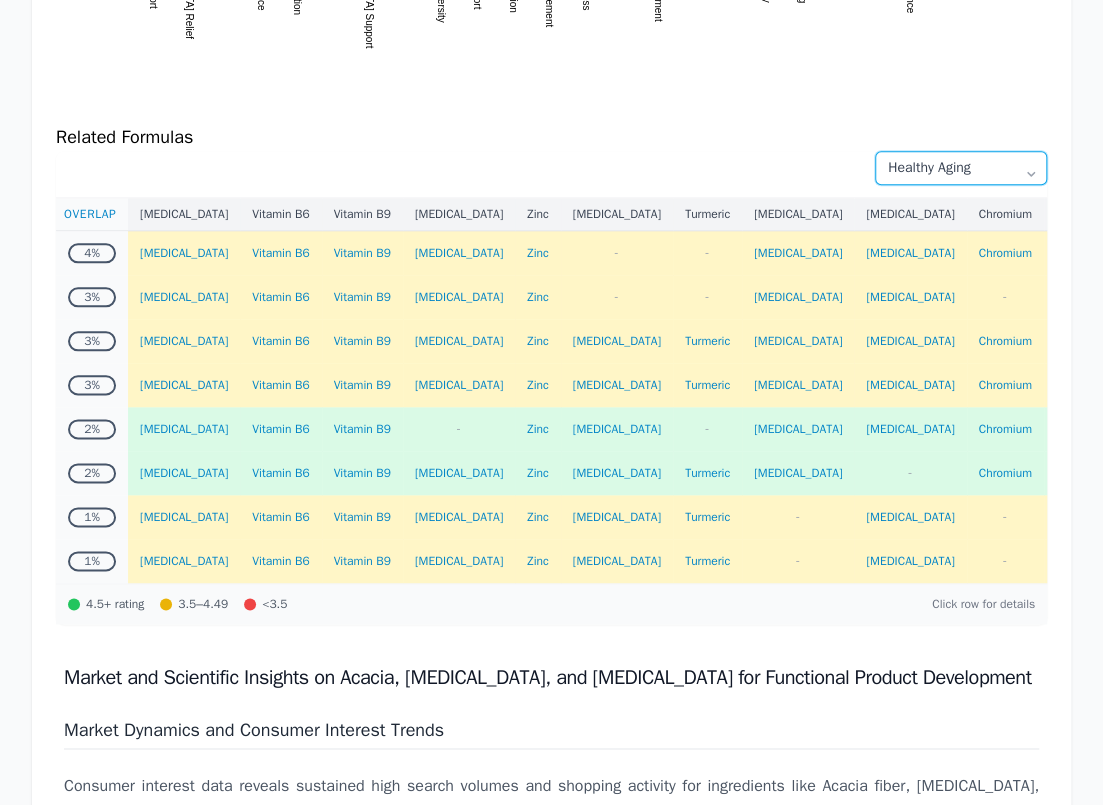 click on "All Categories Beauty Bone Health Children's Health Cognitive Health Detoxification Digestive Health Energy Healthy Aging Immune Health Joint Support Liver & Detox Meal Replacement Men's Health Metabolism Pain & Inflammation Pets Prenatal & Postnatal Sleep Sports Performance Stress & Mood Weight Management Women's Health" at bounding box center (961, 168) 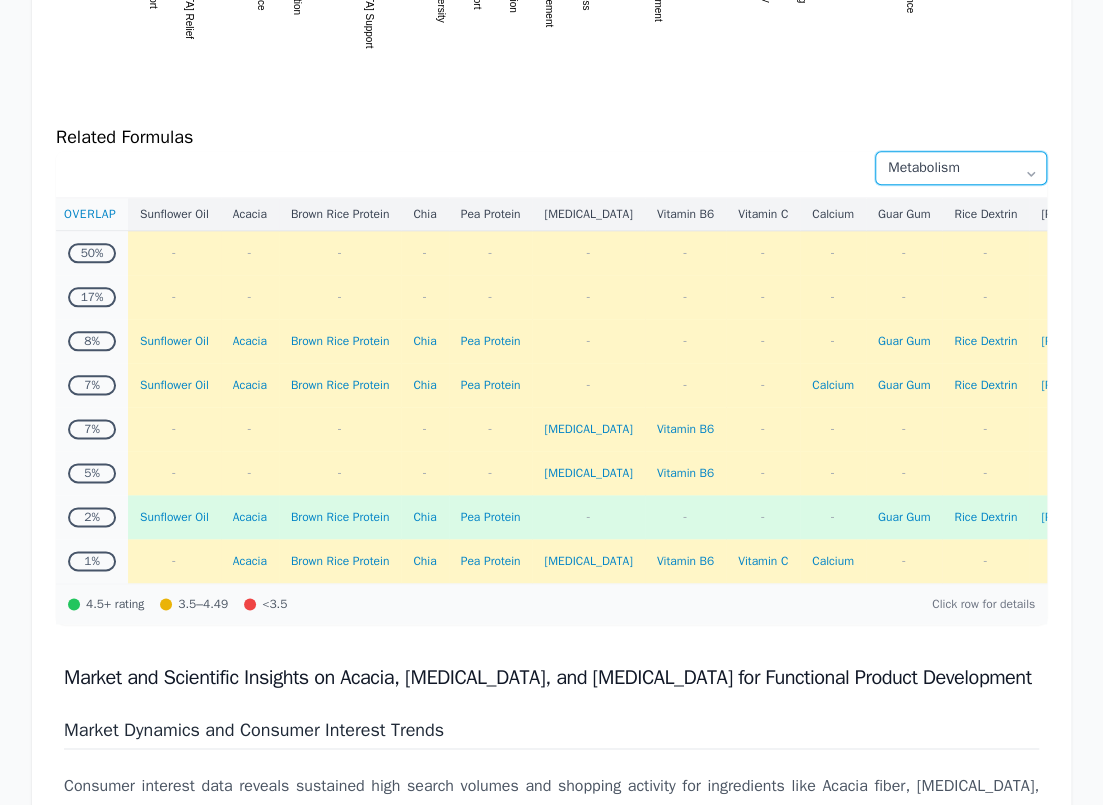 click on "All Categories Beauty Bone Health Children's Health Cognitive Health Detoxification Digestive Health Energy Healthy Aging Immune Health Joint Support Liver & Detox Meal Replacement Men's Health Metabolism Pain & Inflammation Pets Prenatal & Postnatal Sleep Sports Performance Stress & Mood Weight Management Women's Health" at bounding box center [961, 168] 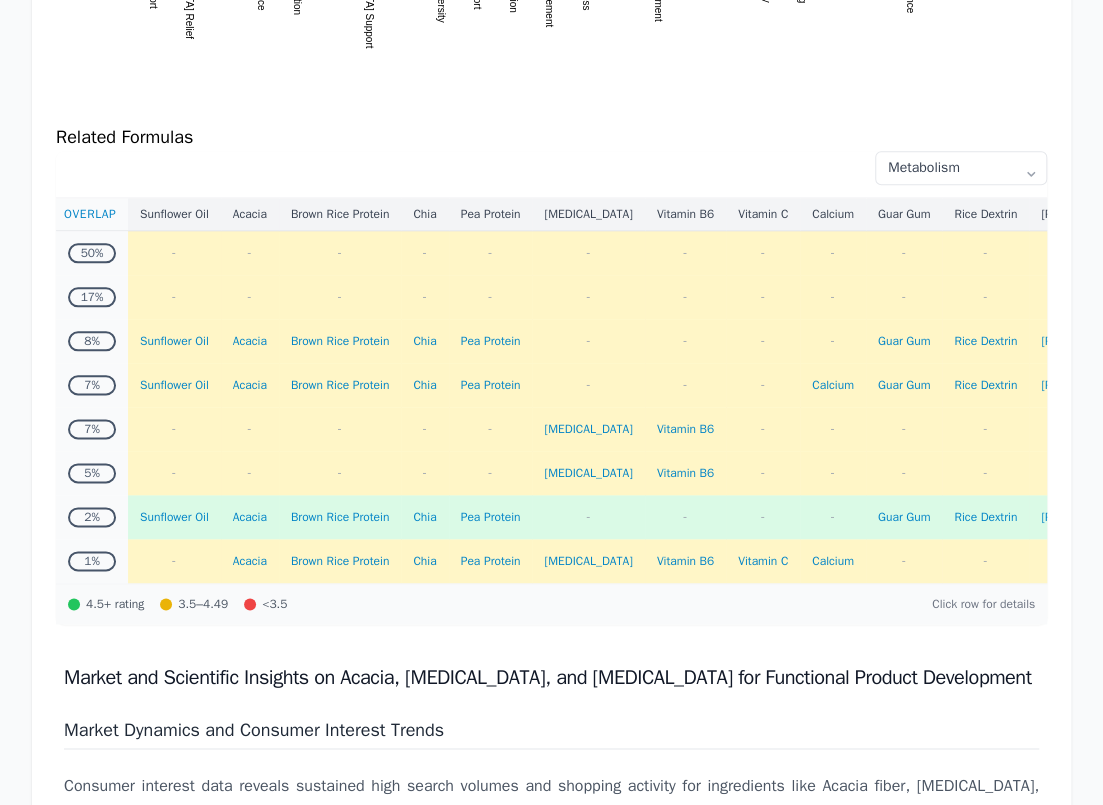 click on "Ingredients Acacia Acacia is a plant-derived fiber known for its functional benefits in dietary supplements and functional foods. Alpha GPC Alpha GPC is a choline compound that is prominent for boosting cognitive function and enhancing mental performance. 5-HTP 5-HTP is a naturally occurring amino acid and chemical precursor to serotonin, often used in dietary supplements for mood regulation and mental well-being. Benefits :where(.plot-d6a7b5) {
--plot-background: white;
display: block;
height: auto;
height: intrinsic;
max-width: 100%;
}
:where(.plot-d6a7b5 text),
:where(.plot-d6a7b5 tspan) {
white-space: pre;
} Acacia Alpha GPC 5-HTP Digestive Support Bloating Relief Regularity Gut Flora Balance Nutrient Absorption Gas Reduction Prebiotic Support Colon Health Microbiome Diversity Cognitive Support Cognitive Function Memory Improvement Mental Sharpness Mental Clarity Focus Enhancement Brain Function Mental Agility Cognitive Clarity Decision Making Relaxation Stress Relief Emotional Balance Beauty" at bounding box center (551, 862) 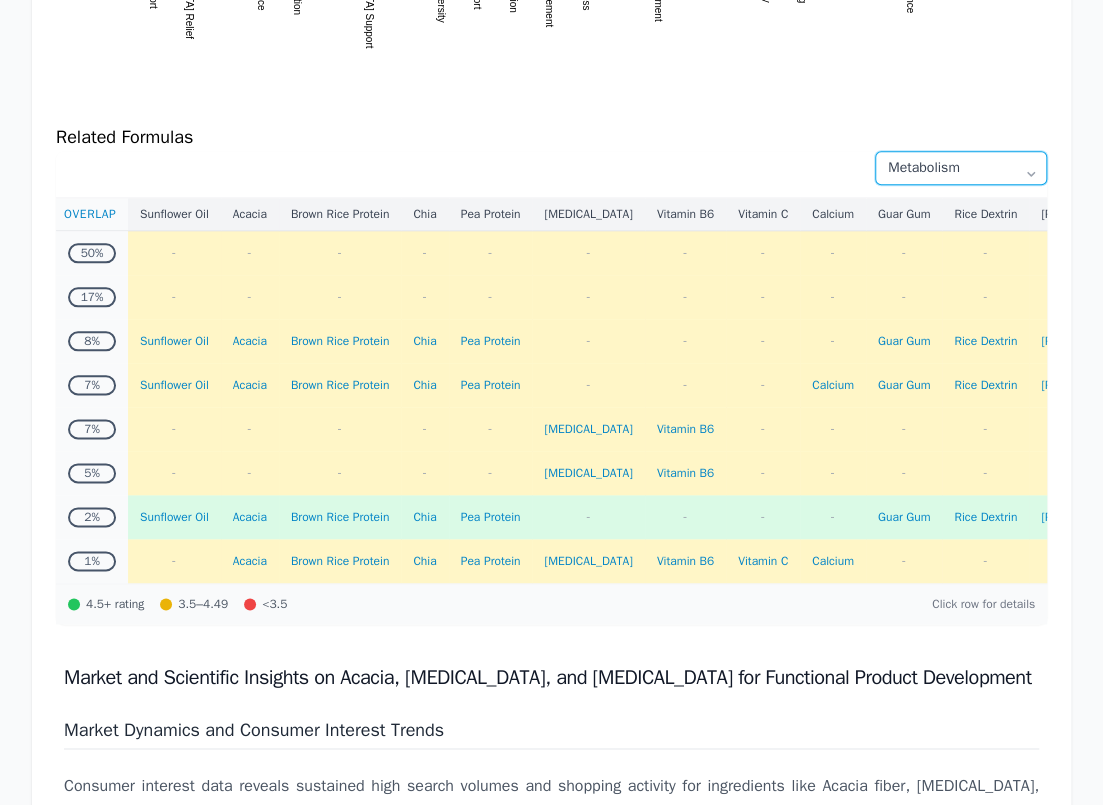 click on "All Categories Beauty Bone Health Children's Health Cognitive Health Detoxification Digestive Health Energy Healthy Aging Immune Health Joint Support Liver & Detox Meal Replacement Men's Health Metabolism Pain & Inflammation Pets Prenatal & Postnatal Sleep Sports Performance Stress & Mood Weight Management Women's Health" at bounding box center [961, 168] 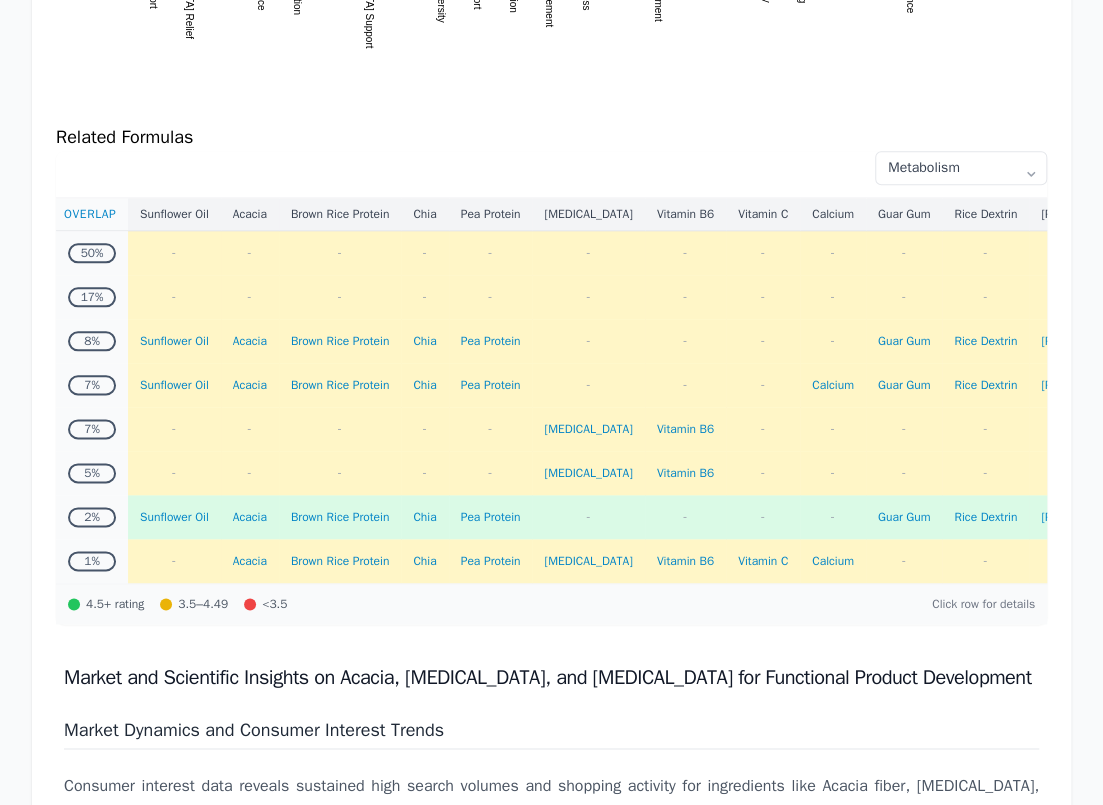 click on "Ingredients Acacia Acacia is a plant-derived fiber known for its functional benefits in dietary supplements and functional foods. Alpha GPC Alpha GPC is a choline compound that is prominent for boosting cognitive function and enhancing mental performance. 5-HTP 5-HTP is a naturally occurring amino acid and chemical precursor to serotonin, often used in dietary supplements for mood regulation and mental well-being. Benefits :where(.plot-d6a7b5) {
--plot-background: white;
display: block;
height: auto;
height: intrinsic;
max-width: 100%;
}
:where(.plot-d6a7b5 text),
:where(.plot-d6a7b5 tspan) {
white-space: pre;
} Acacia Alpha GPC 5-HTP Digestive Support Bloating Relief Regularity Gut Flora Balance Nutrient Absorption Gas Reduction Prebiotic Support Colon Health Microbiome Diversity Cognitive Support Cognitive Function Memory Improvement Mental Sharpness Mental Clarity Focus Enhancement Brain Function Mental Agility Cognitive Clarity Decision Making Relaxation Stress Relief Emotional Balance Beauty" at bounding box center [551, 862] 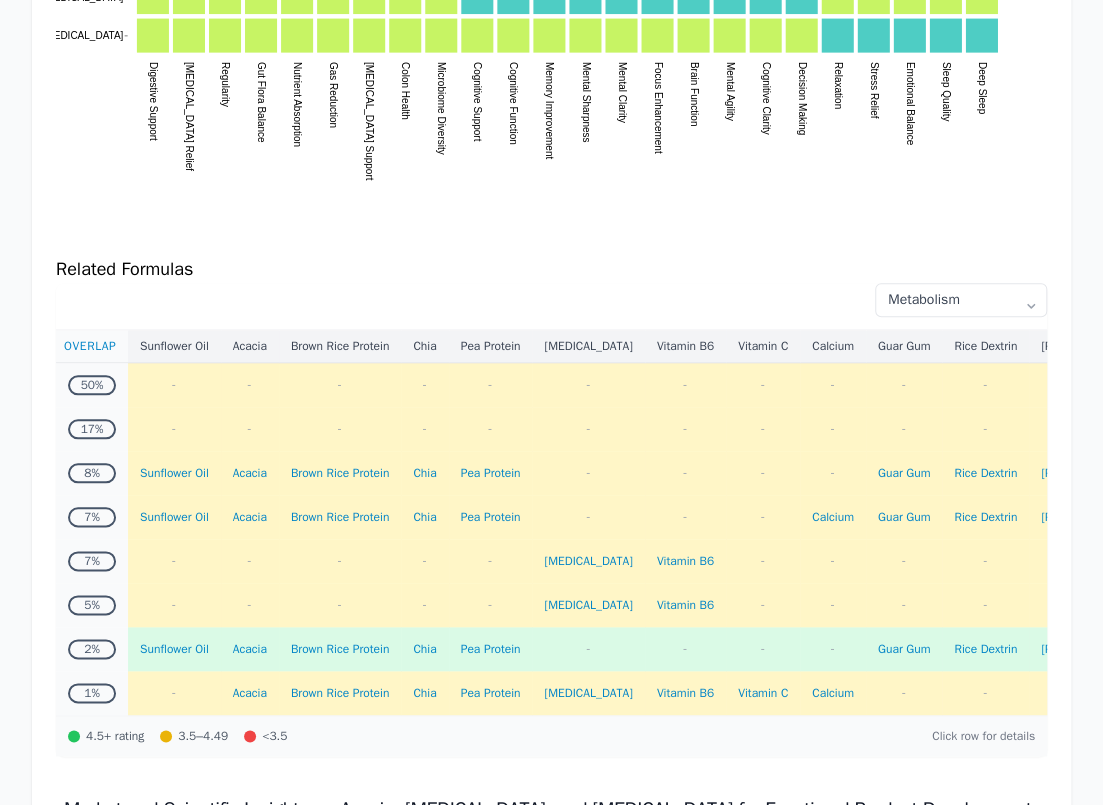 scroll, scrollTop: 734, scrollLeft: 0, axis: vertical 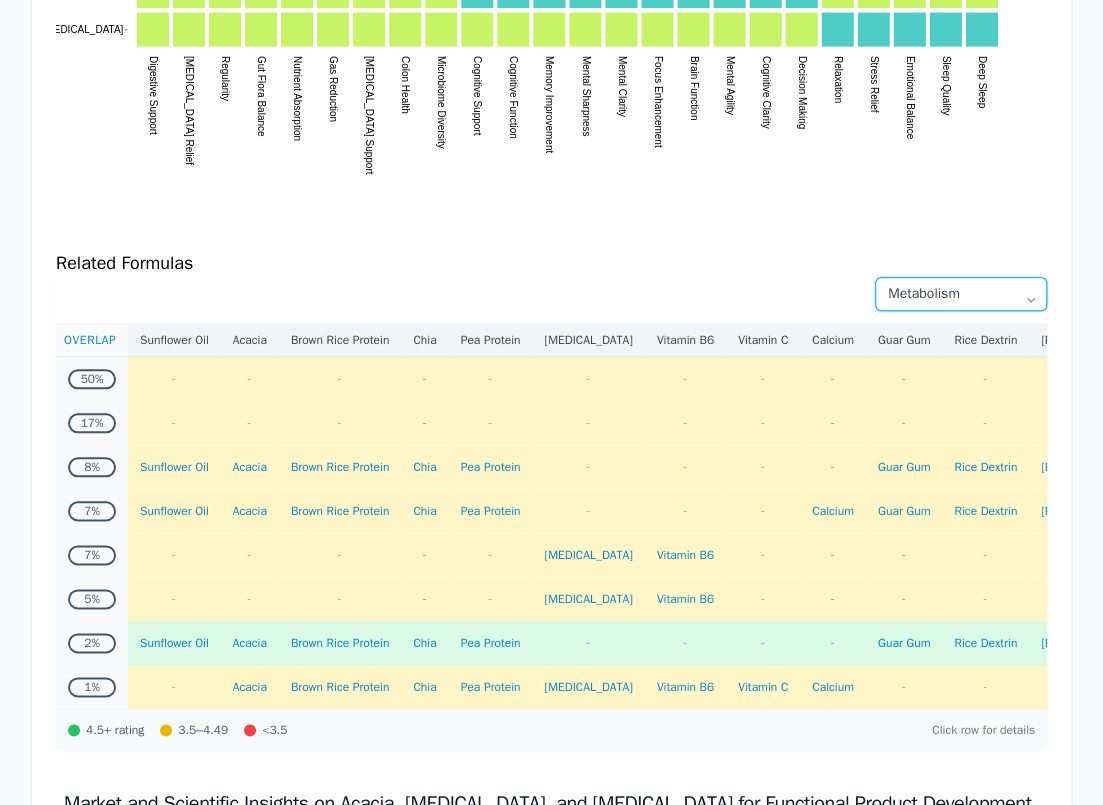 click on "All Categories Beauty Bone Health Children's Health Cognitive Health Detoxification Digestive Health Energy Healthy Aging Immune Health Joint Support Liver & Detox Meal Replacement Men's Health Metabolism Pain & Inflammation Pets Prenatal & Postnatal Sleep Sports Performance Stress & Mood Weight Management Women's Health" at bounding box center [961, 294] 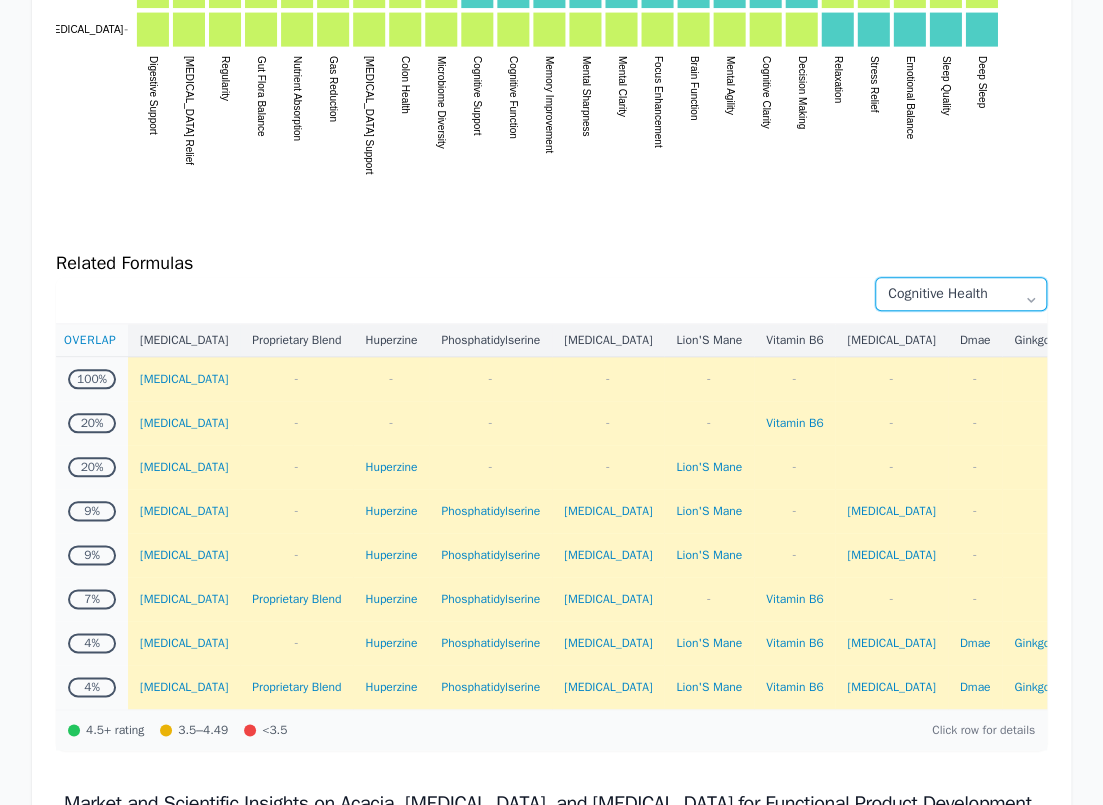 click on "All Categories Beauty Bone Health Children's Health Cognitive Health Detoxification Digestive Health Energy Healthy Aging Immune Health Joint Support Liver & Detox Meal Replacement Men's Health Metabolism Pain & Inflammation Pets Prenatal & Postnatal Sleep Sports Performance Stress & Mood Weight Management Women's Health" at bounding box center [961, 294] 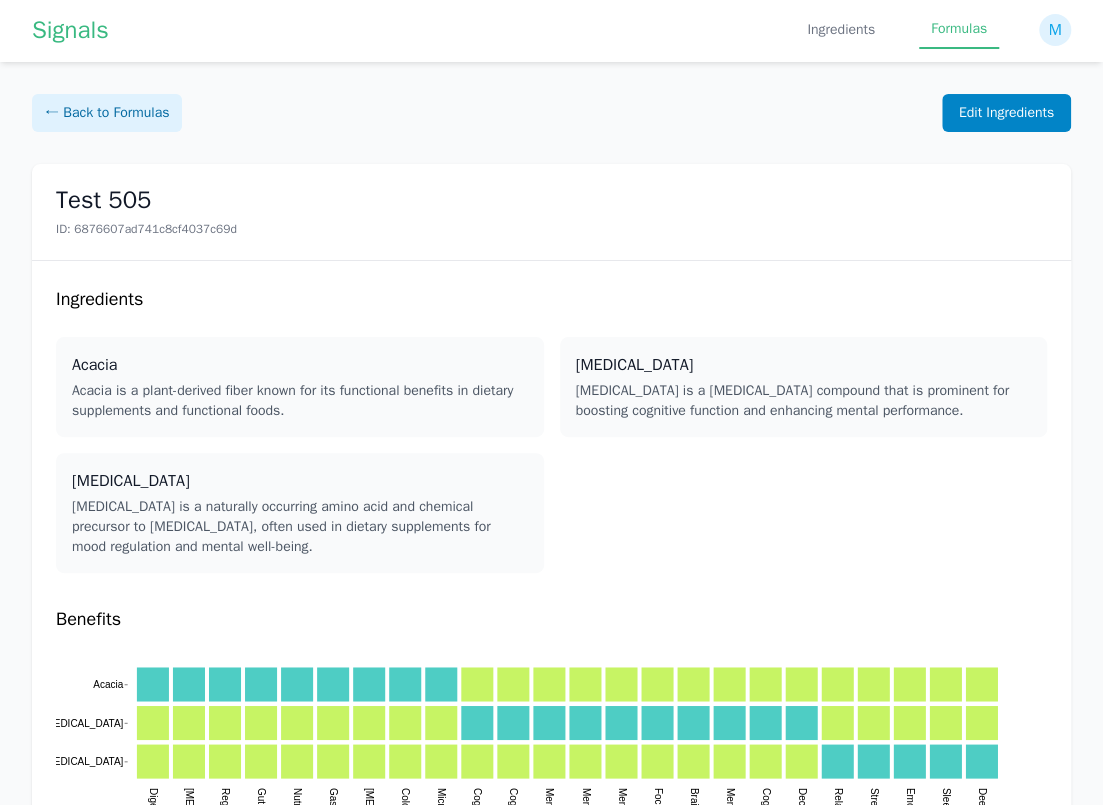 scroll, scrollTop: 0, scrollLeft: 0, axis: both 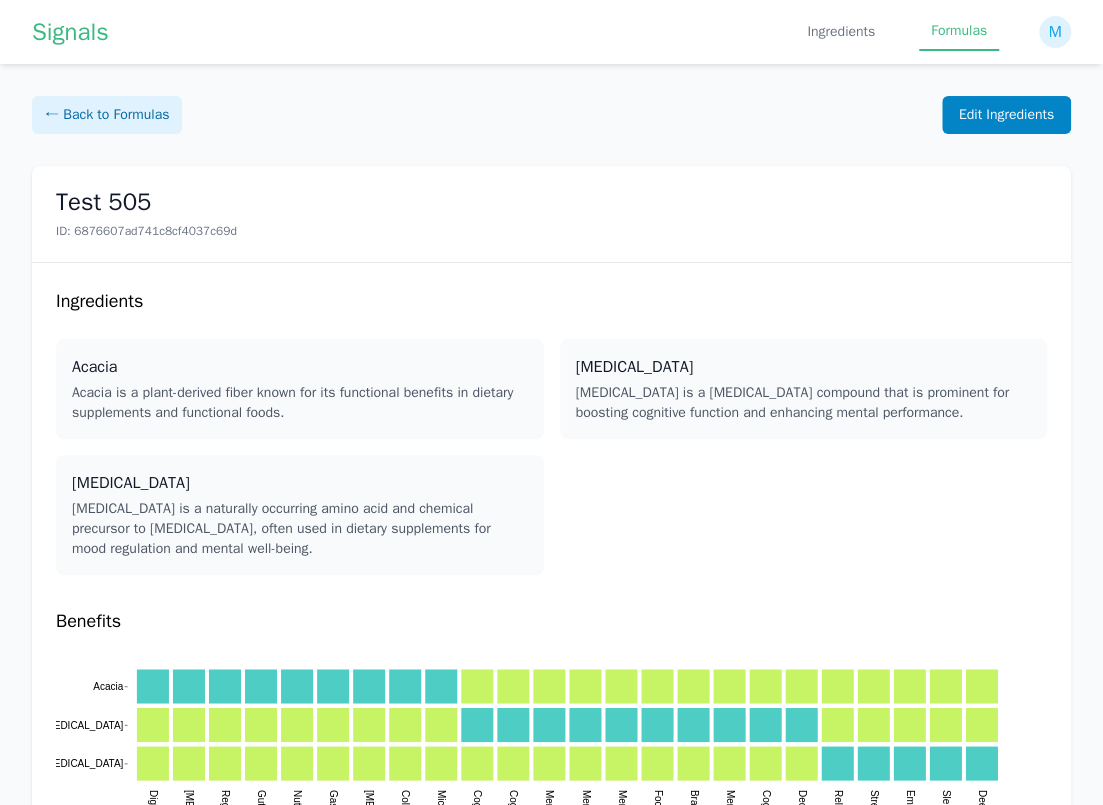 click on "Test 505 ID: 6876607ad741c8cf4037c69d" at bounding box center (551, 214) 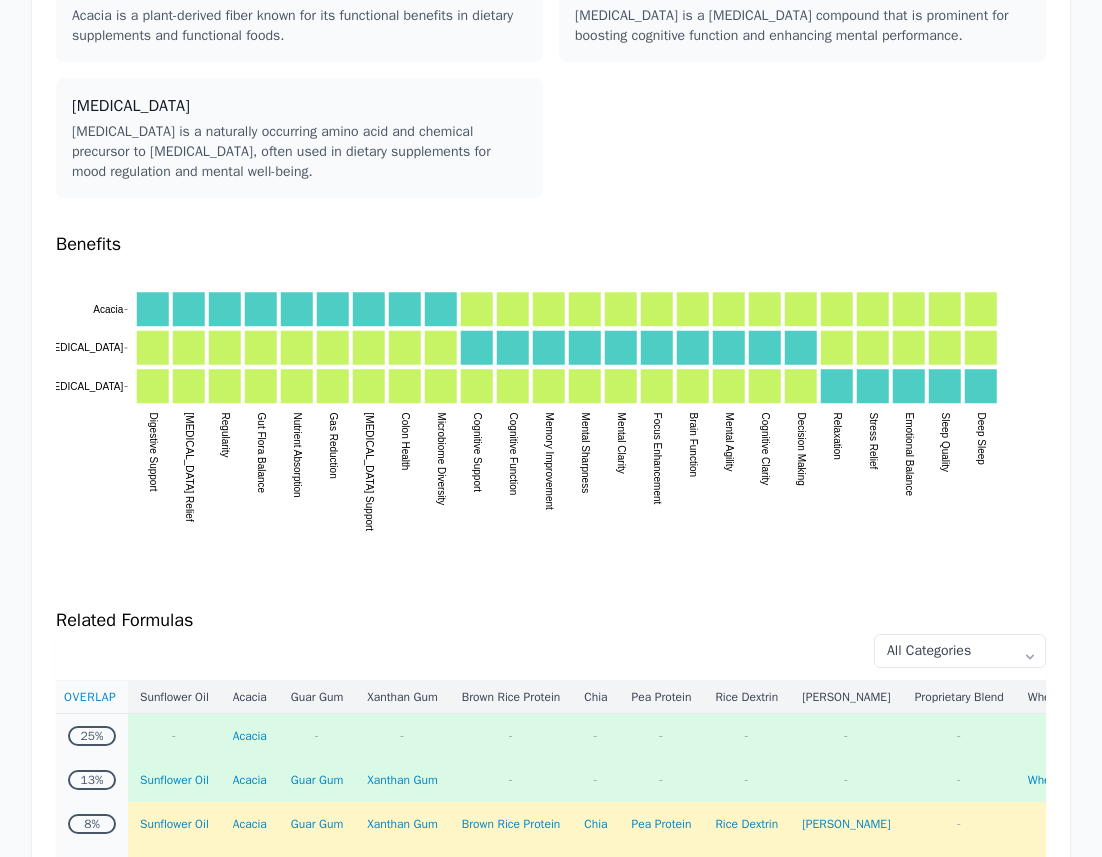 scroll, scrollTop: 0, scrollLeft: 0, axis: both 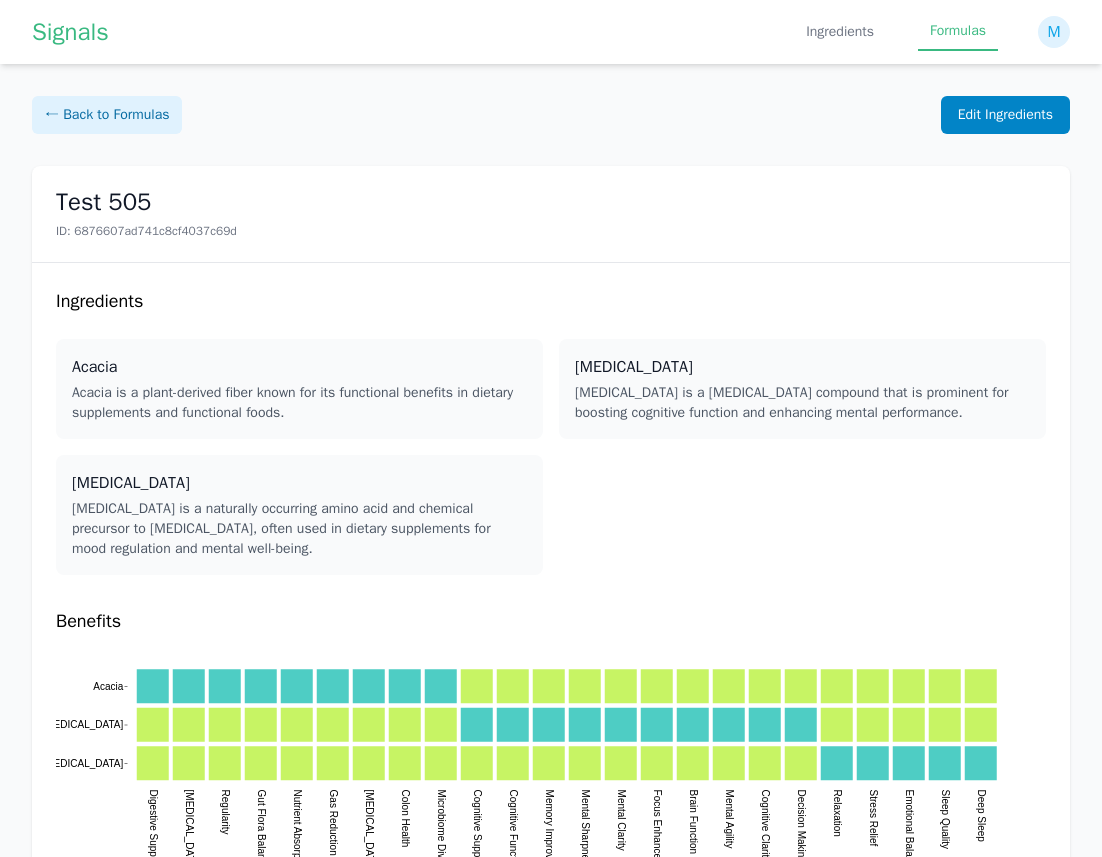 click on "← Back to Formulas   Edit Ingredients" at bounding box center [551, 115] 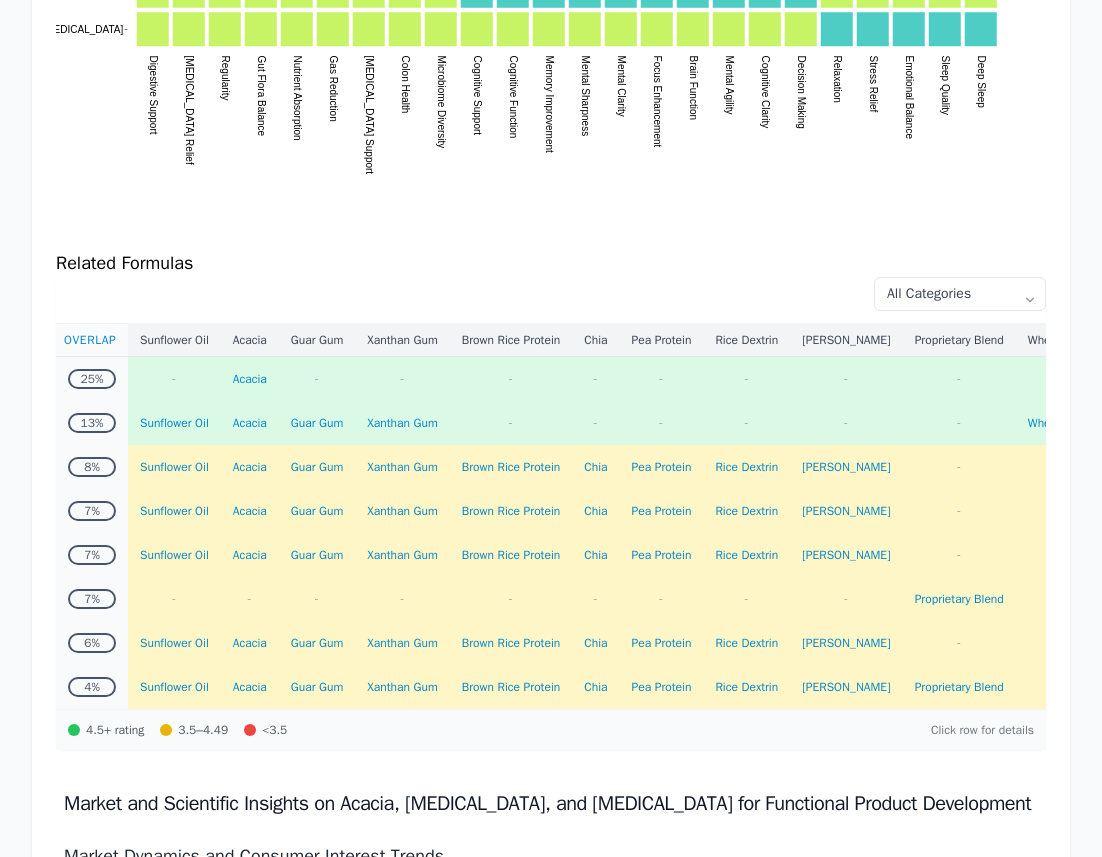 scroll, scrollTop: 0, scrollLeft: 0, axis: both 